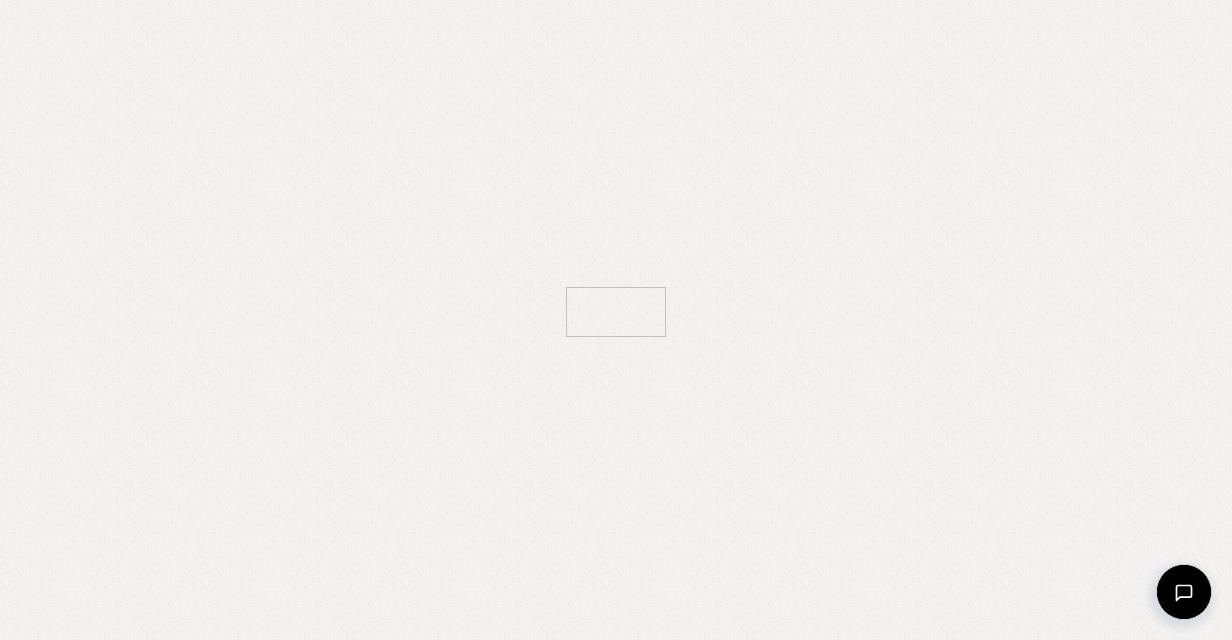 scroll, scrollTop: 0, scrollLeft: 0, axis: both 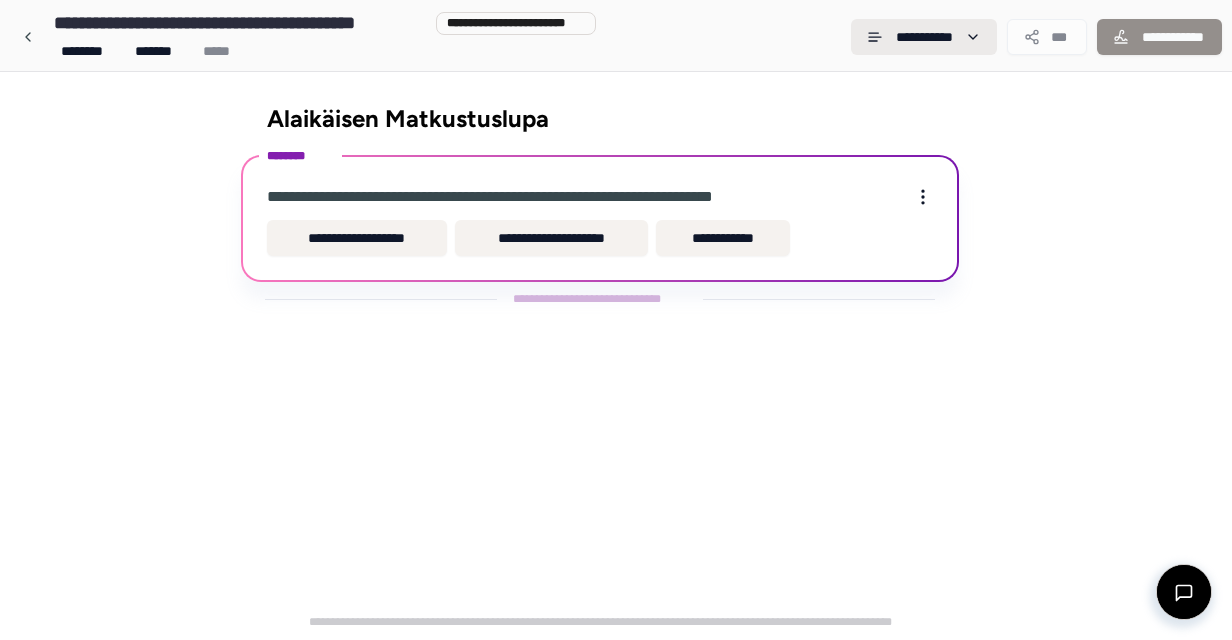 click on "**********" at bounding box center [616, 320] 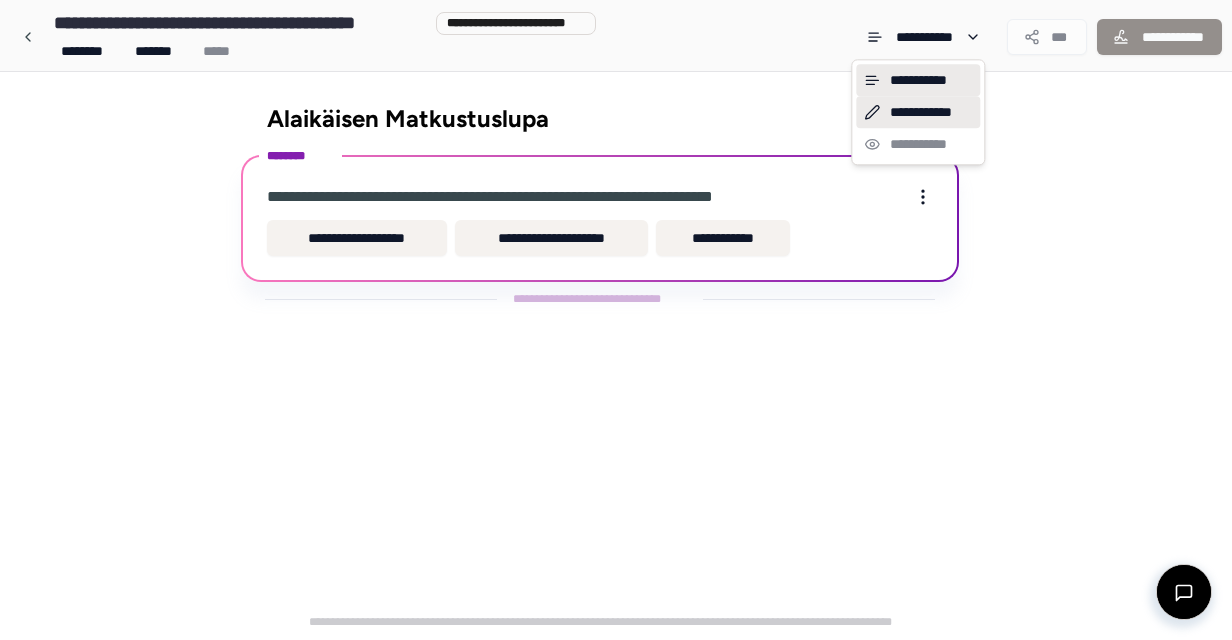 click on "**********" at bounding box center [918, 112] 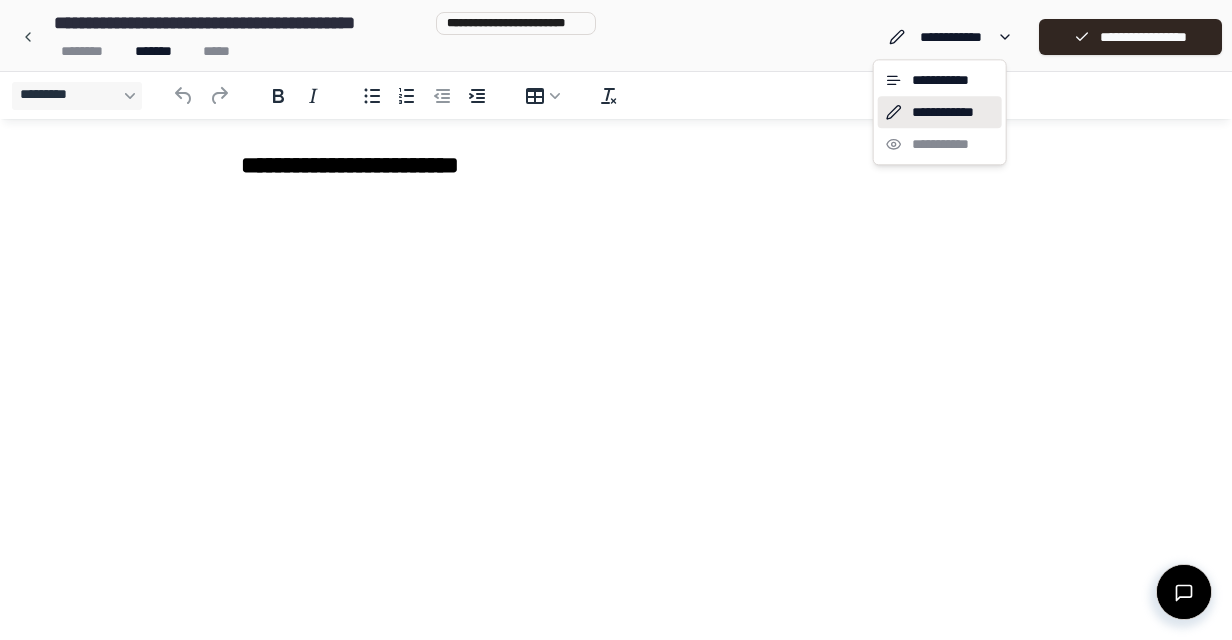 scroll, scrollTop: 0, scrollLeft: 0, axis: both 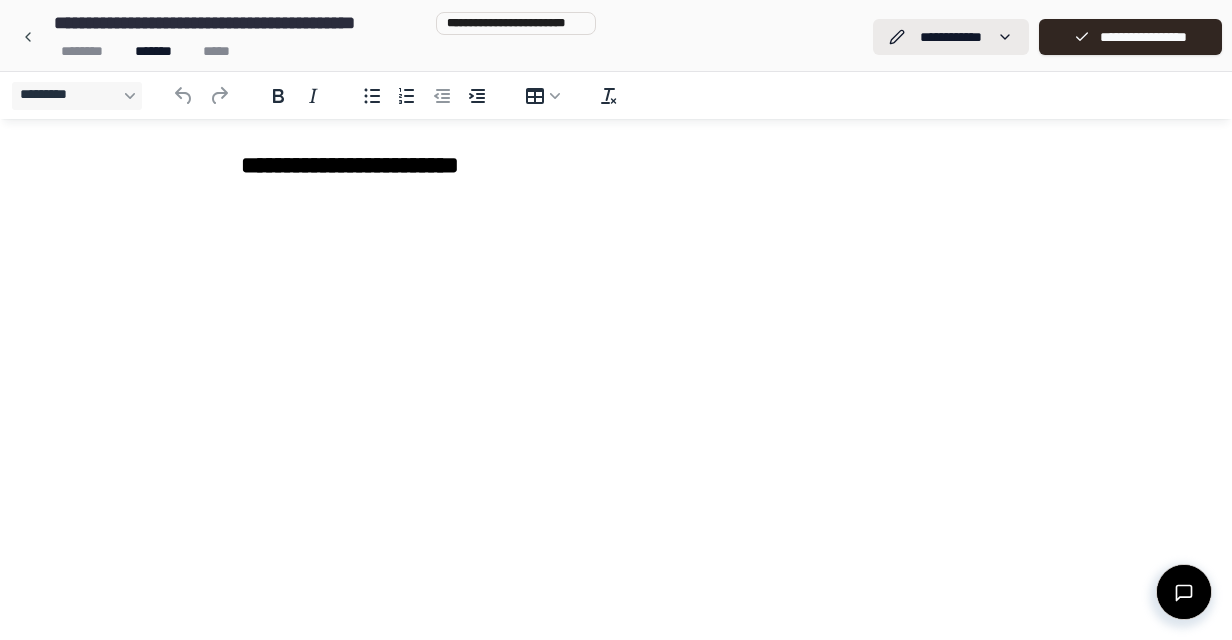 click on "**********" at bounding box center (616, 320) 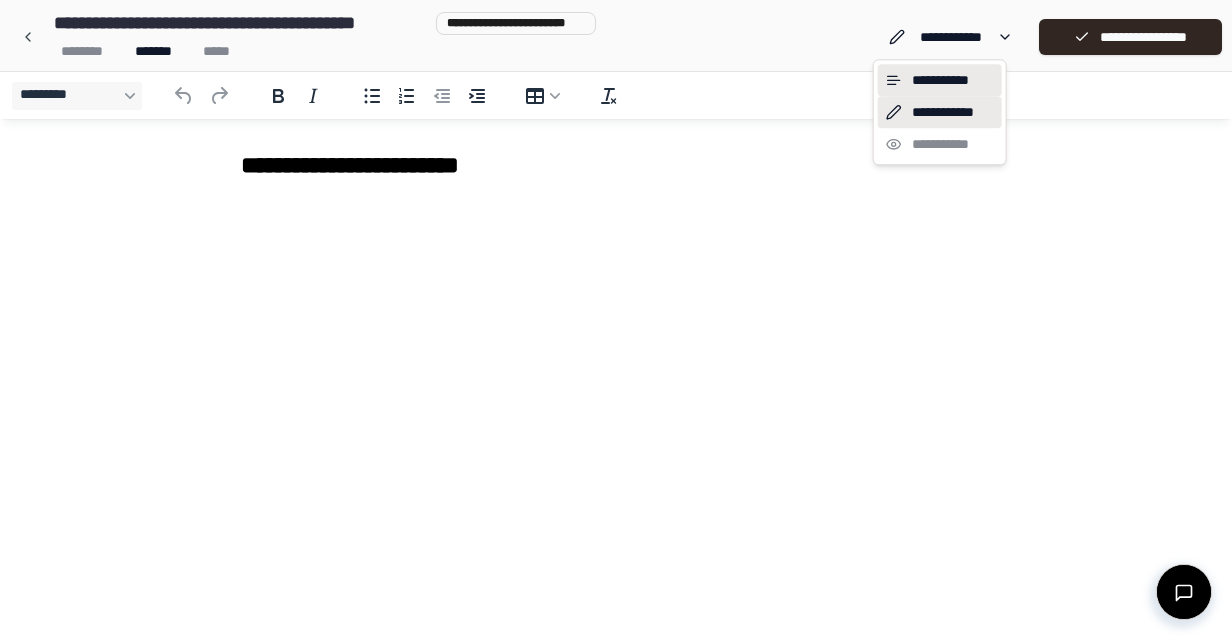click on "**********" at bounding box center (940, 80) 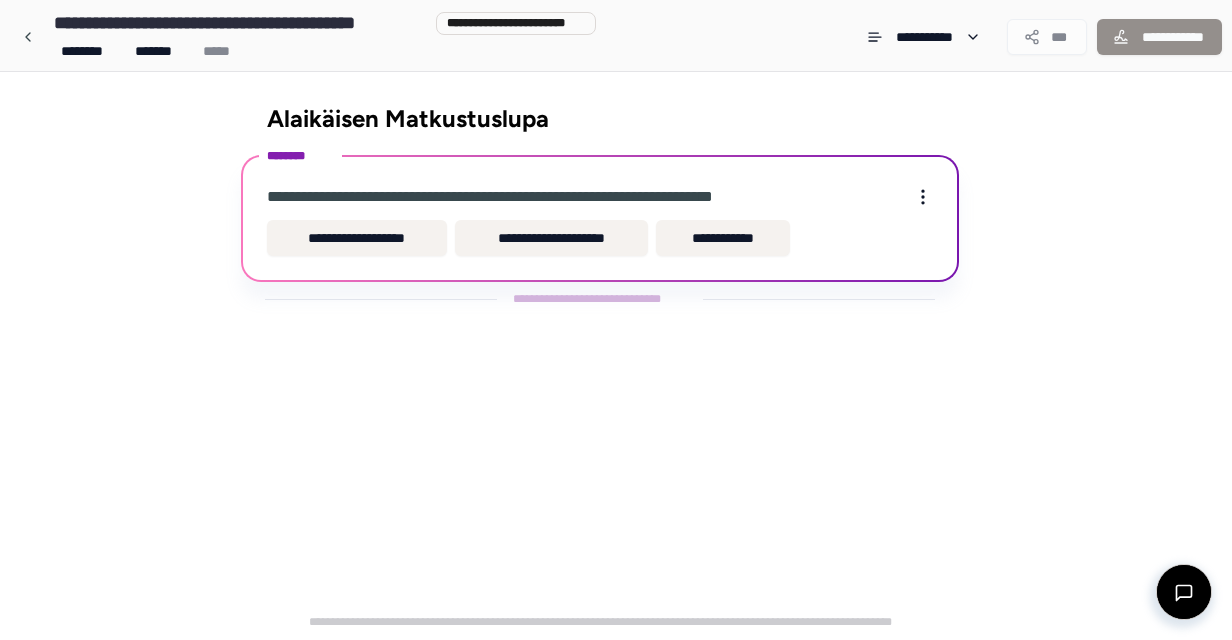click on "**********" at bounding box center (616, 216) 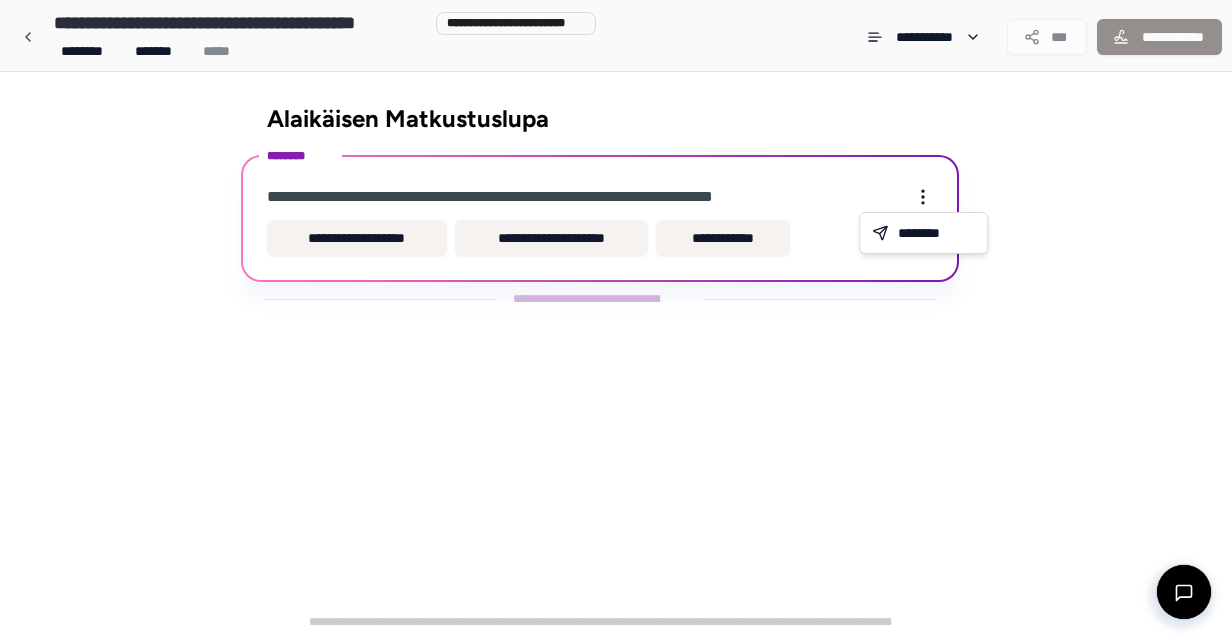 click on "**********" at bounding box center [616, 320] 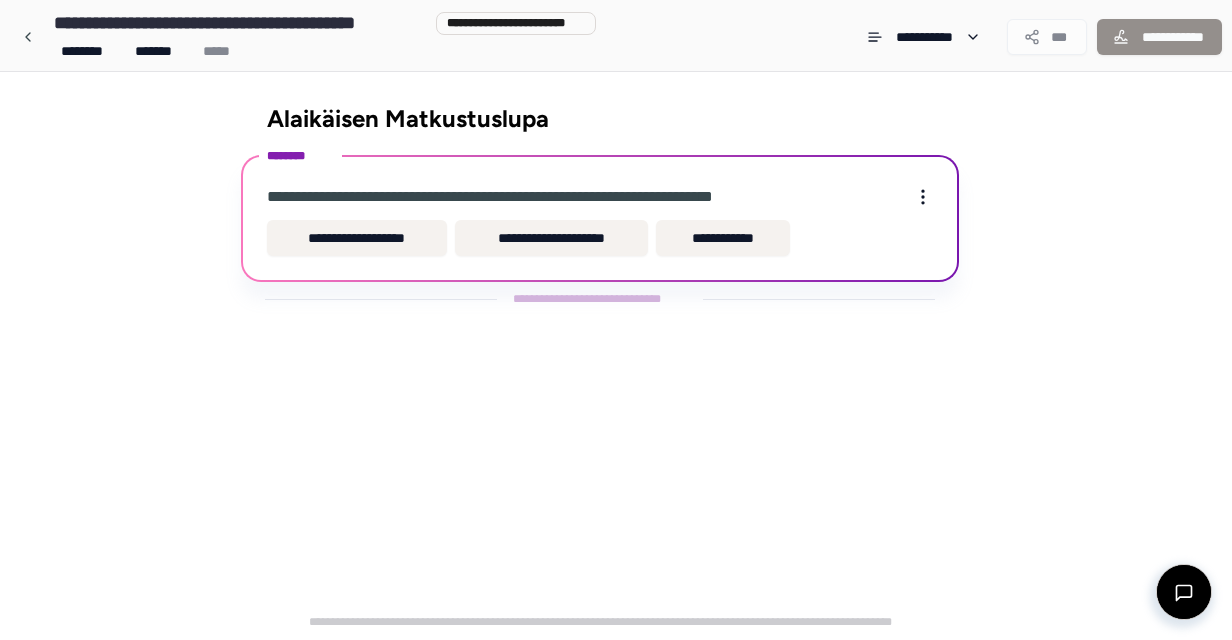 click on "**********" at bounding box center (616, 216) 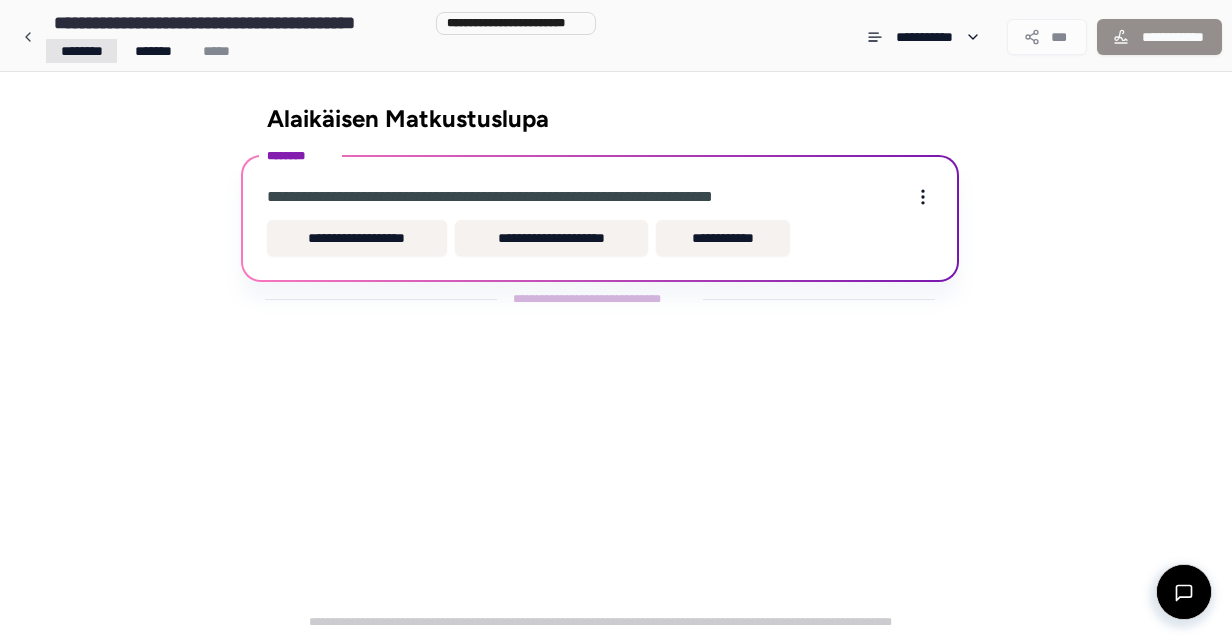 click on "**********" at bounding box center [616, 320] 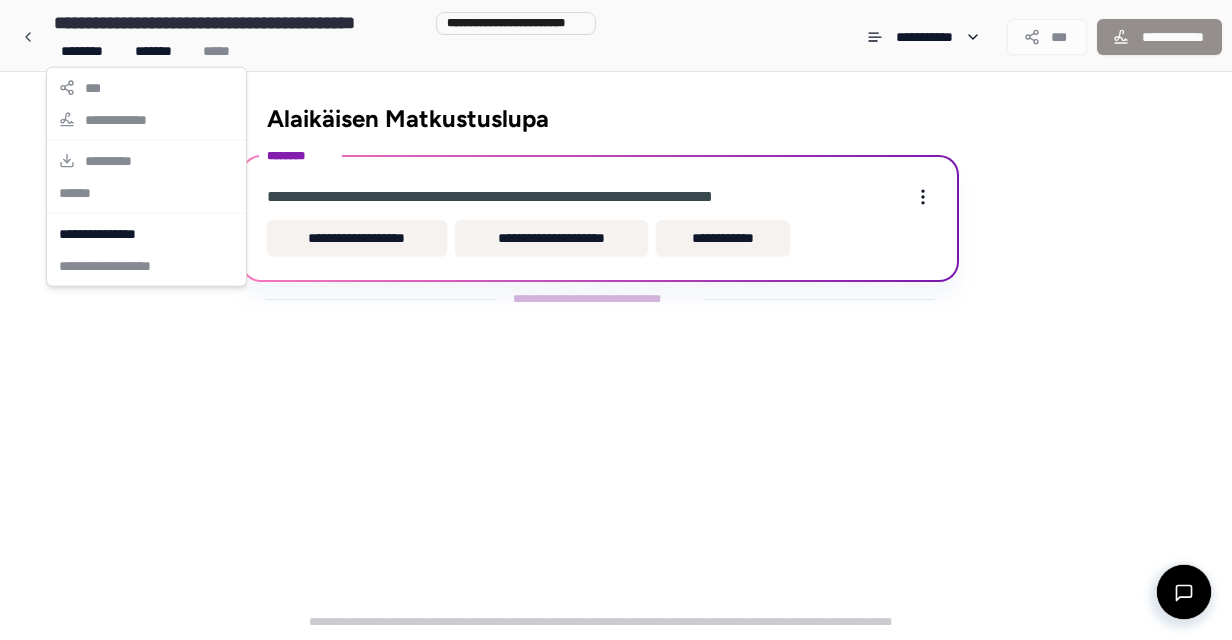 click on "**********" at bounding box center (616, 320) 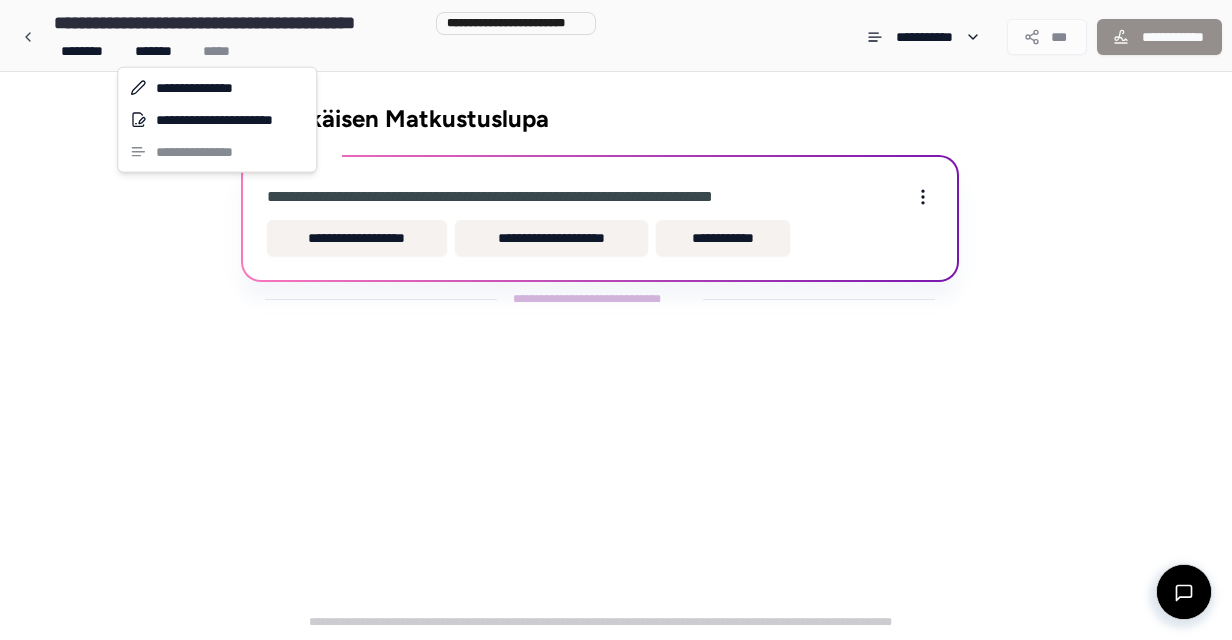 click on "**********" at bounding box center [616, 320] 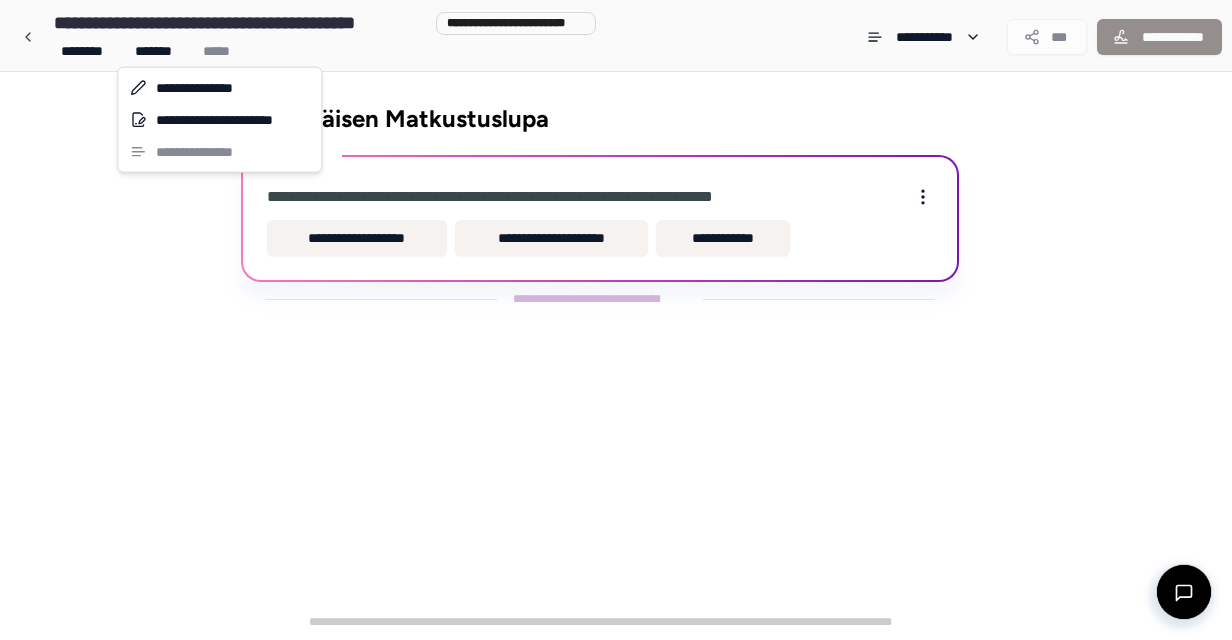 click on "**********" at bounding box center (616, 320) 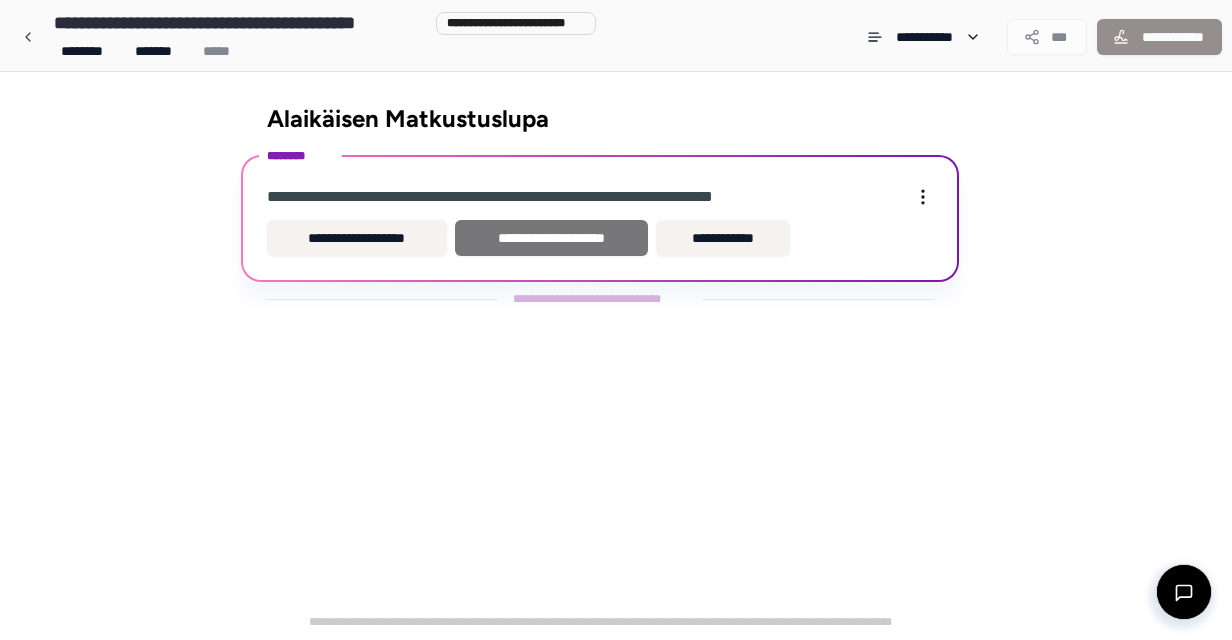 click on "**********" at bounding box center (551, 238) 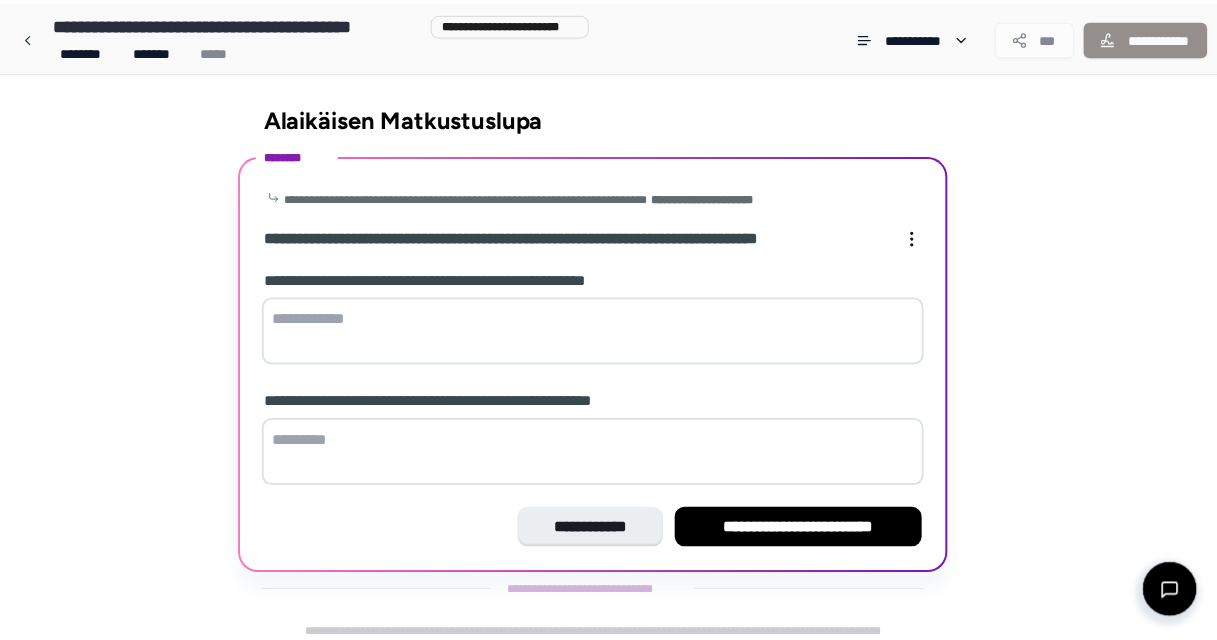 scroll, scrollTop: 13, scrollLeft: 0, axis: vertical 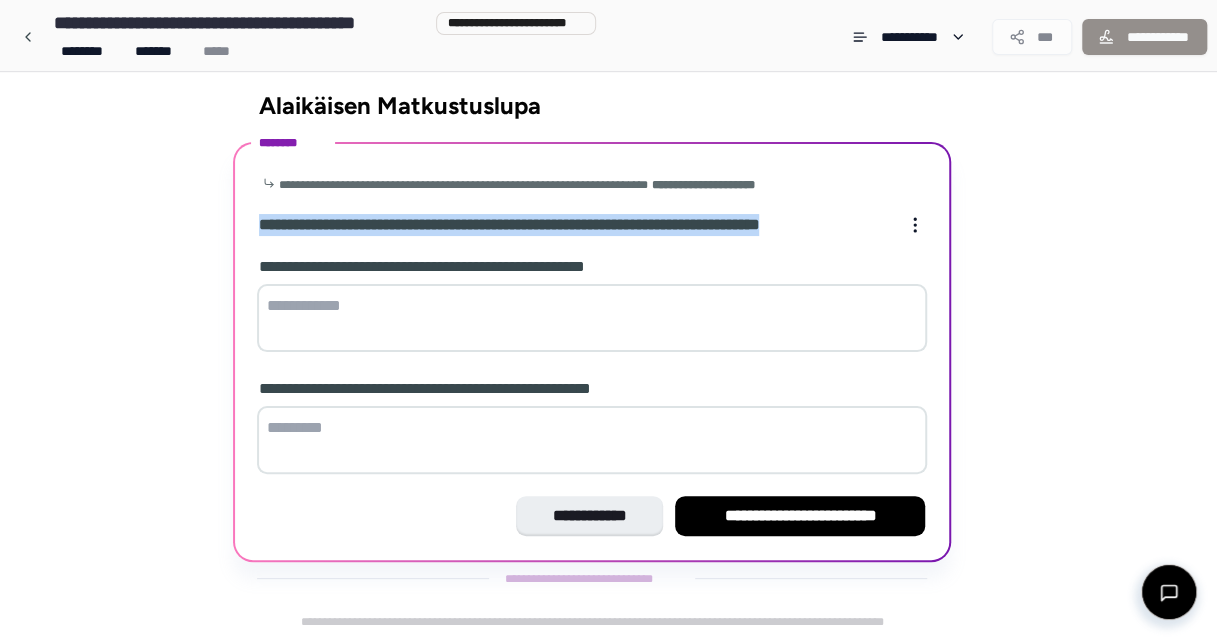 drag, startPoint x: 260, startPoint y: 226, endPoint x: 865, endPoint y: 228, distance: 605.0033 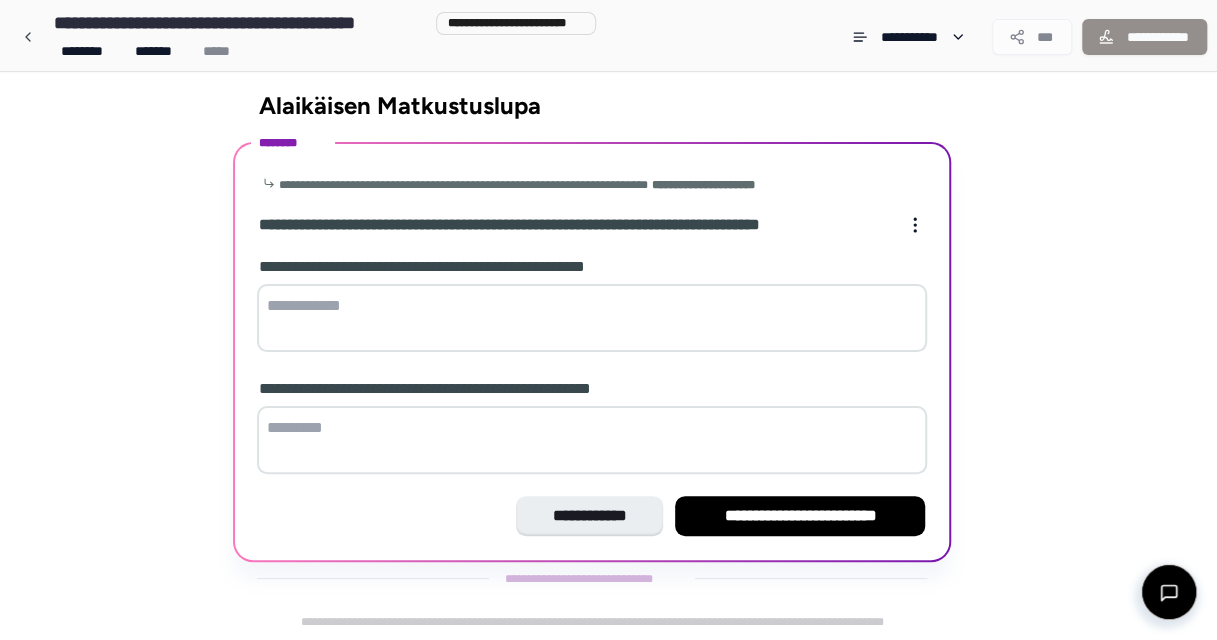 click at bounding box center (592, 318) 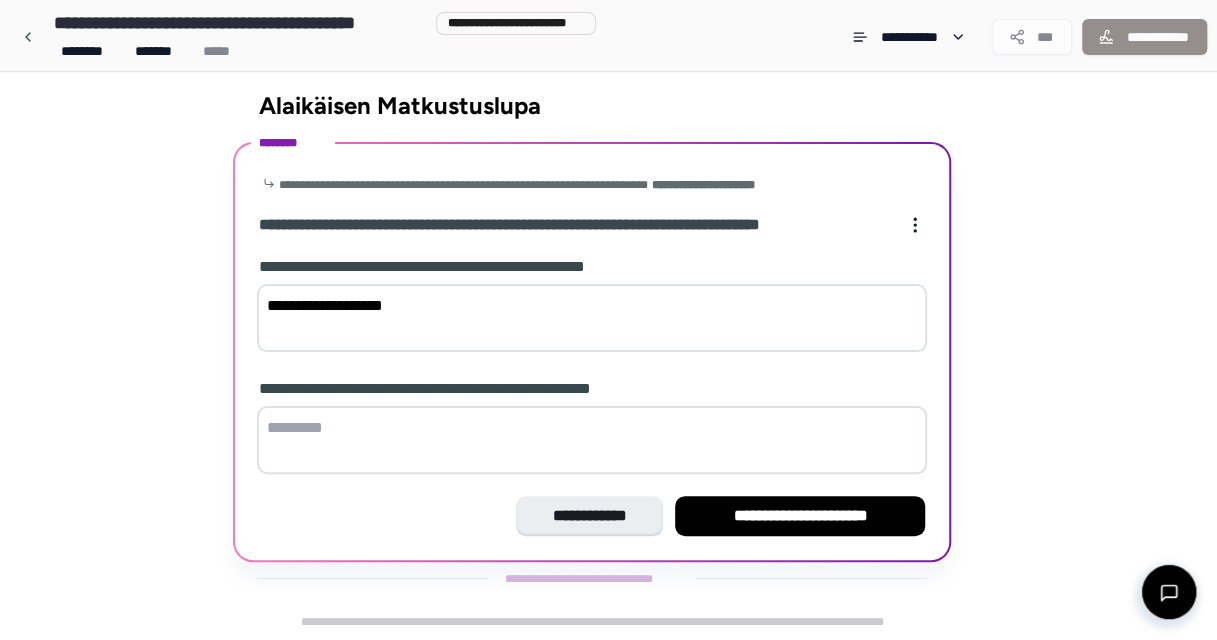 type on "**********" 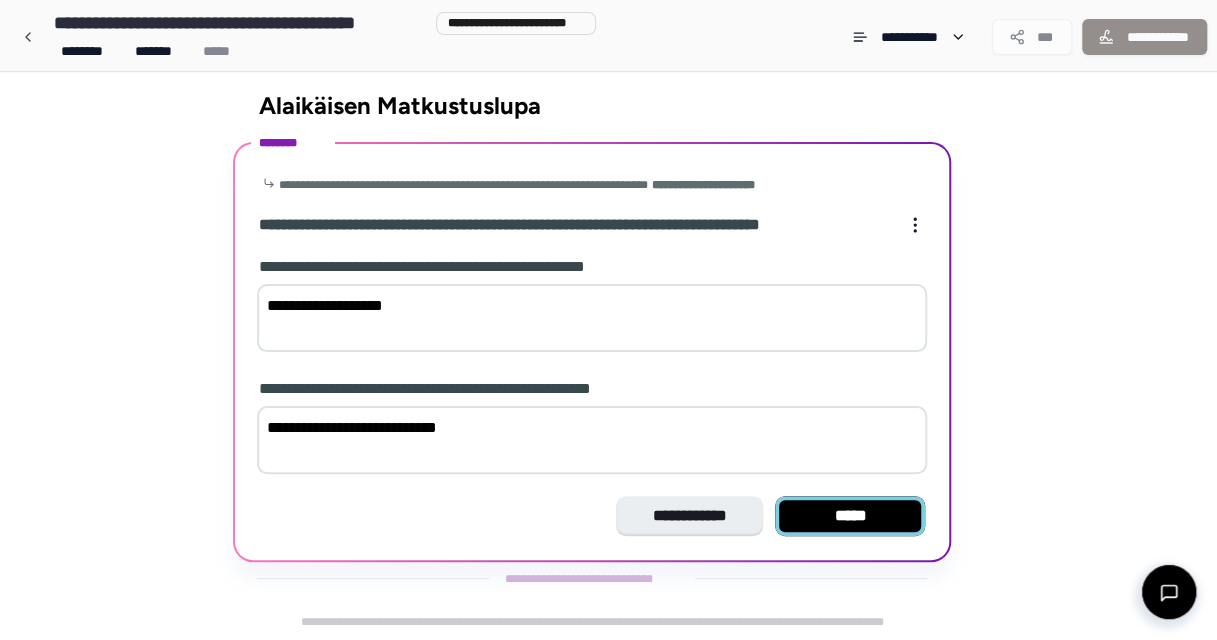 type on "**********" 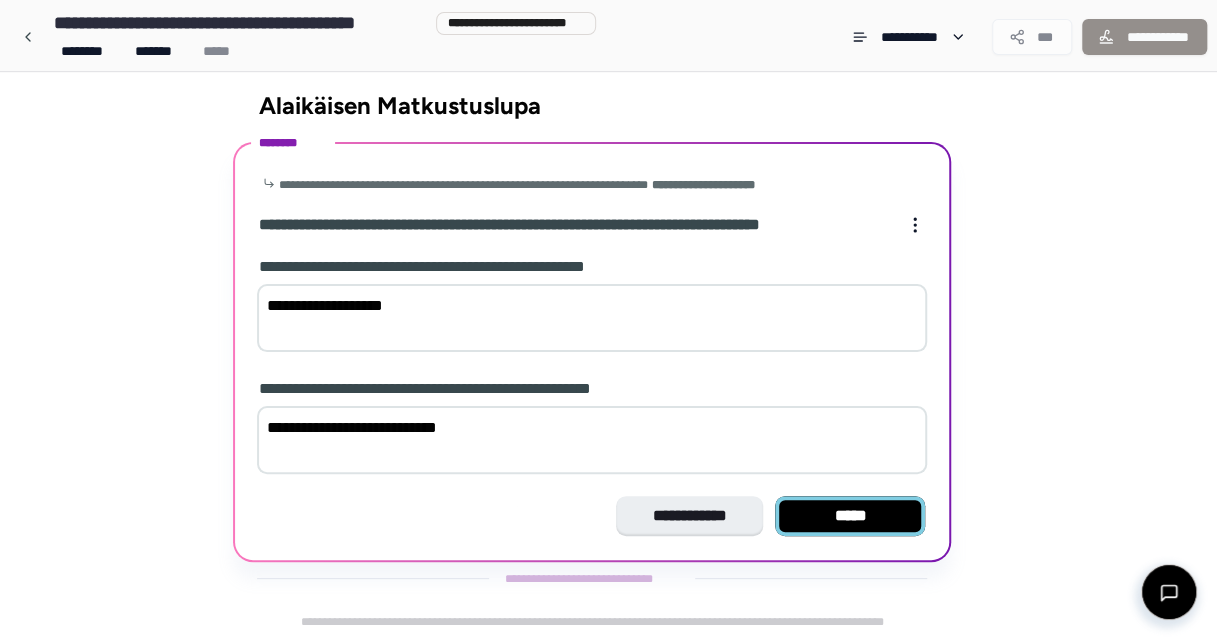 click on "*****" at bounding box center (850, 516) 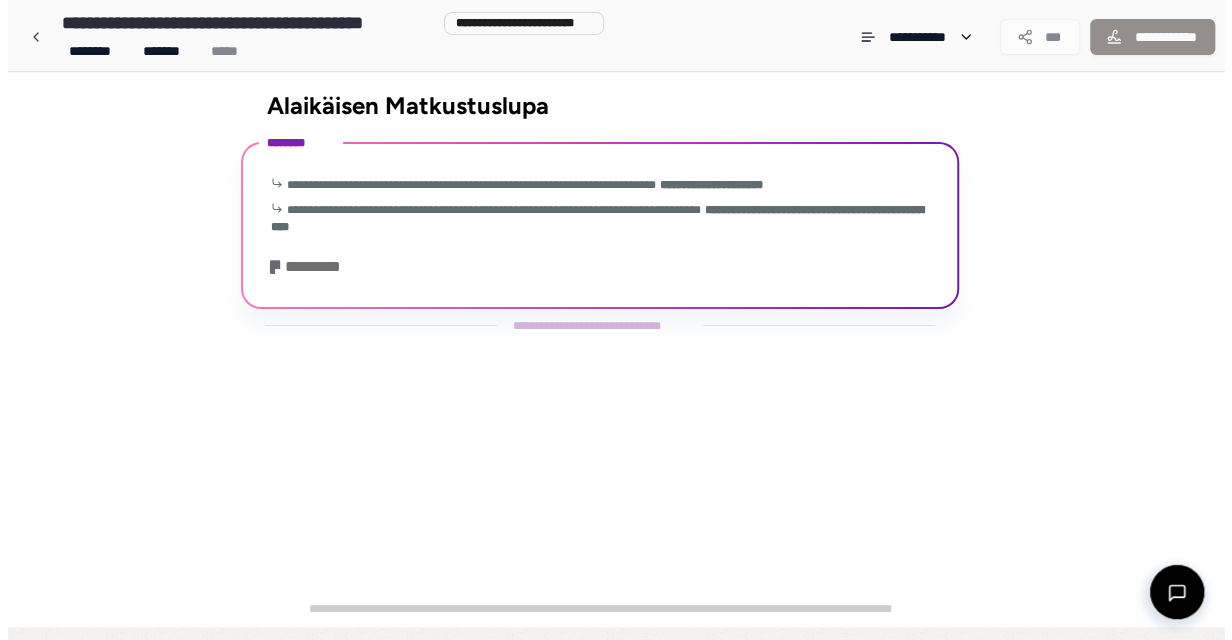 scroll, scrollTop: 0, scrollLeft: 0, axis: both 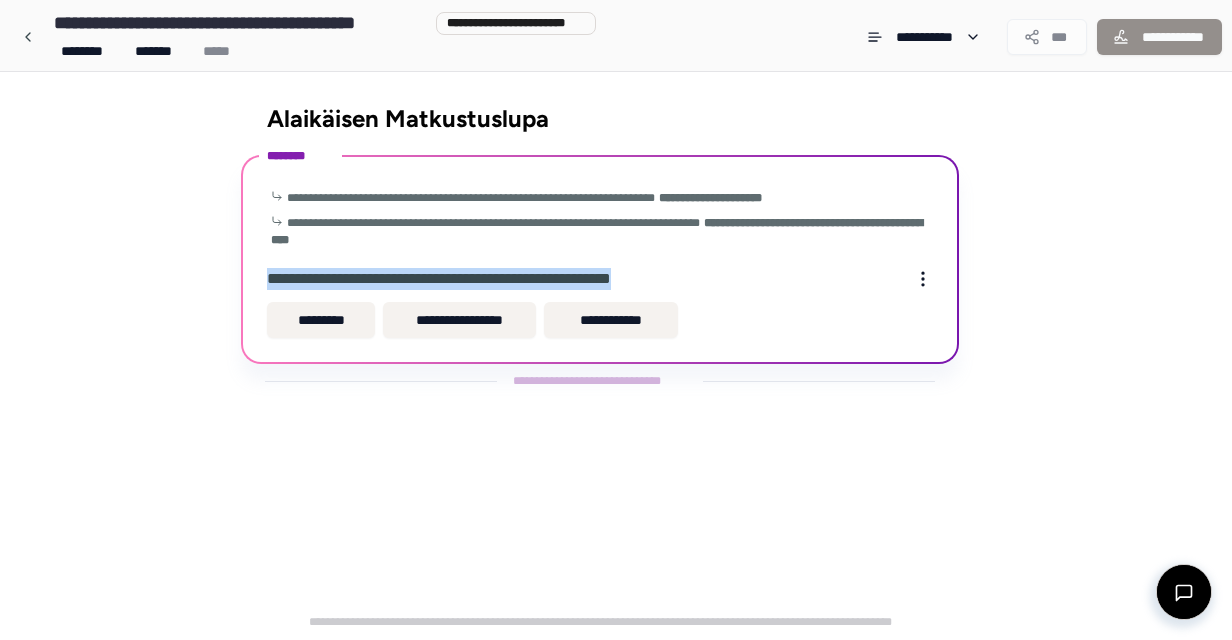 drag, startPoint x: 261, startPoint y: 278, endPoint x: 664, endPoint y: 278, distance: 403 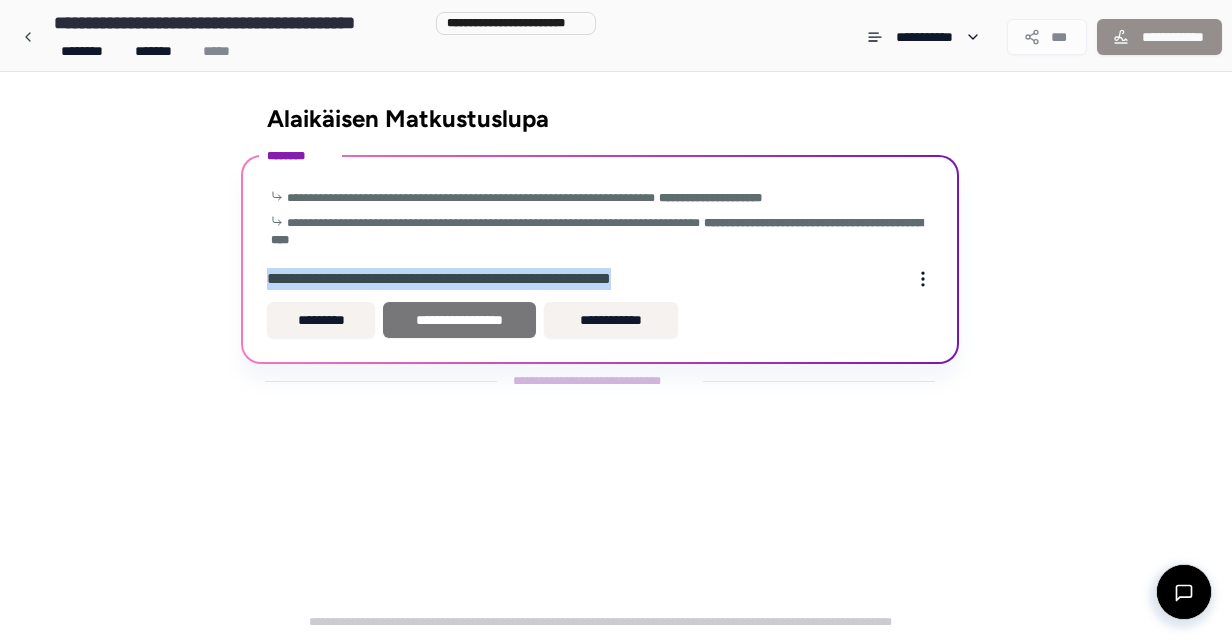 click on "**********" at bounding box center [459, 320] 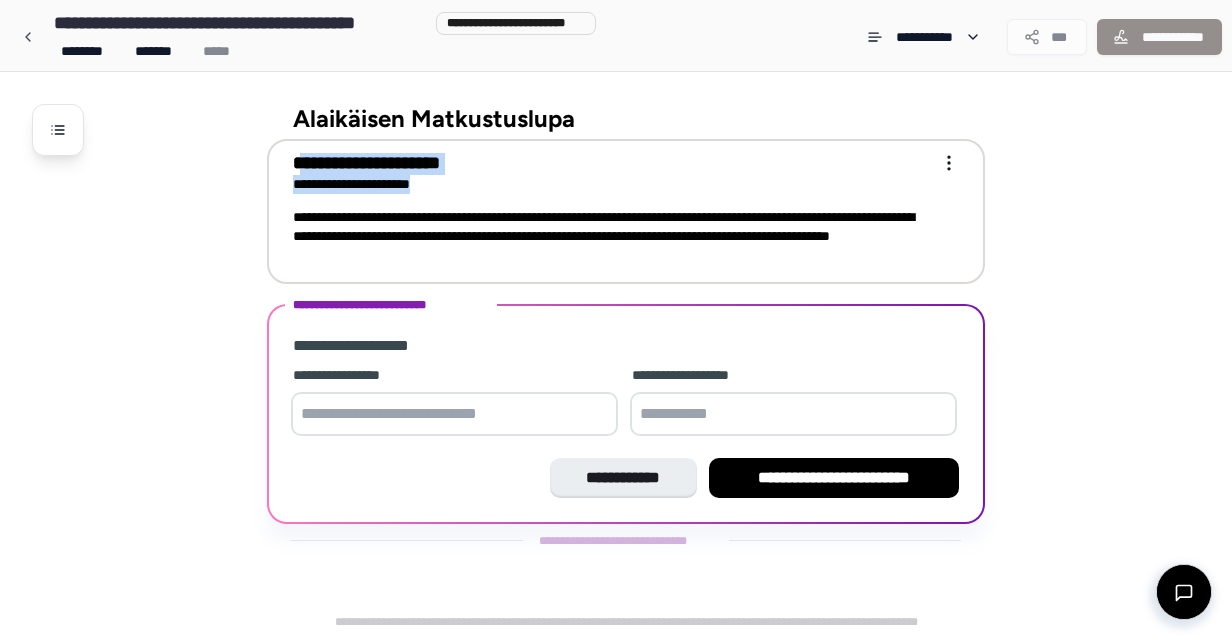 drag, startPoint x: 298, startPoint y: 164, endPoint x: 456, endPoint y: 195, distance: 161.01242 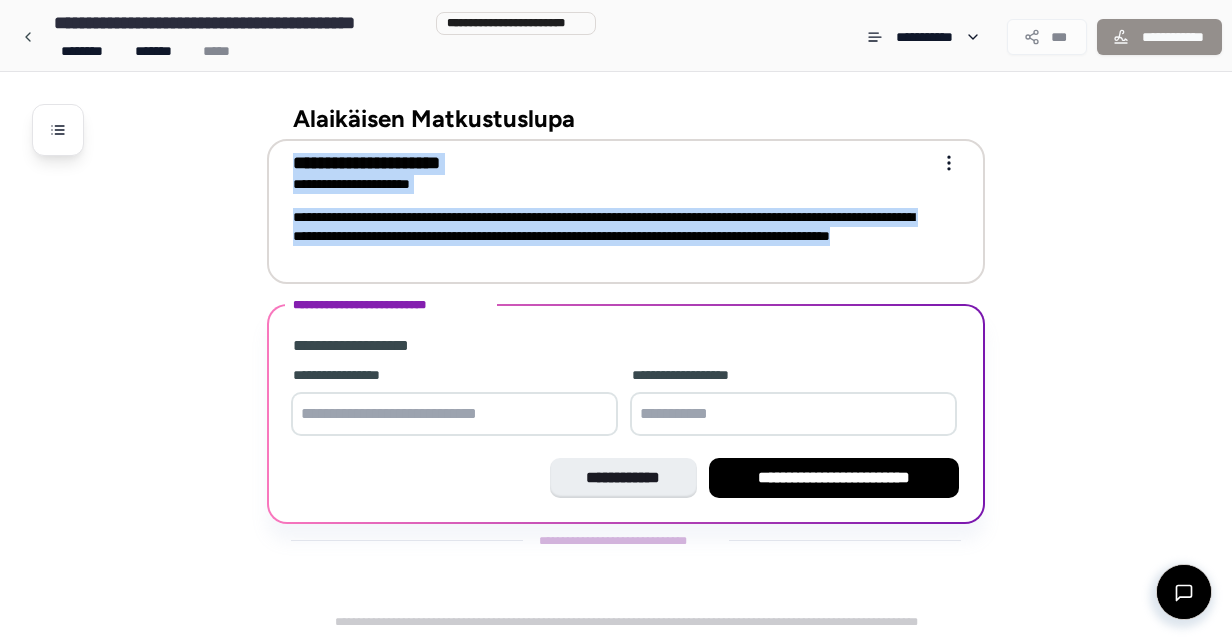 drag, startPoint x: 286, startPoint y: 160, endPoint x: 522, endPoint y: 256, distance: 254.77834 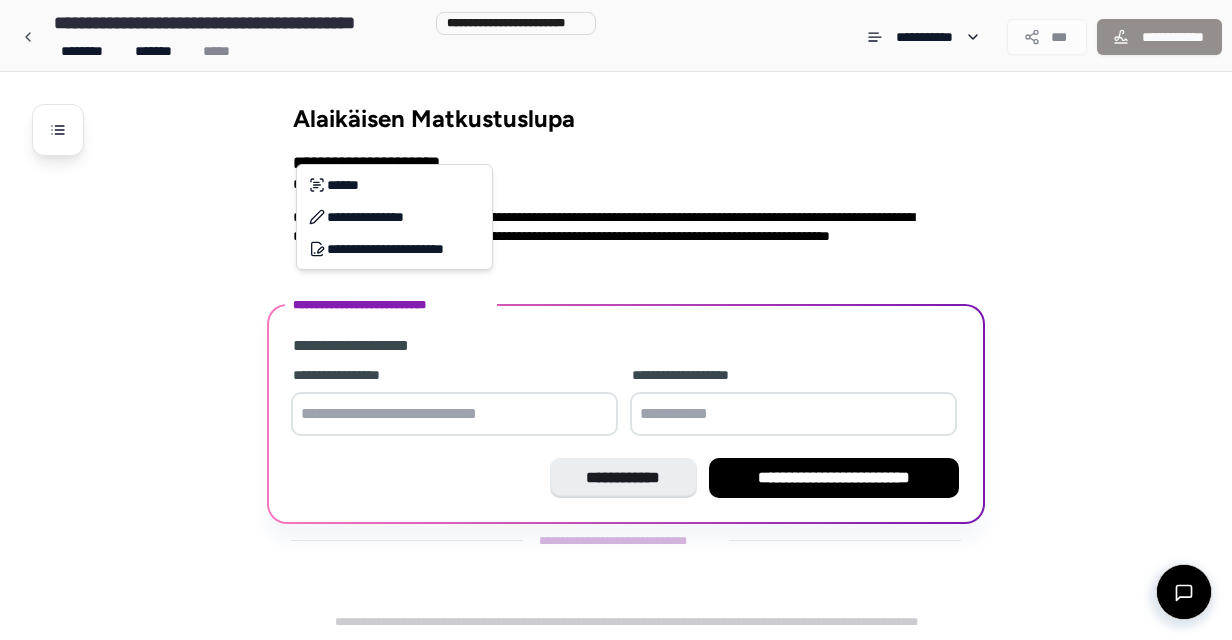 click on "**********" at bounding box center (616, 320) 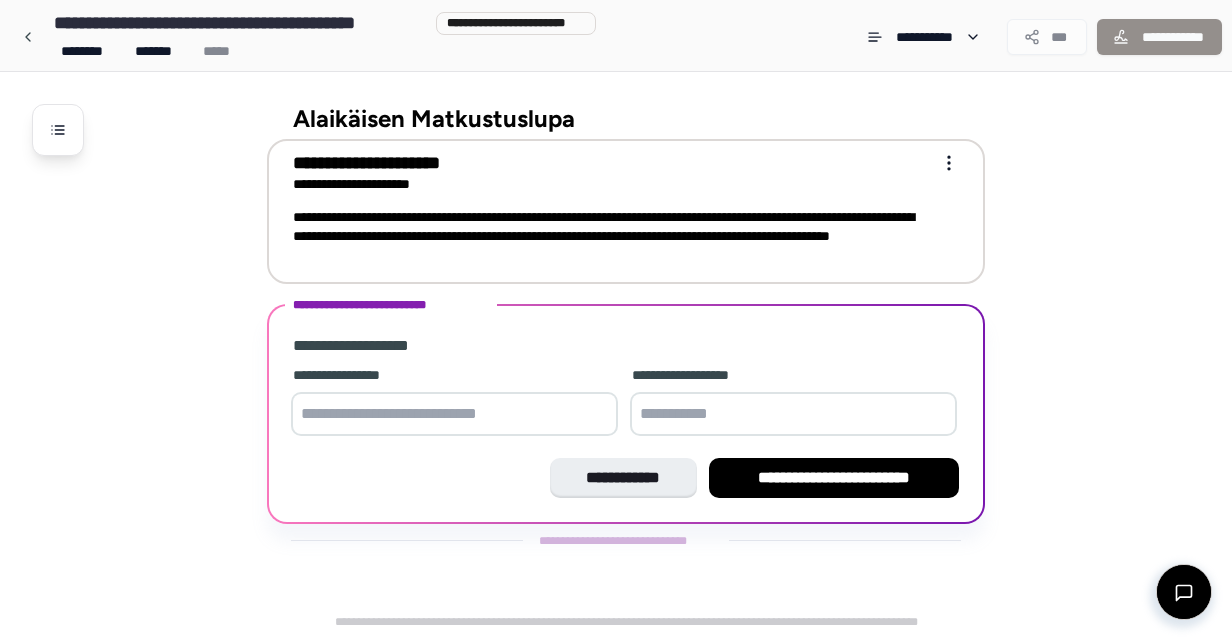 drag, startPoint x: 621, startPoint y: 214, endPoint x: 562, endPoint y: 244, distance: 66.189125 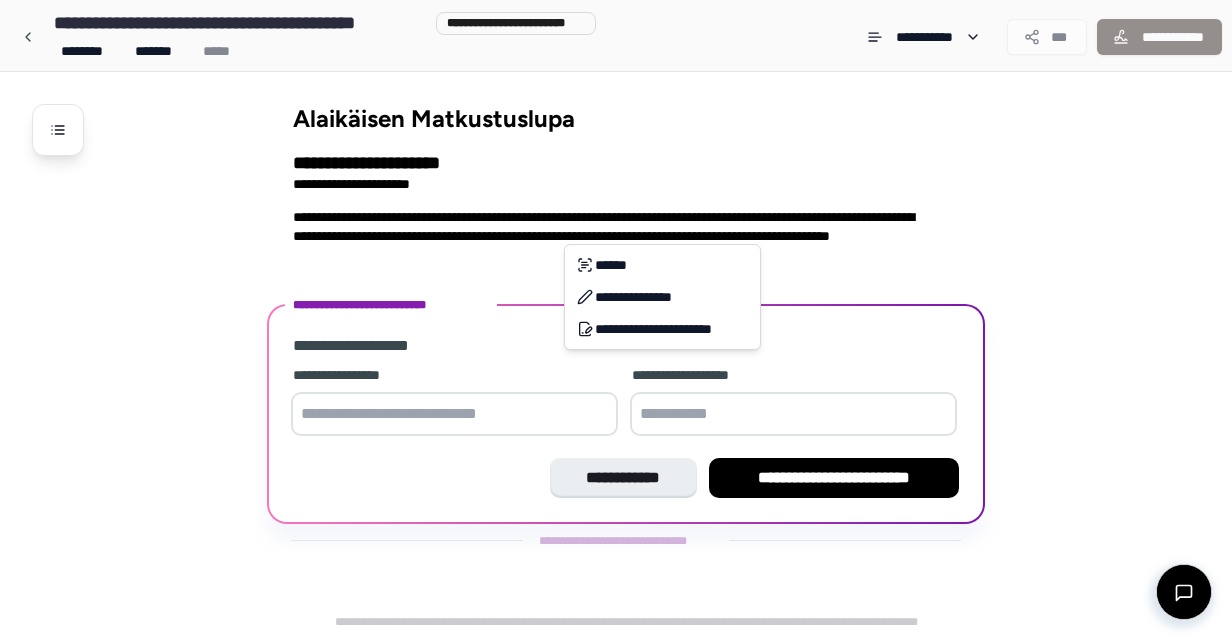 click on "**********" at bounding box center [616, 320] 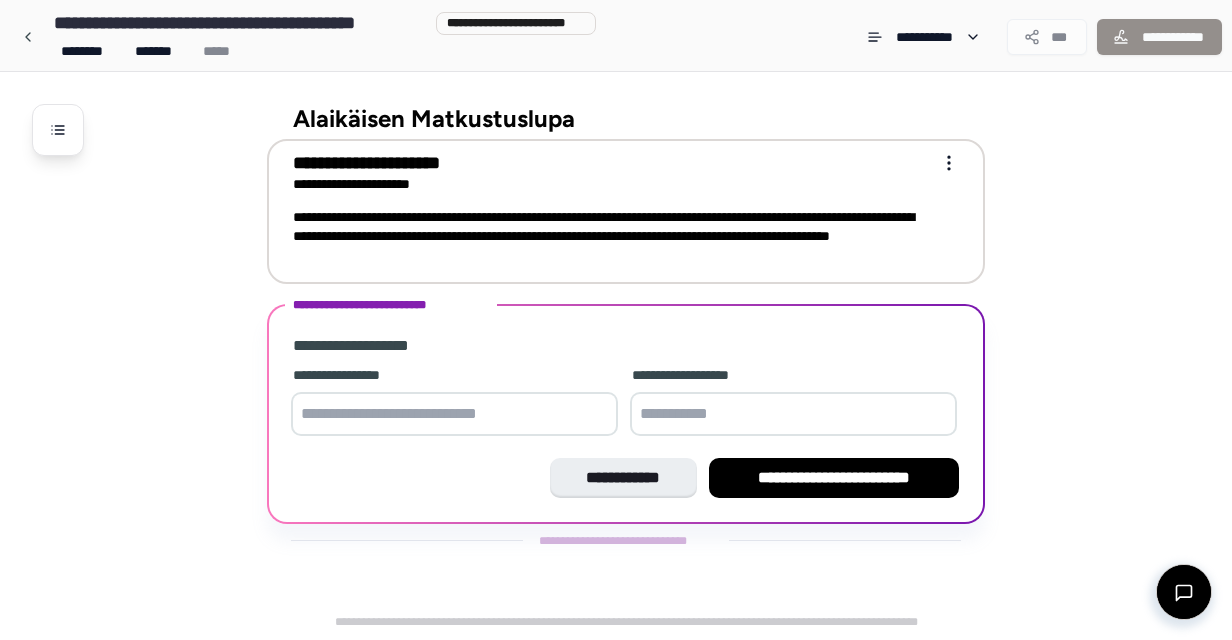 click on "**********" at bounding box center [626, 211] 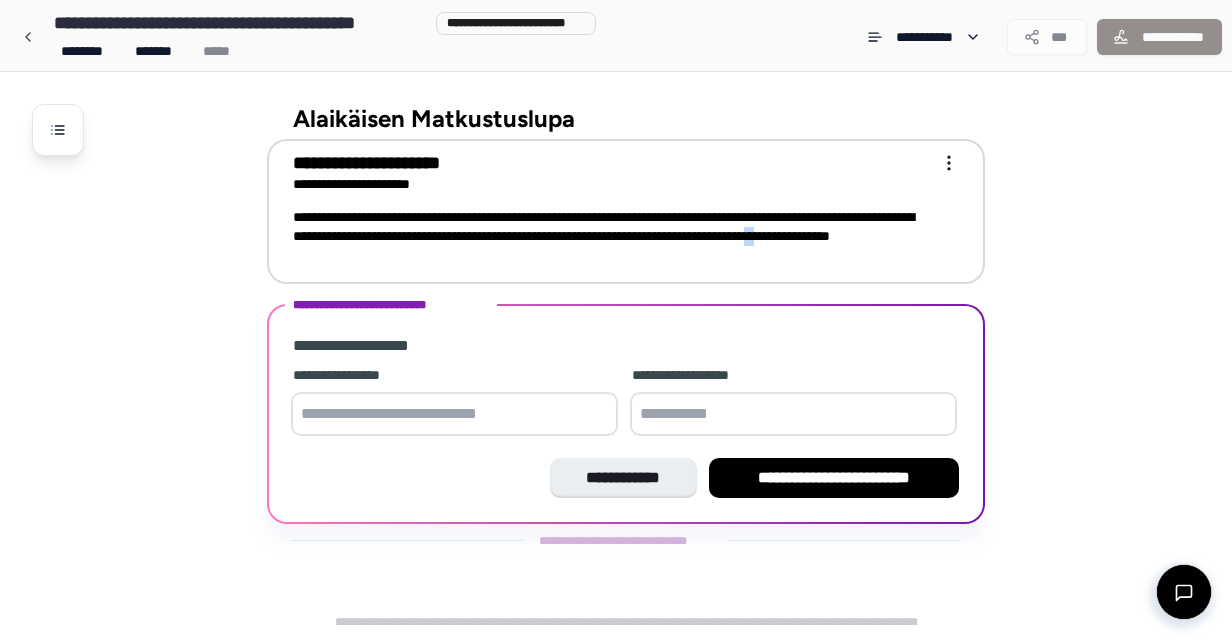 click on "**********" at bounding box center (626, 211) 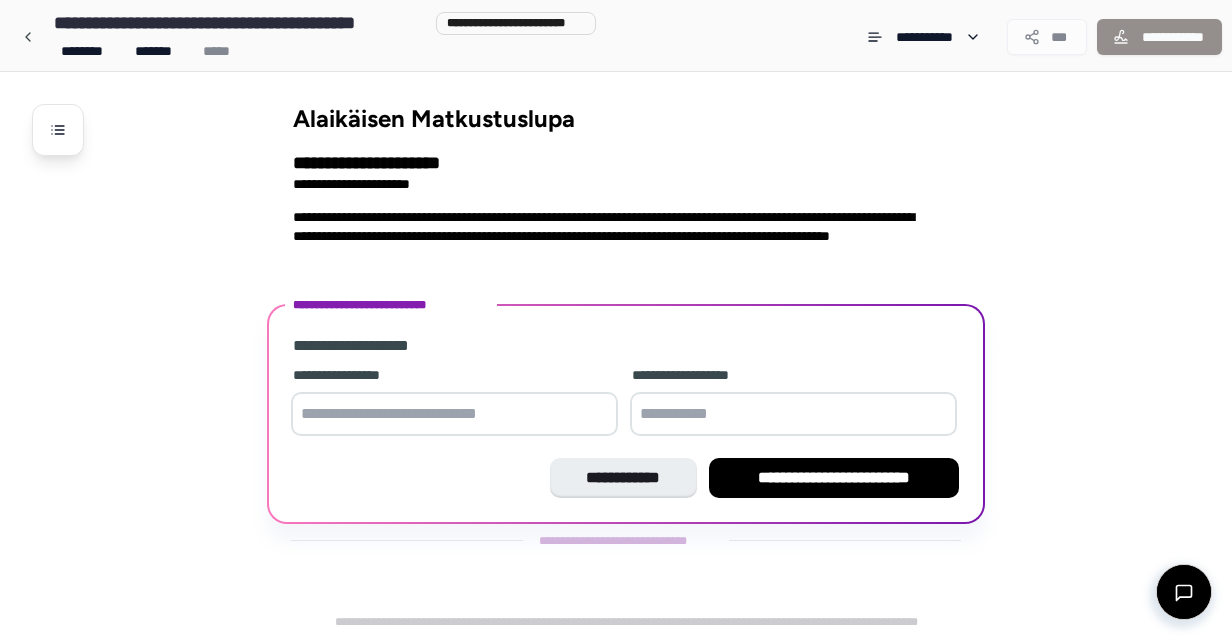 copy on "**" 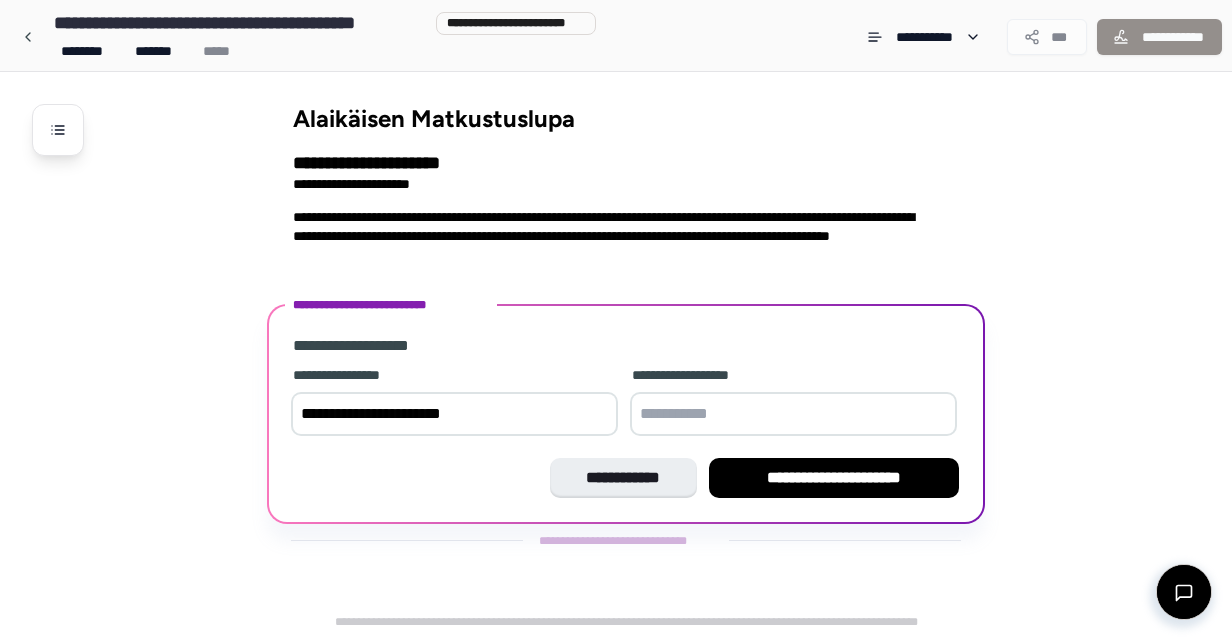 type on "**********" 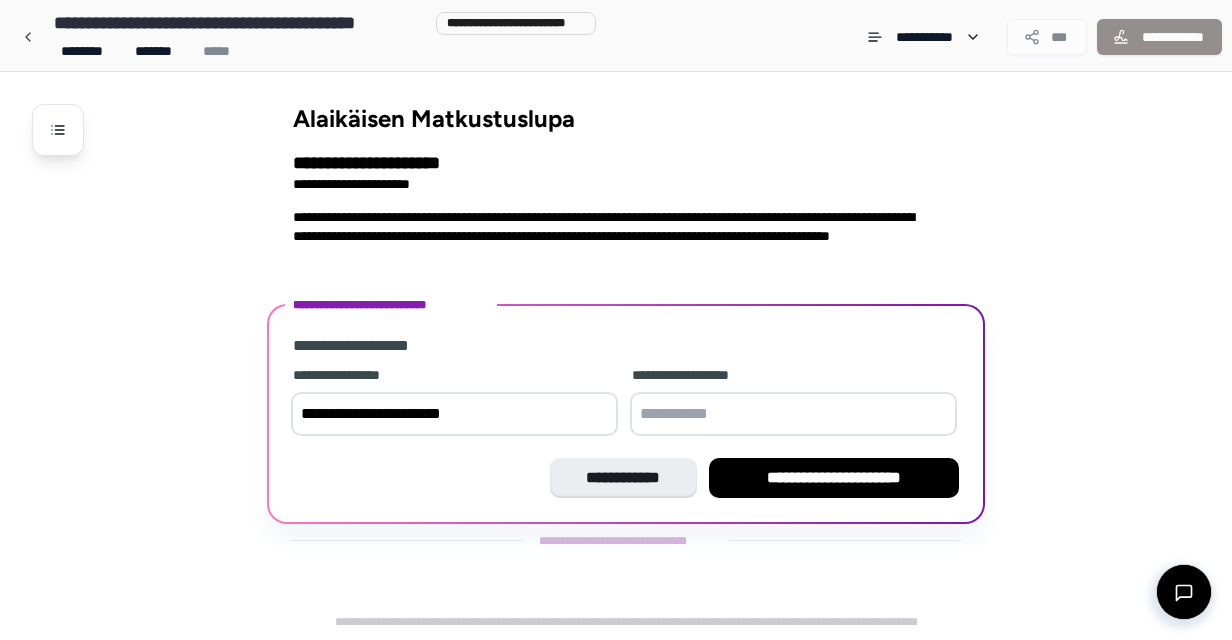 click at bounding box center (793, 414) 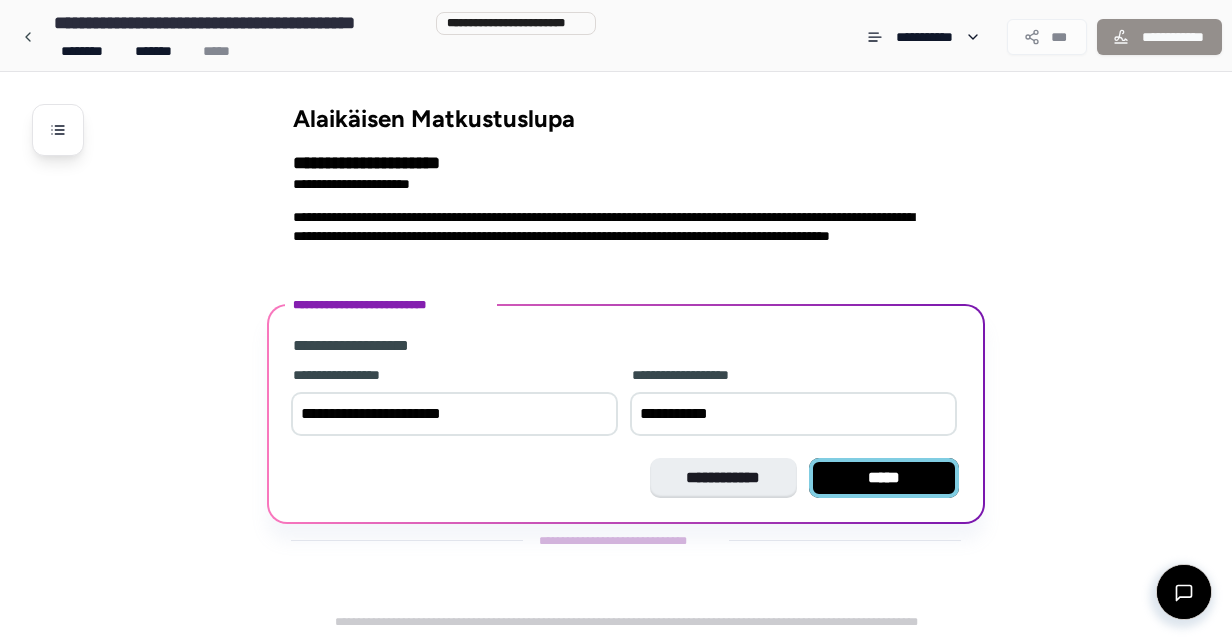 type on "**********" 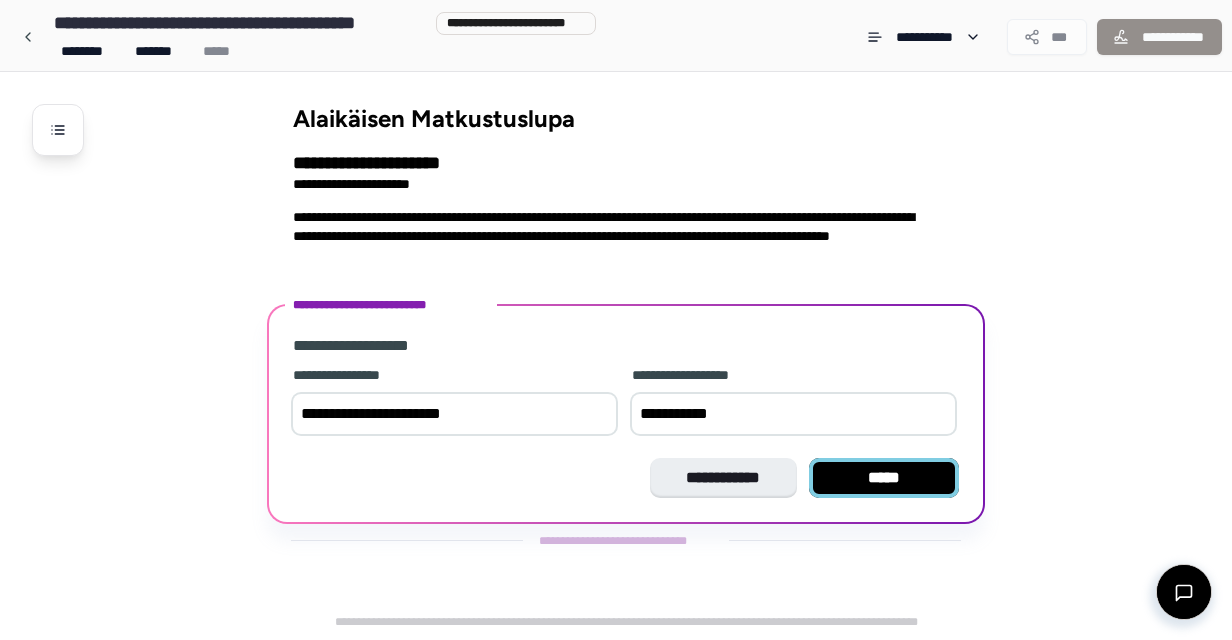 click on "*****" at bounding box center [884, 478] 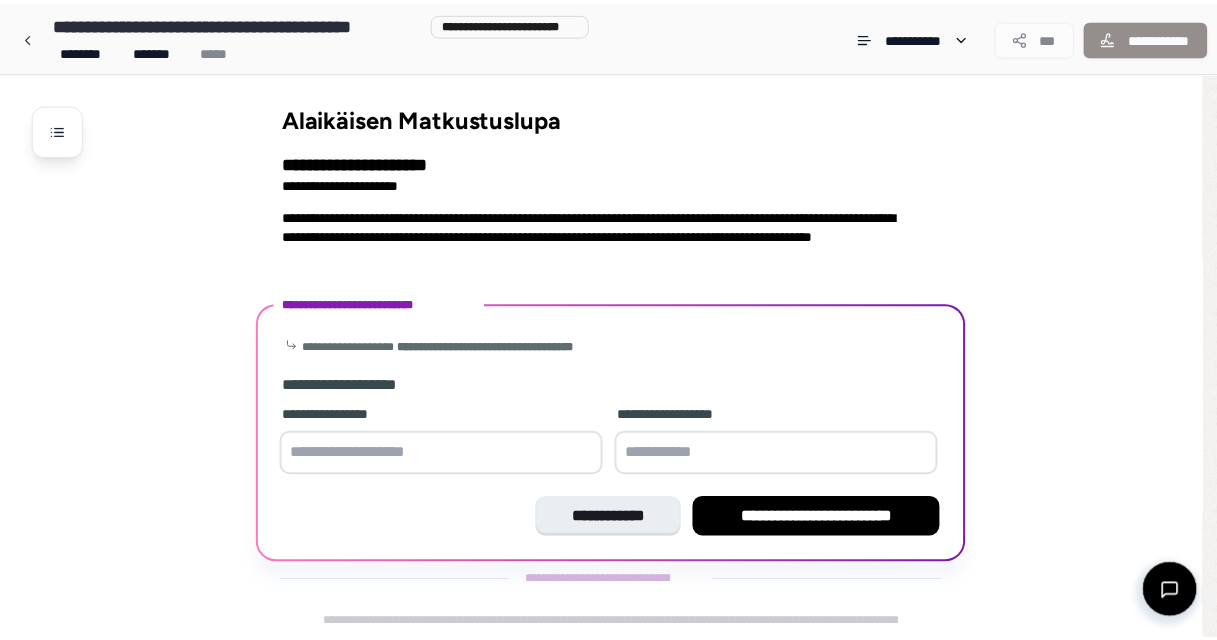 scroll, scrollTop: 2, scrollLeft: 0, axis: vertical 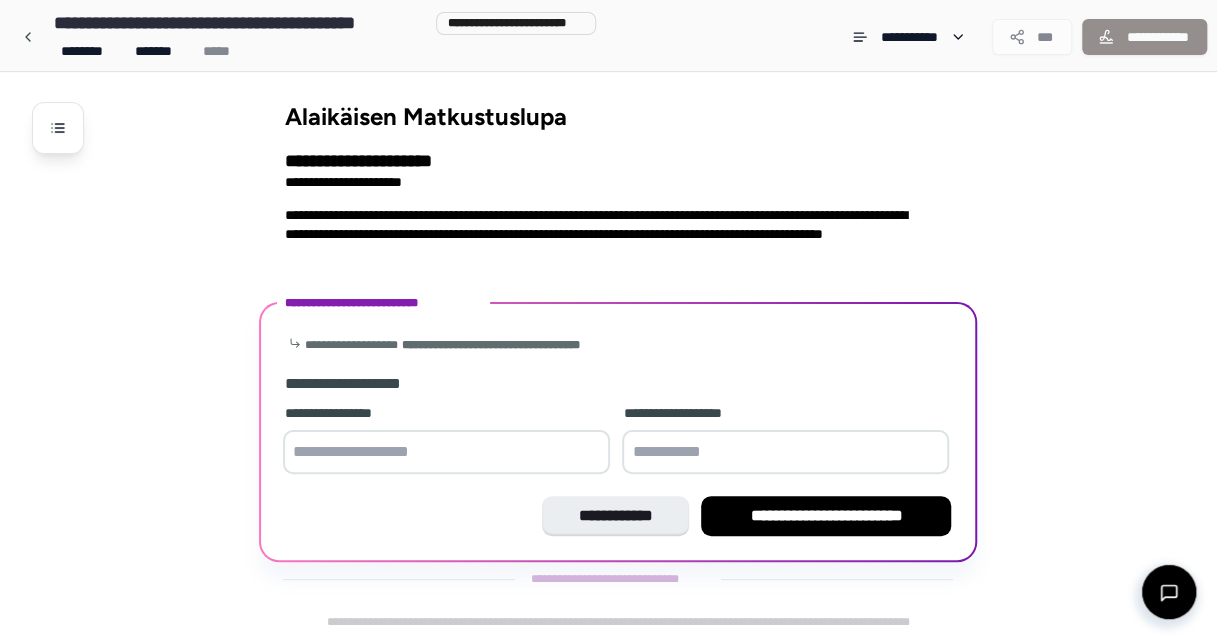 click at bounding box center [446, 452] 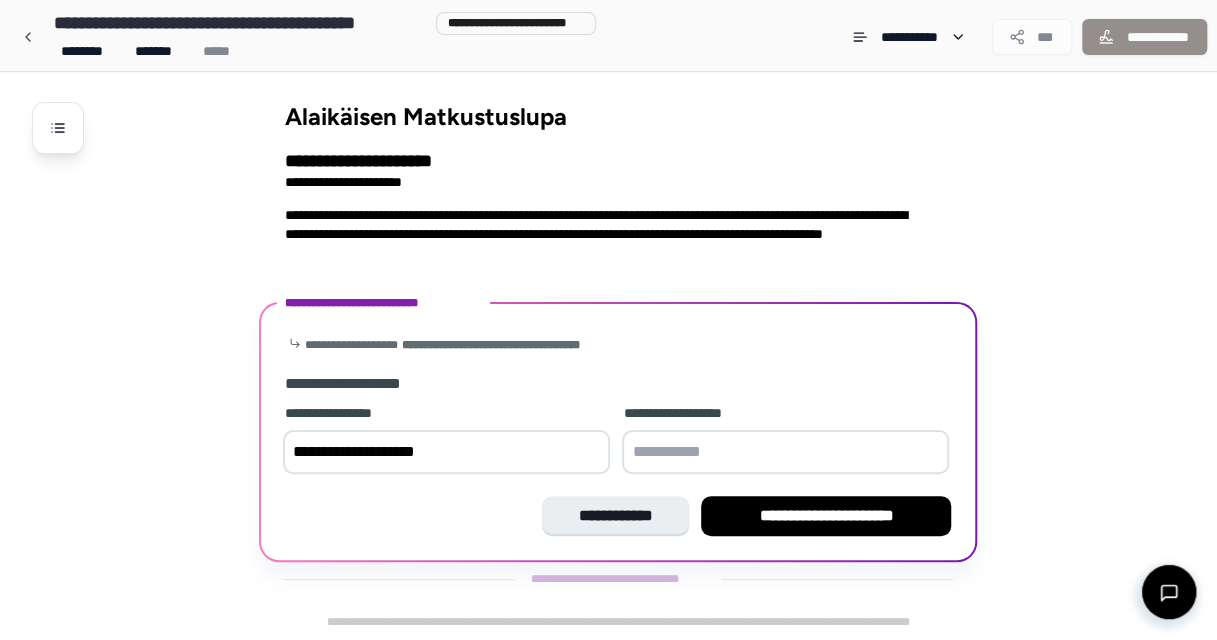 type on "**********" 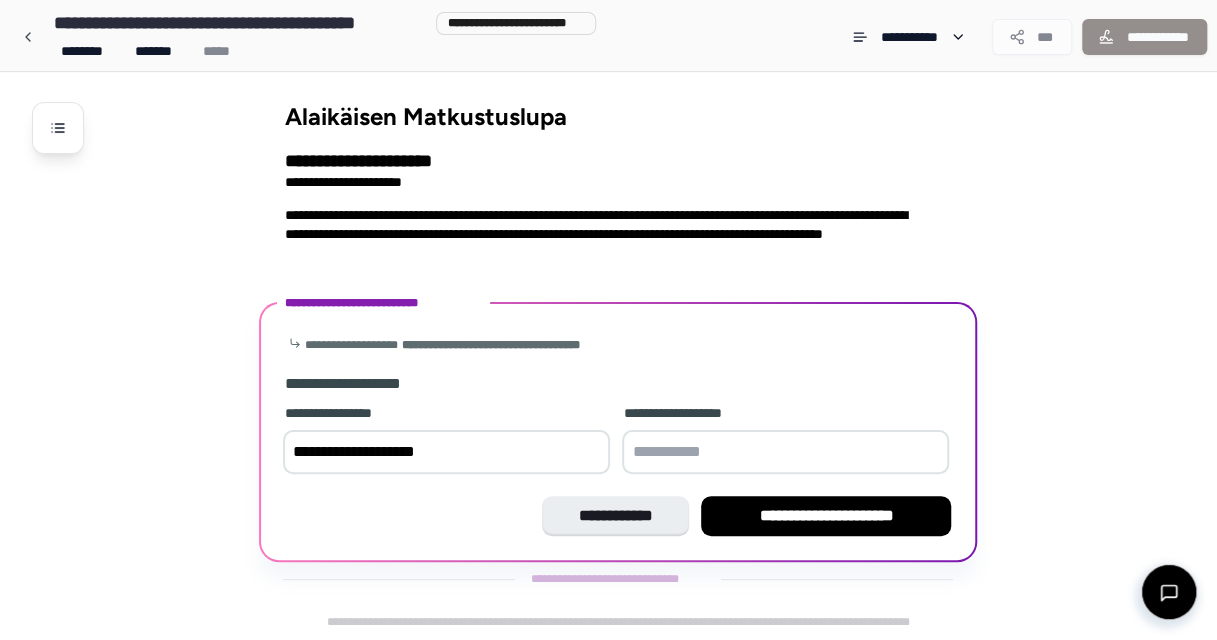 click at bounding box center [785, 452] 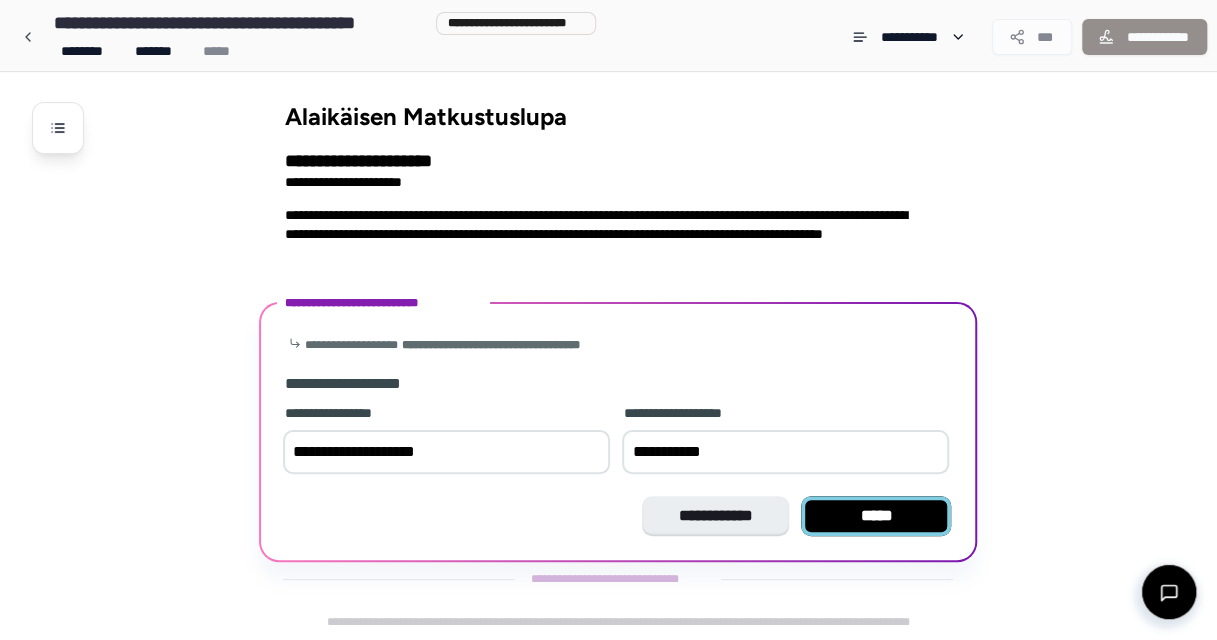 type on "**********" 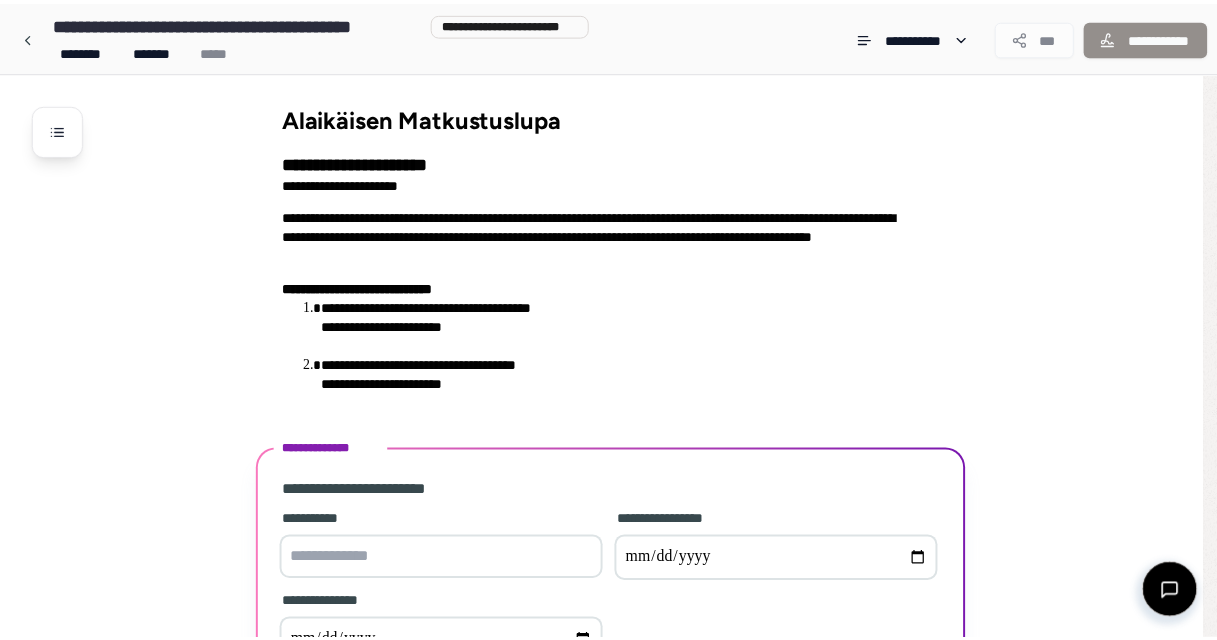 scroll, scrollTop: 269, scrollLeft: 0, axis: vertical 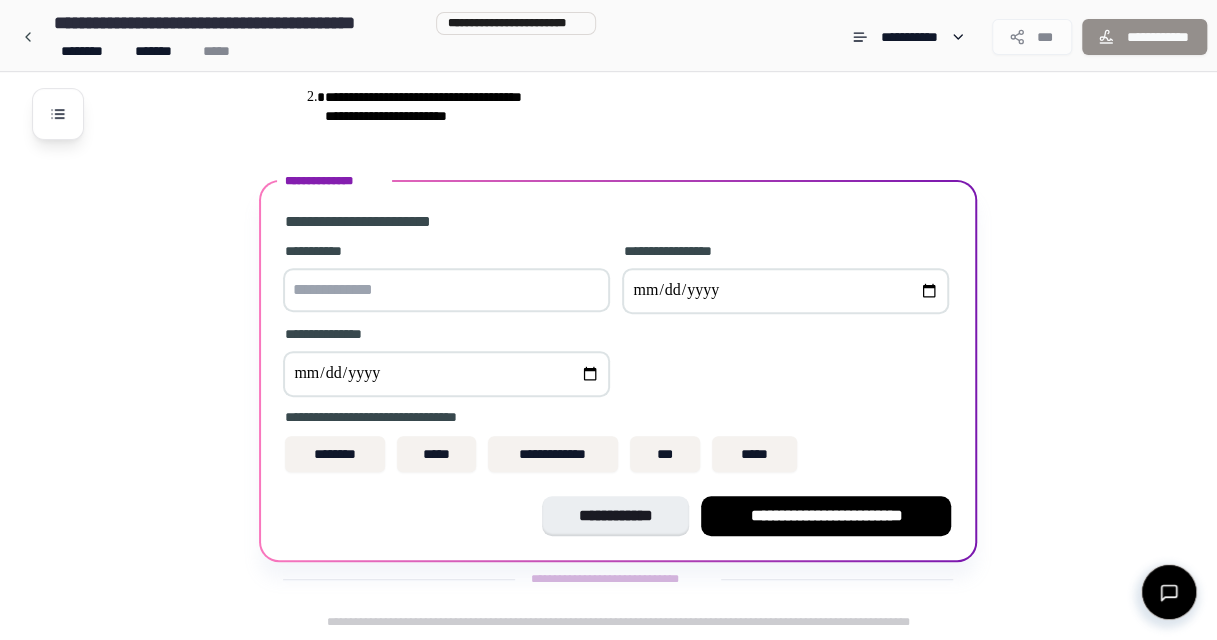 click at bounding box center (446, 290) 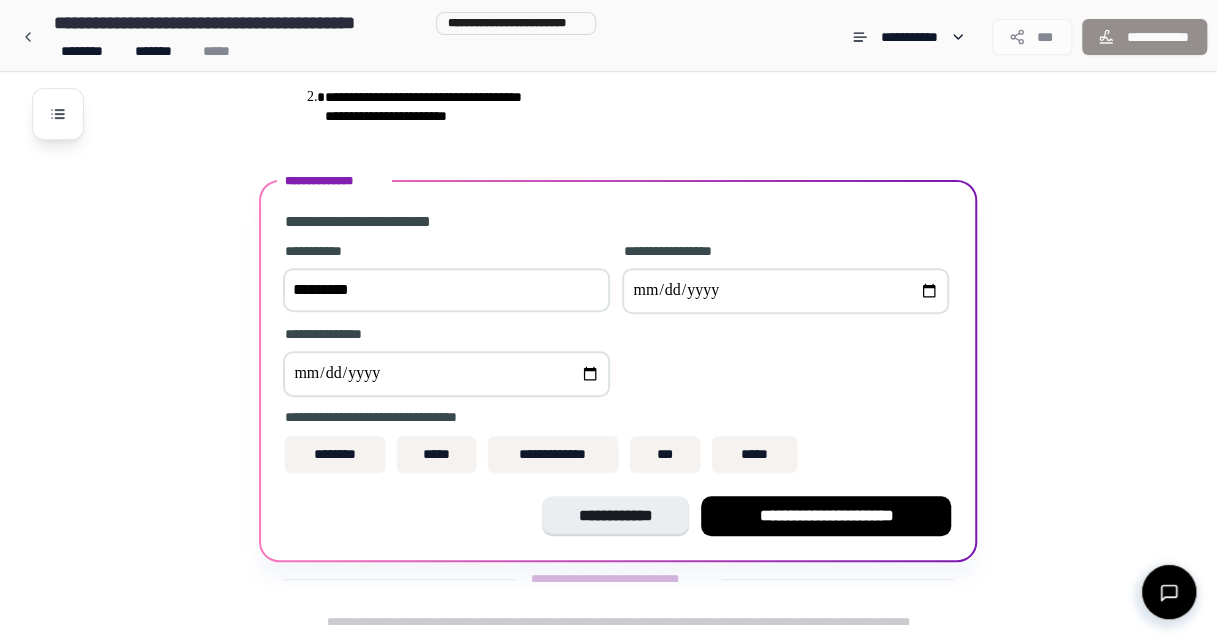 type on "*********" 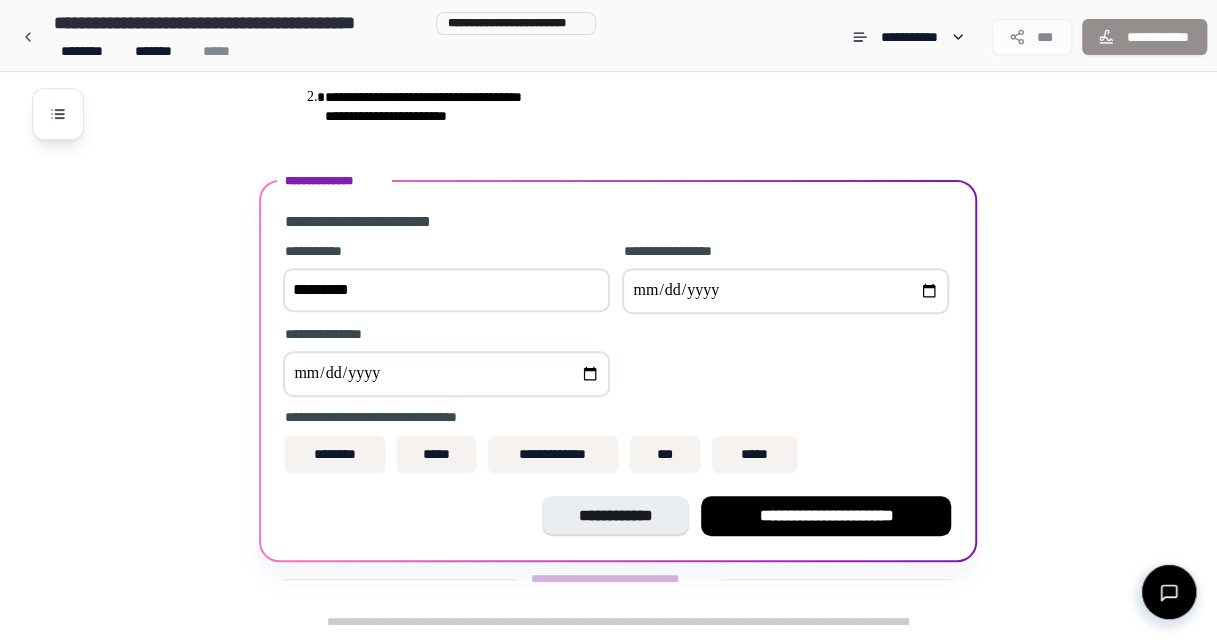 click at bounding box center (785, 291) 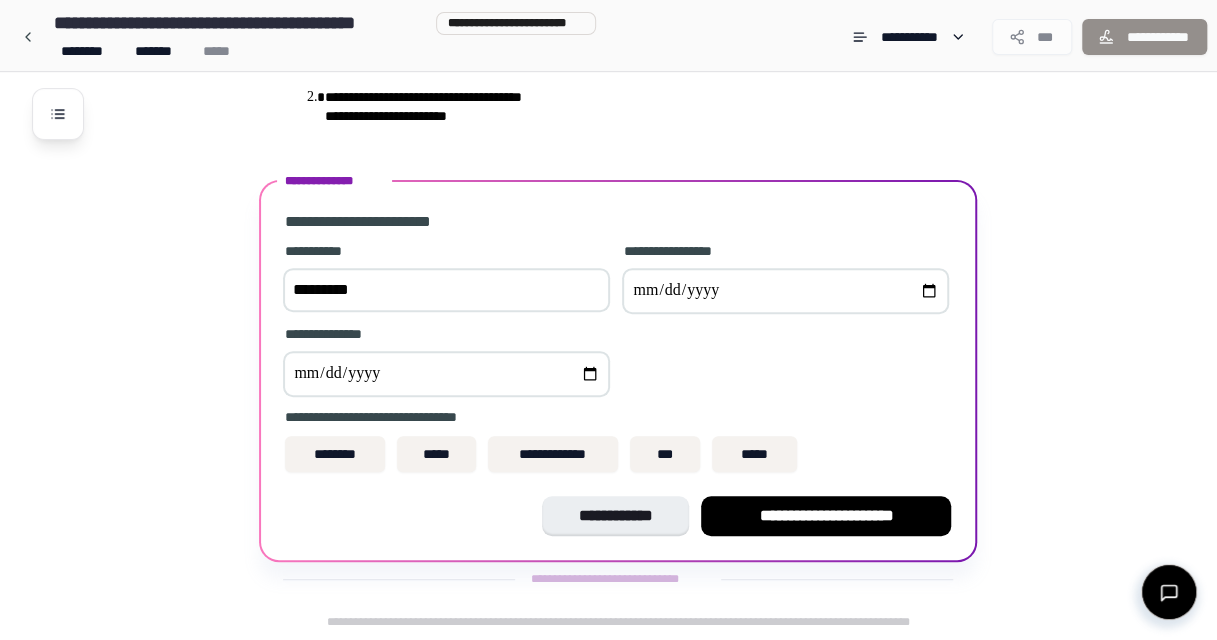 click at bounding box center [785, 291] 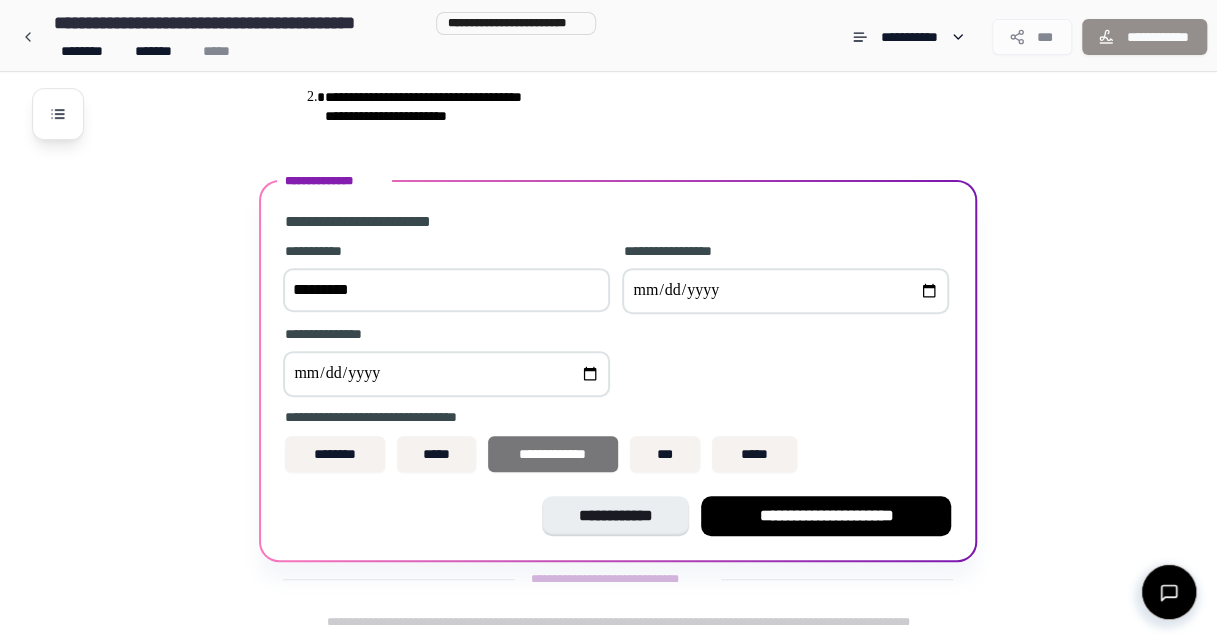 click on "**********" at bounding box center (553, 454) 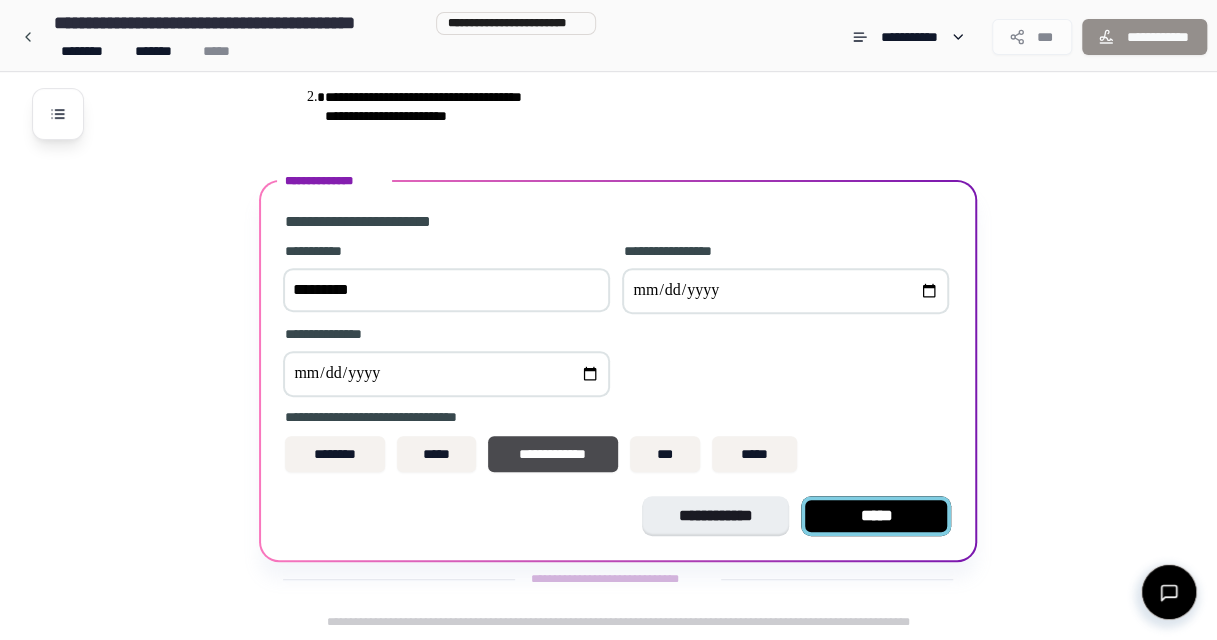 click on "*****" at bounding box center (876, 516) 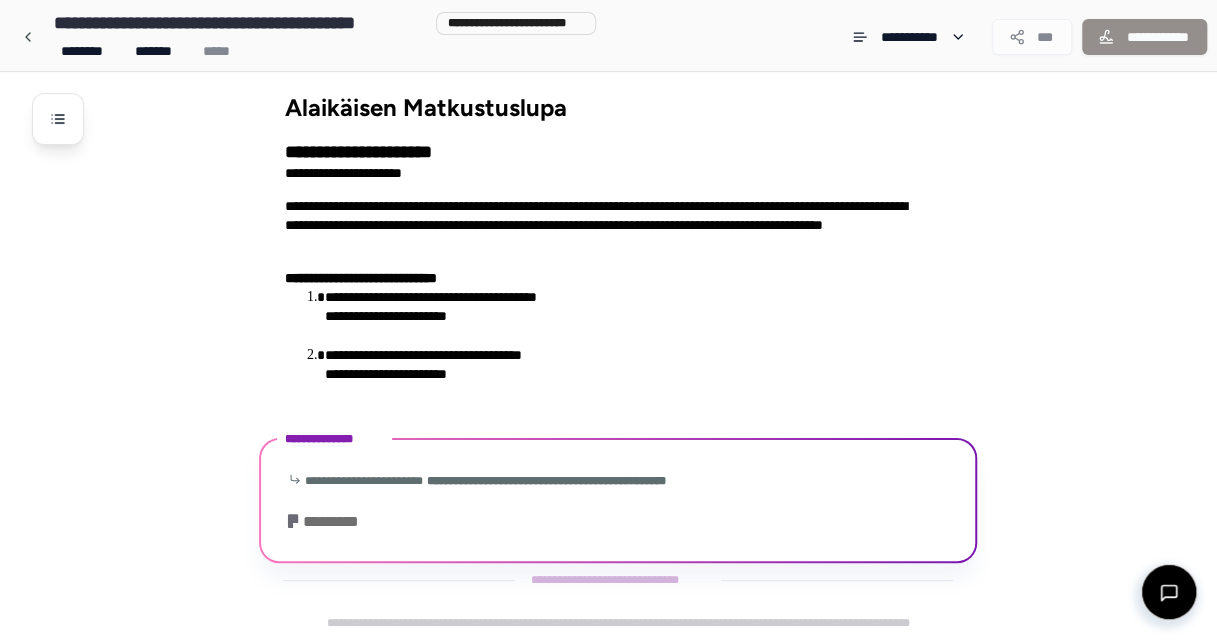 scroll, scrollTop: 483, scrollLeft: 0, axis: vertical 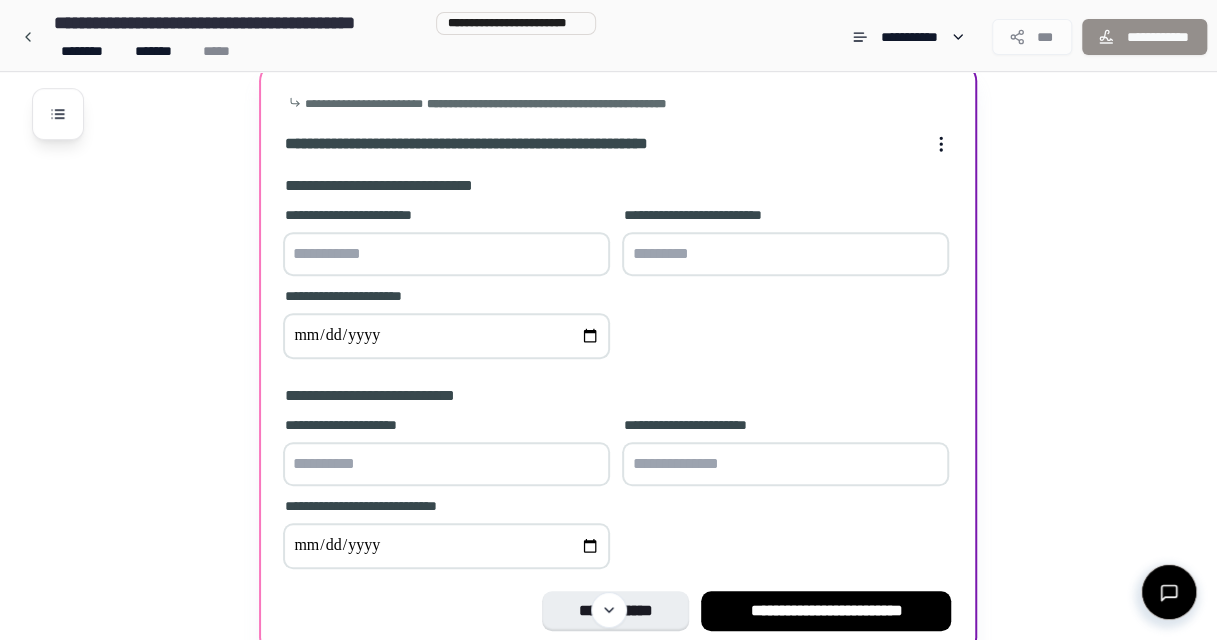 click at bounding box center (446, 254) 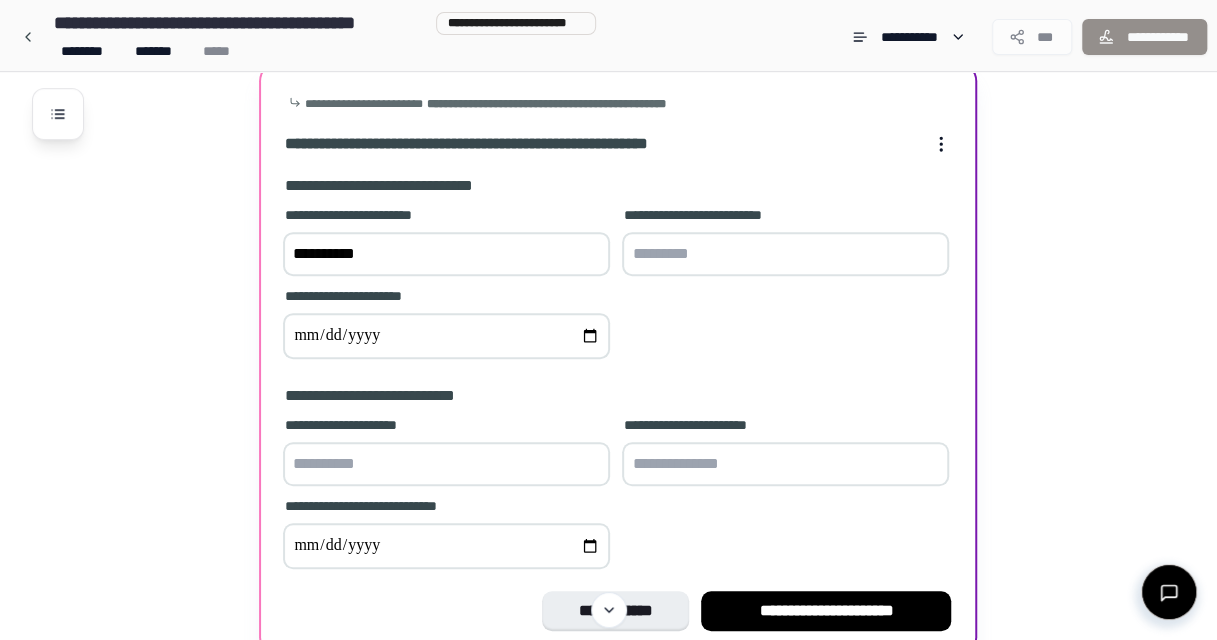 type on "**********" 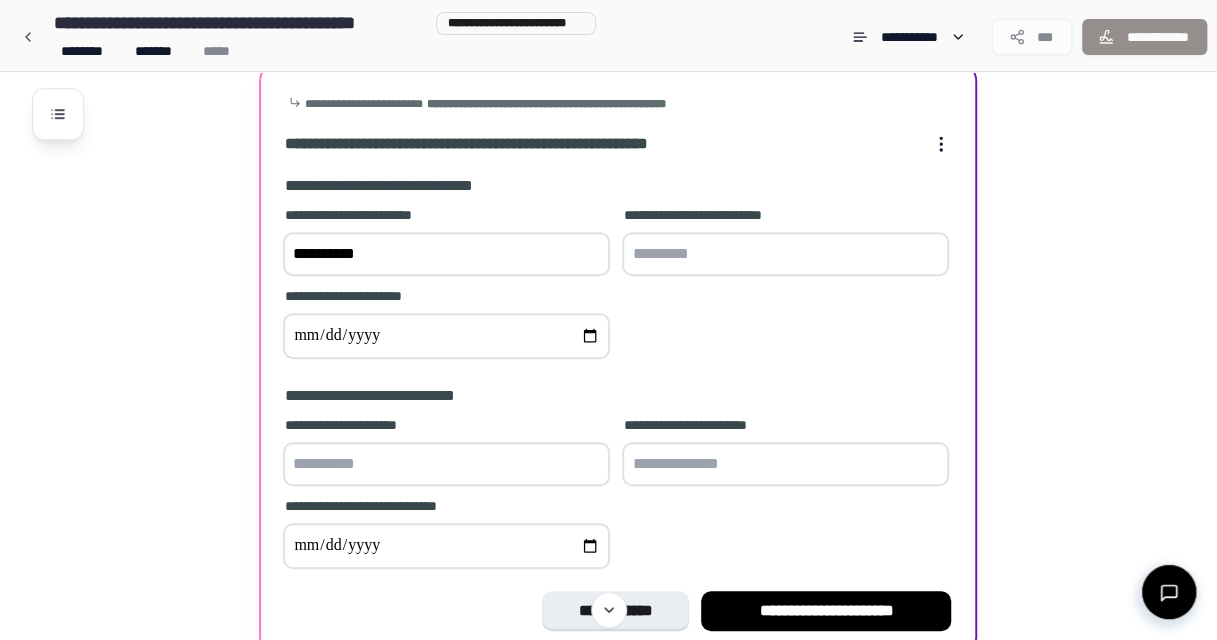 click at bounding box center (785, 254) 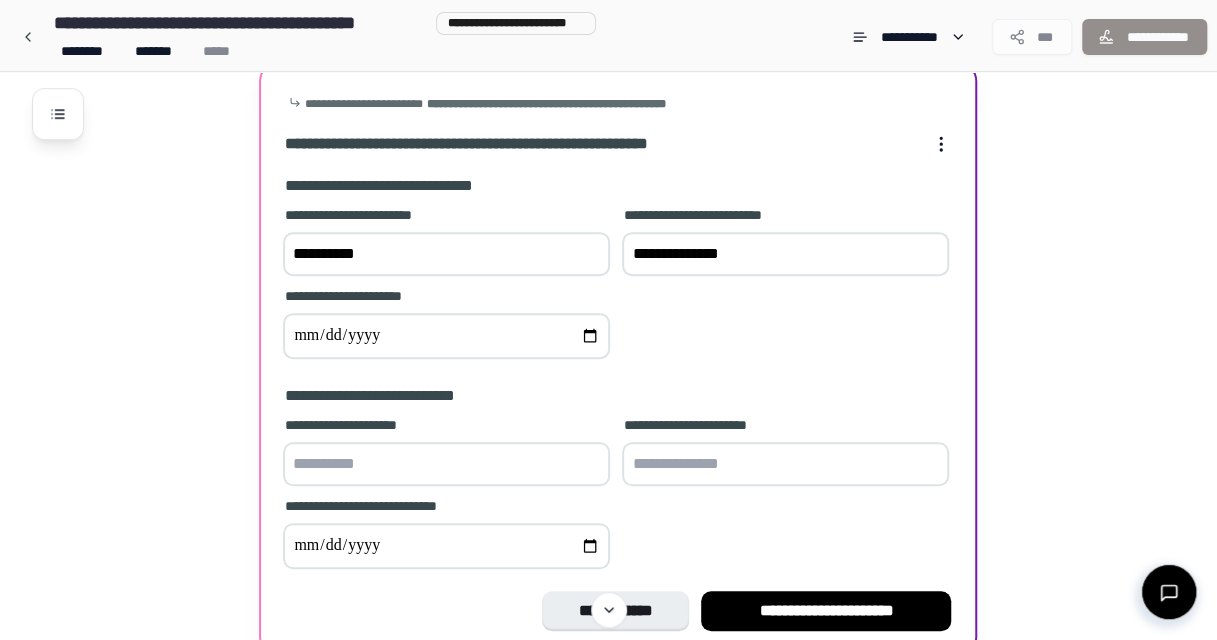 type on "**********" 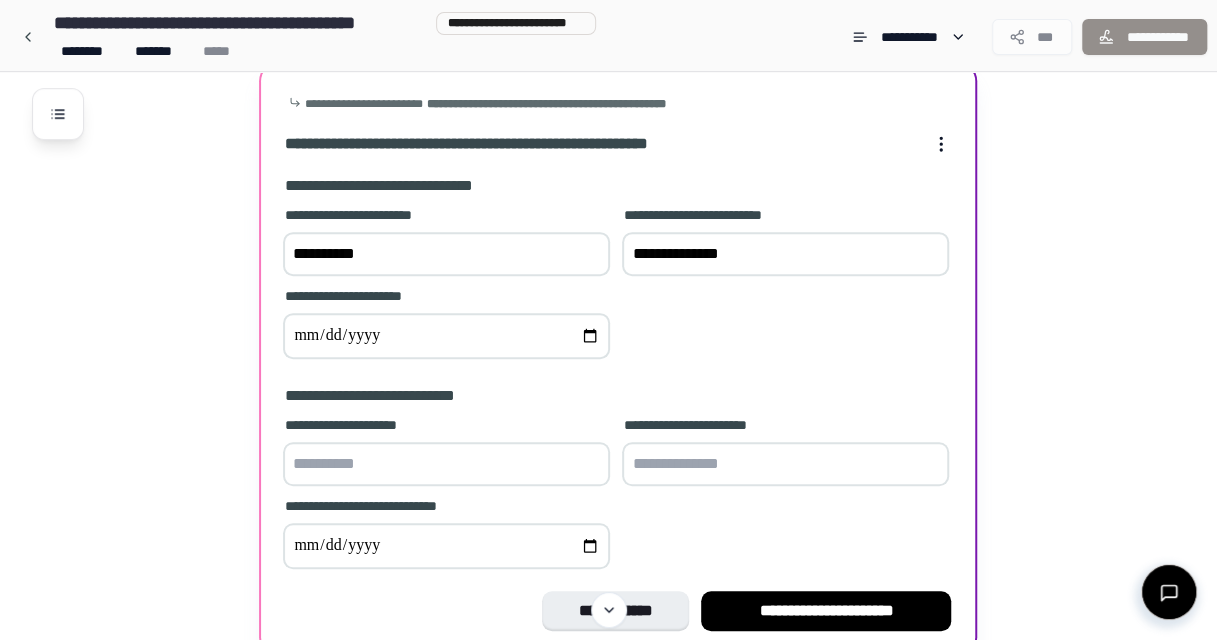 click on "**********" at bounding box center (618, 285) 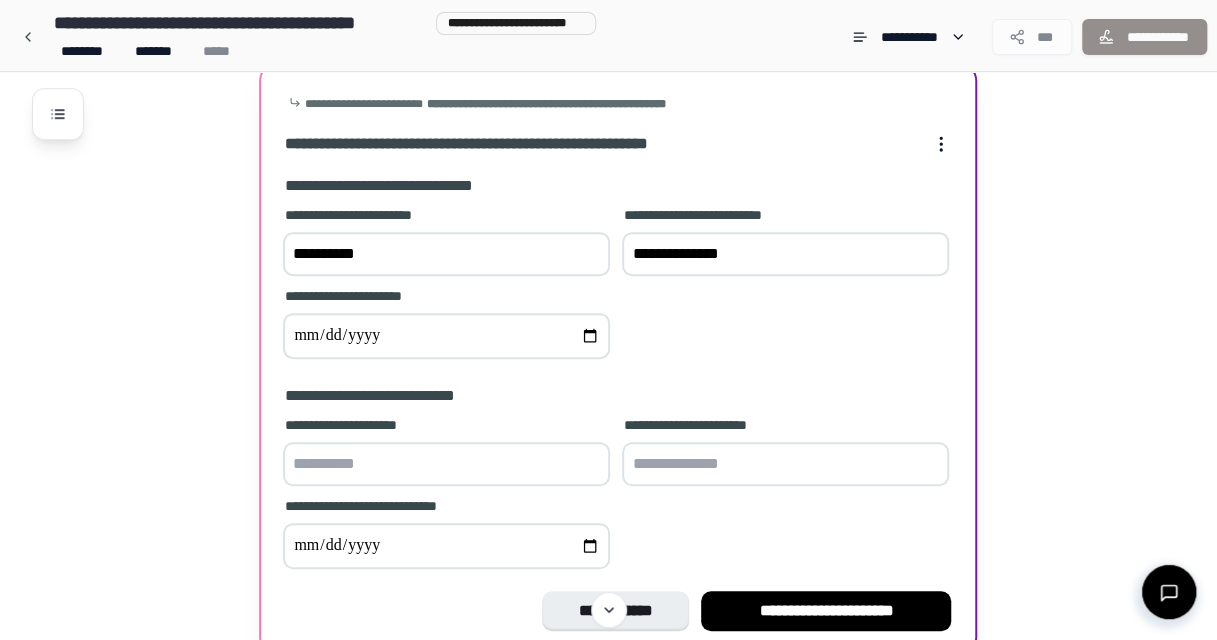 click at bounding box center [446, 336] 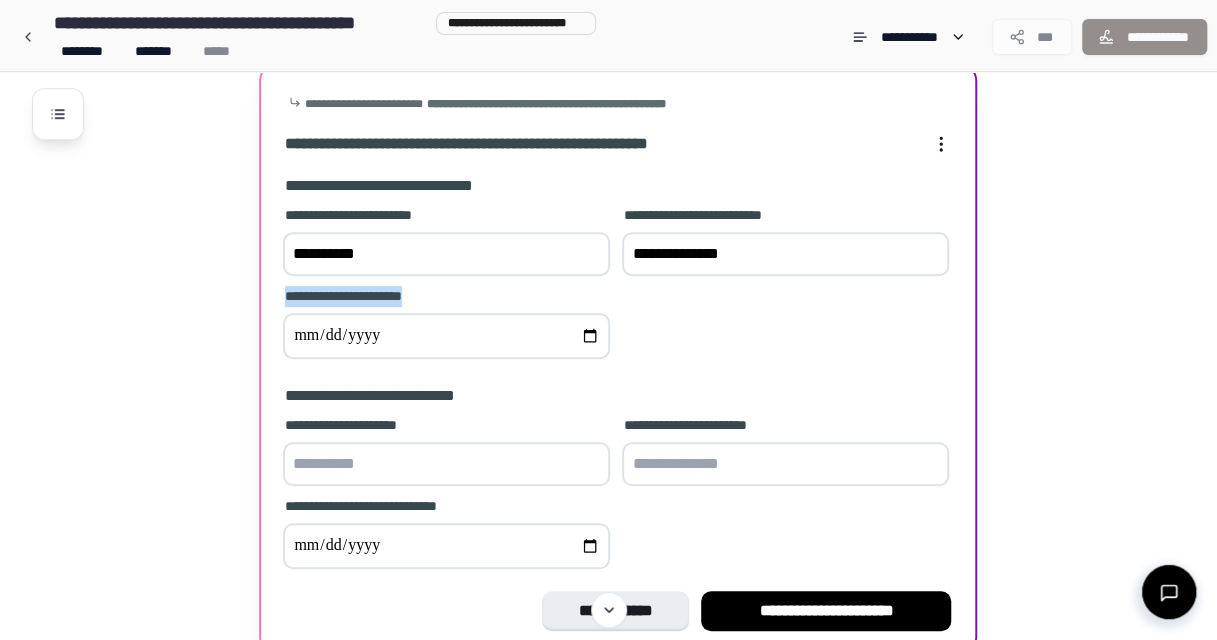 drag, startPoint x: 457, startPoint y: 296, endPoint x: 438, endPoint y: 294, distance: 19.104973 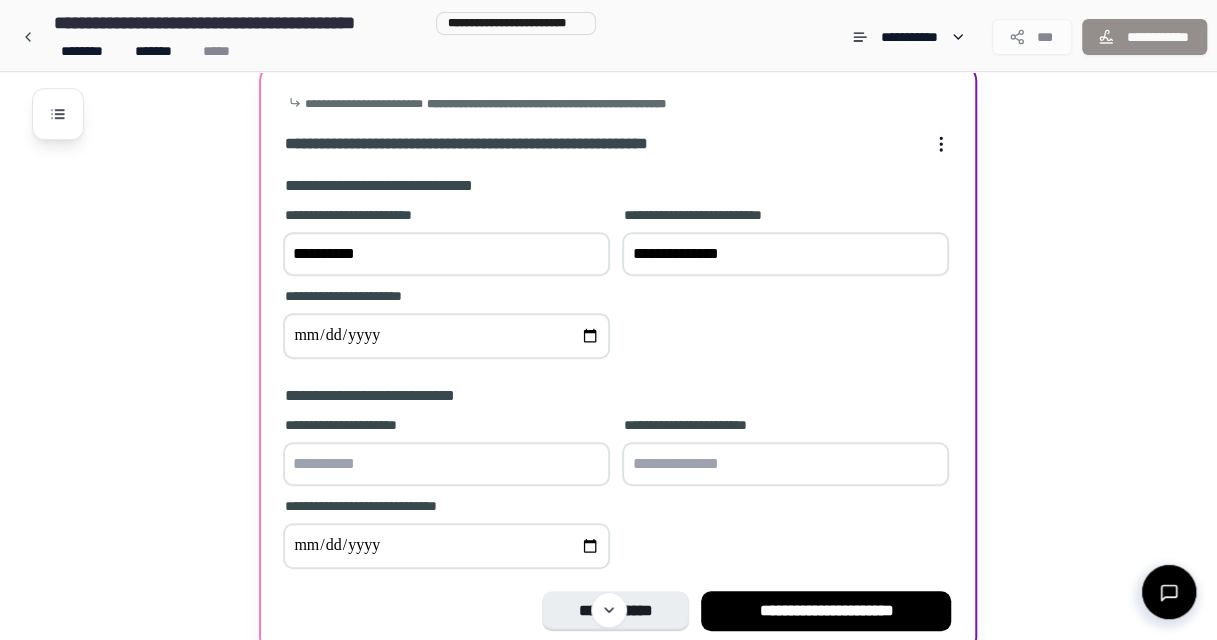 click at bounding box center (446, 336) 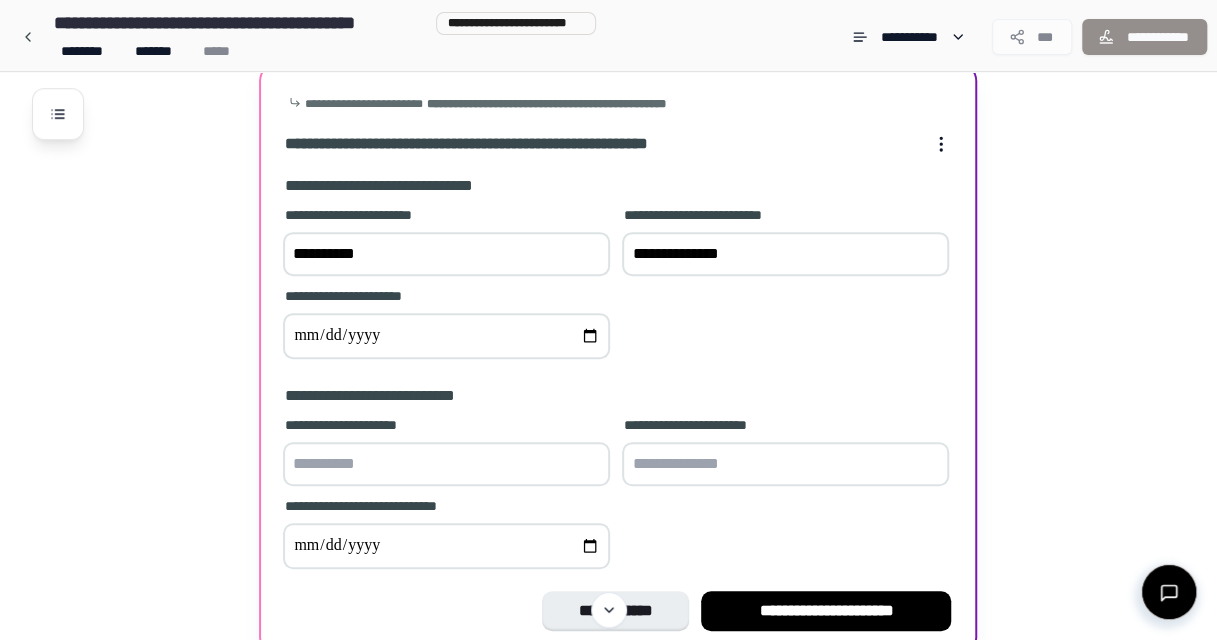 type on "**********" 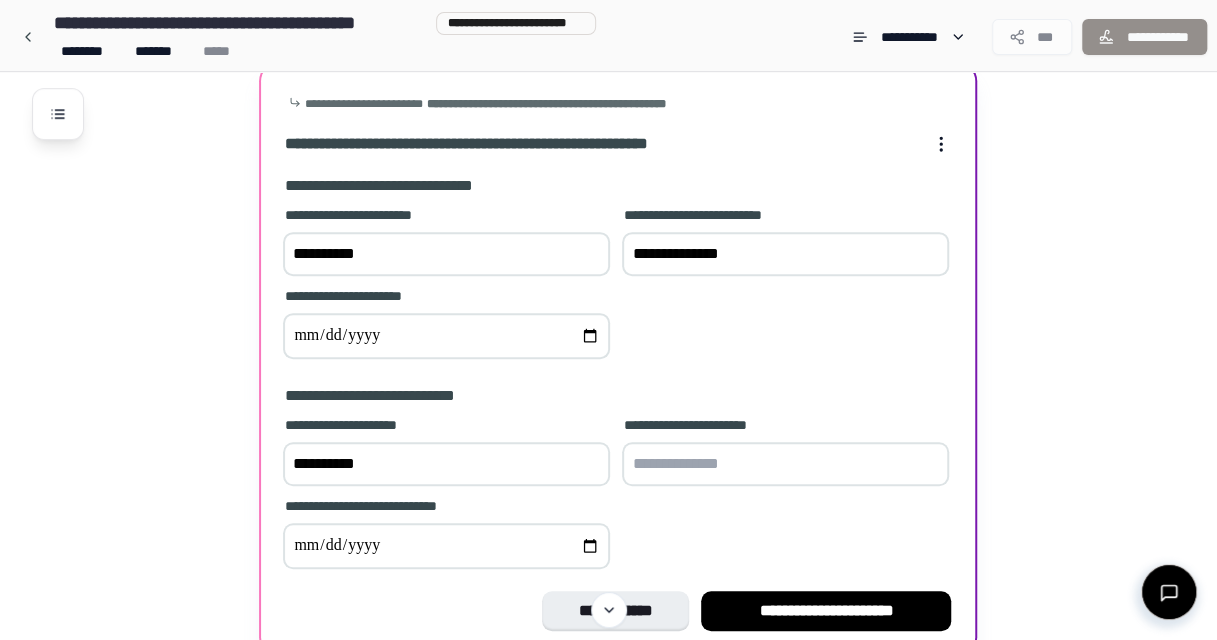 type on "**********" 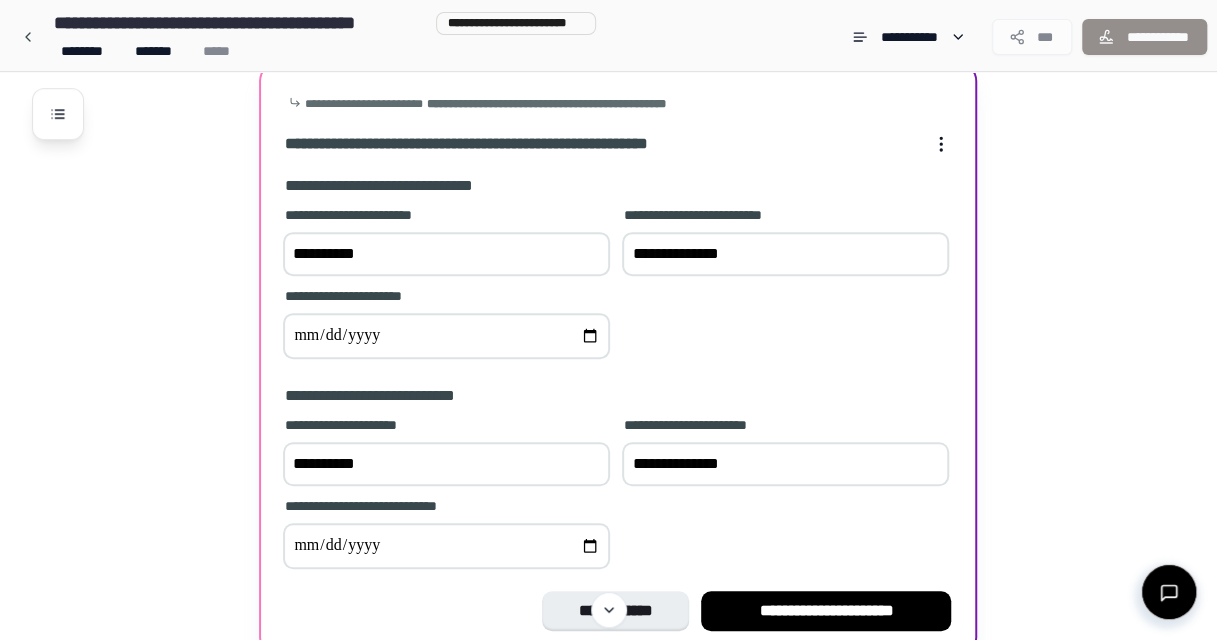type on "**********" 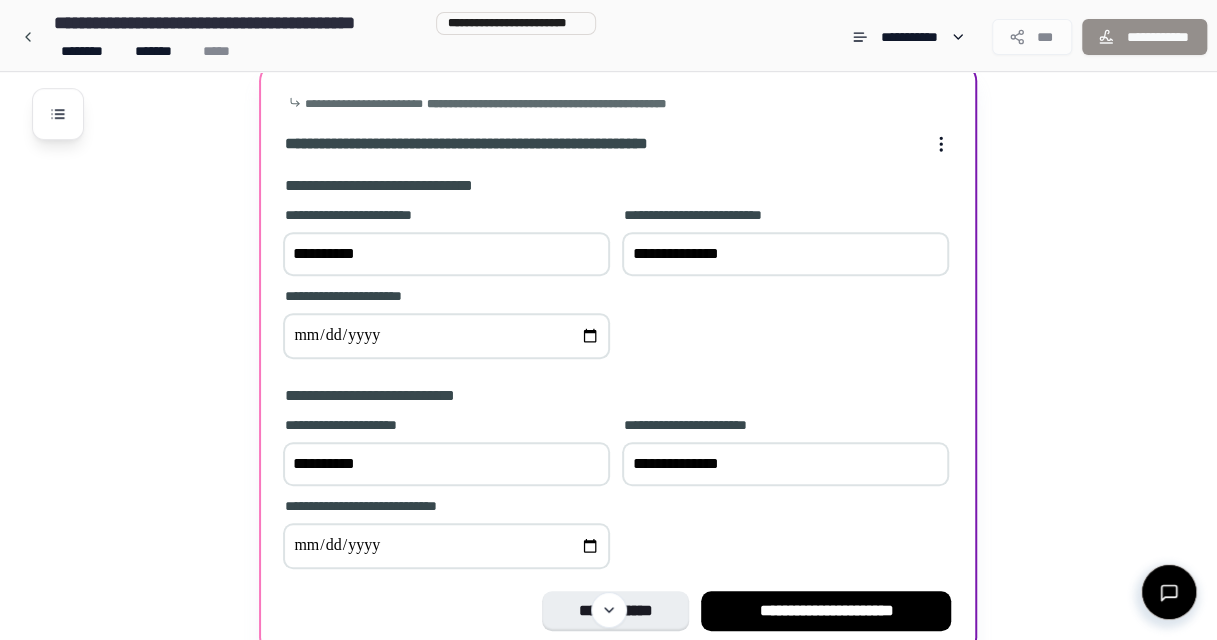 click at bounding box center (446, 546) 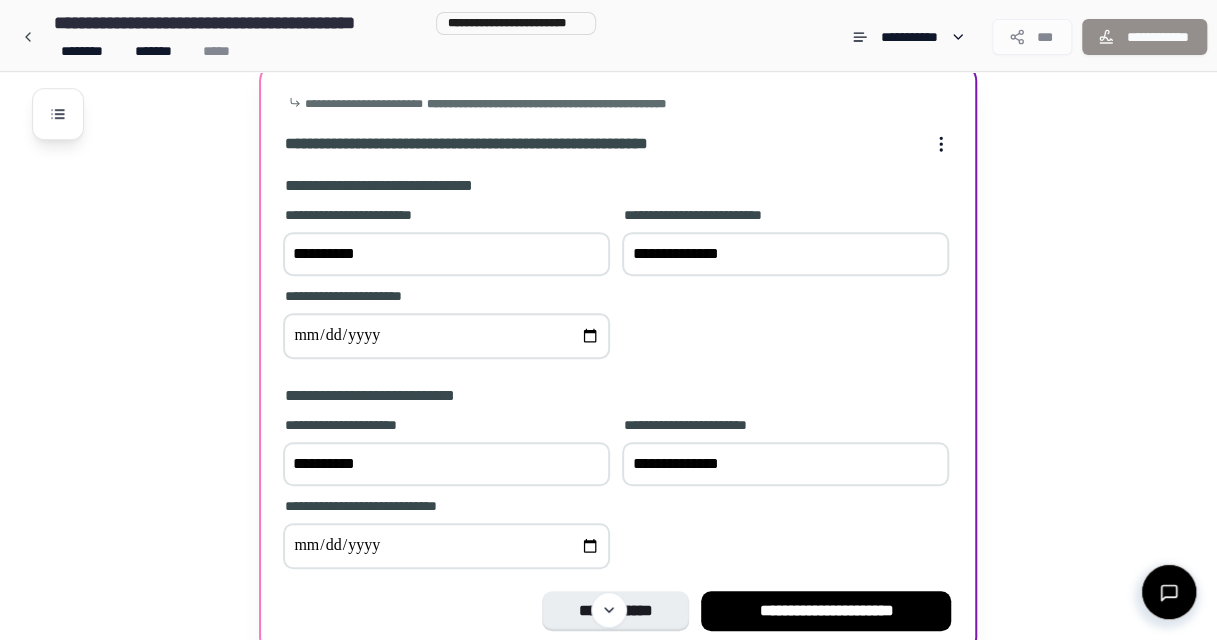 type on "**********" 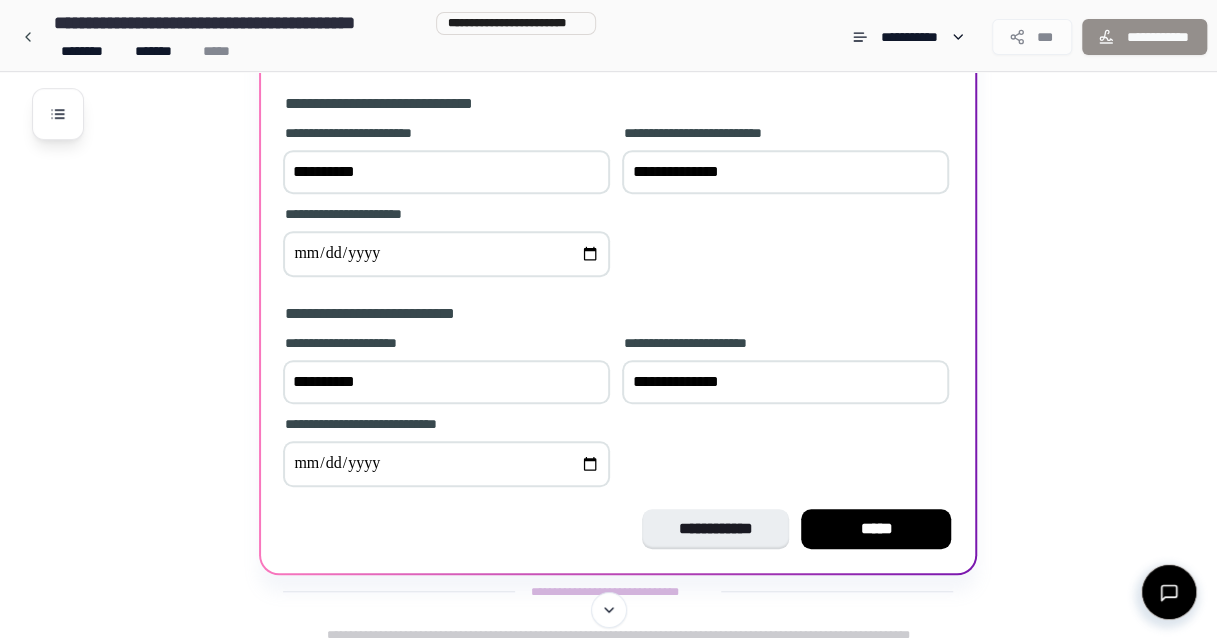 scroll, scrollTop: 483, scrollLeft: 0, axis: vertical 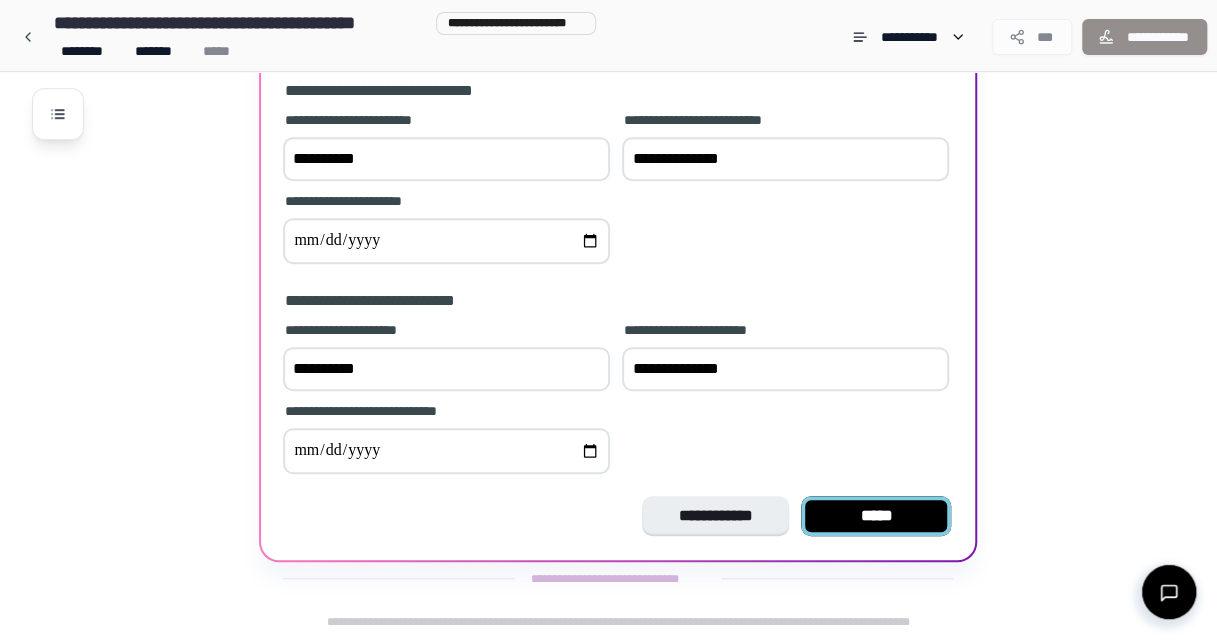 click on "*****" at bounding box center [876, 516] 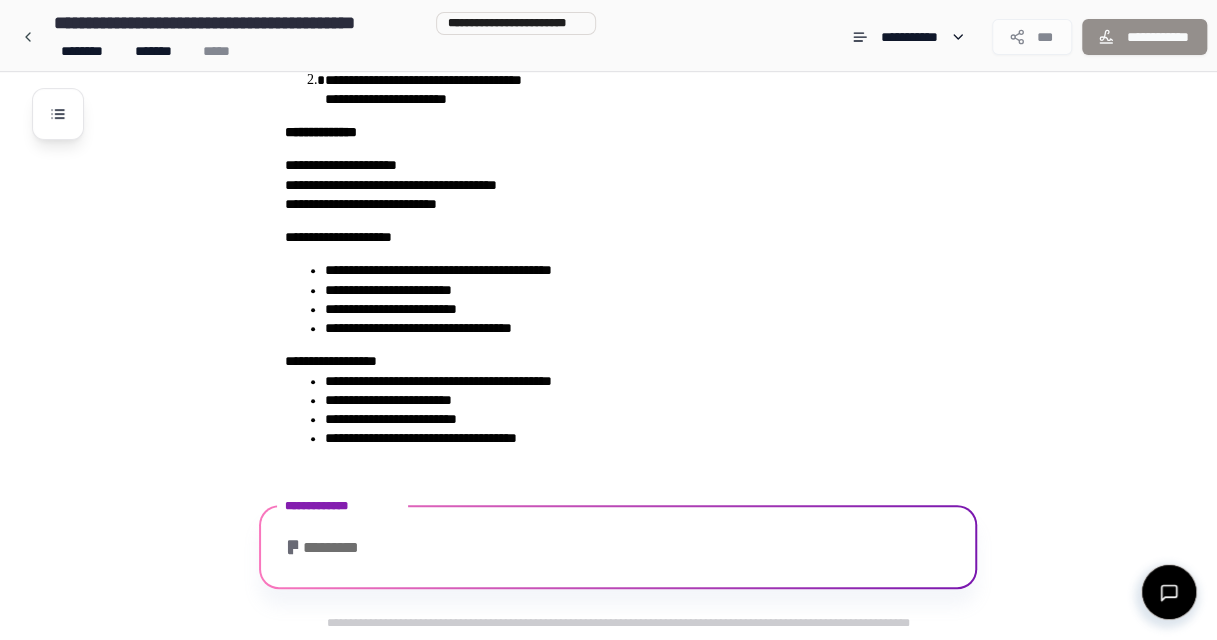 scroll, scrollTop: 397, scrollLeft: 0, axis: vertical 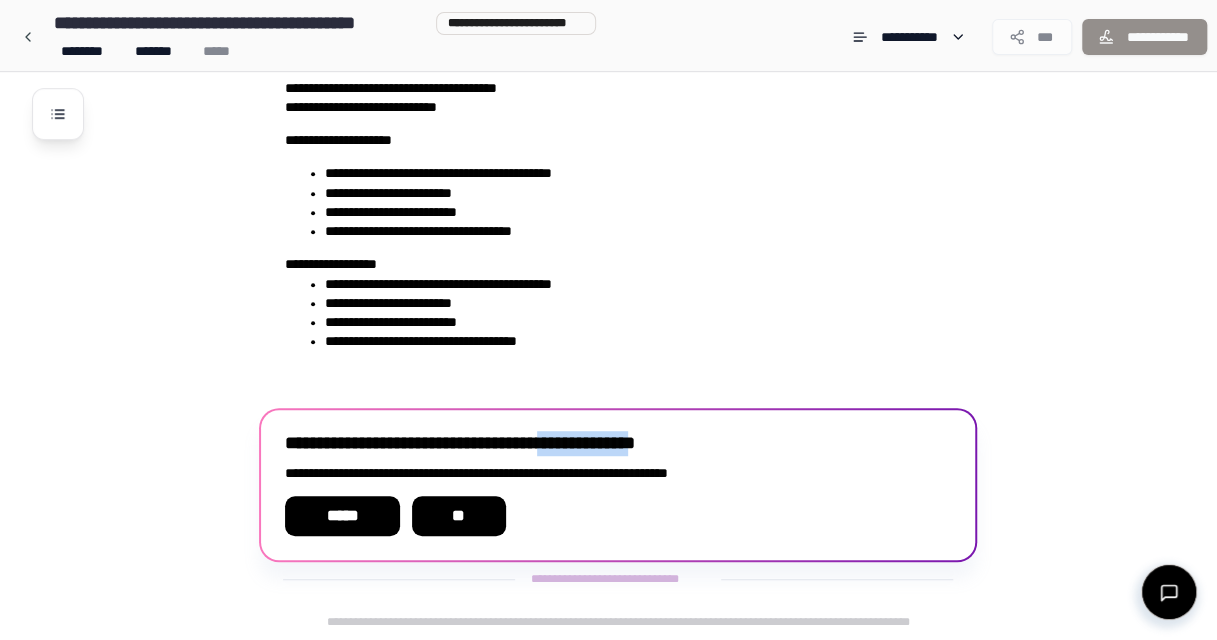 drag, startPoint x: 579, startPoint y: 443, endPoint x: 710, endPoint y: 444, distance: 131.00381 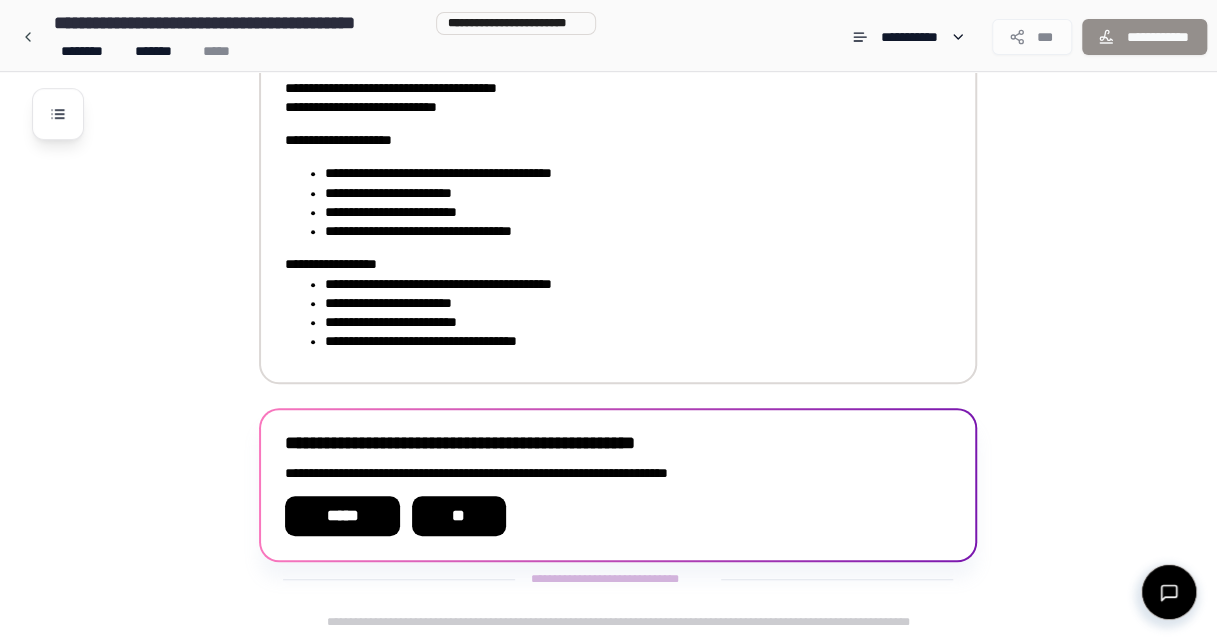 click on "**********" at bounding box center [624, 303] 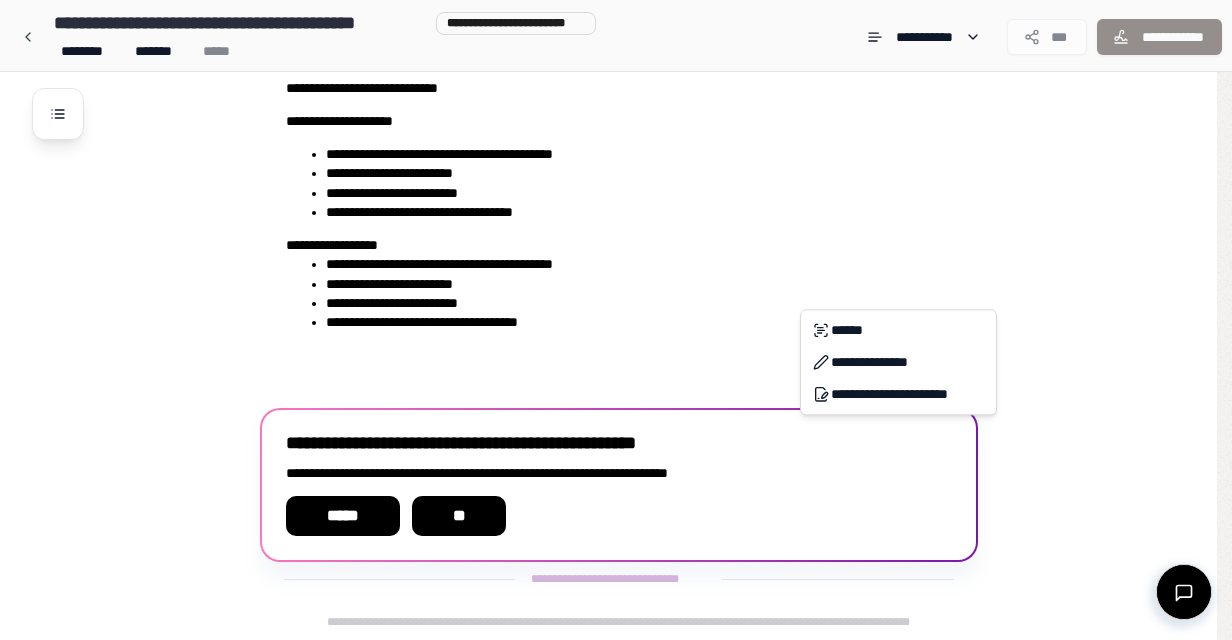 click on "**********" at bounding box center (616, 121) 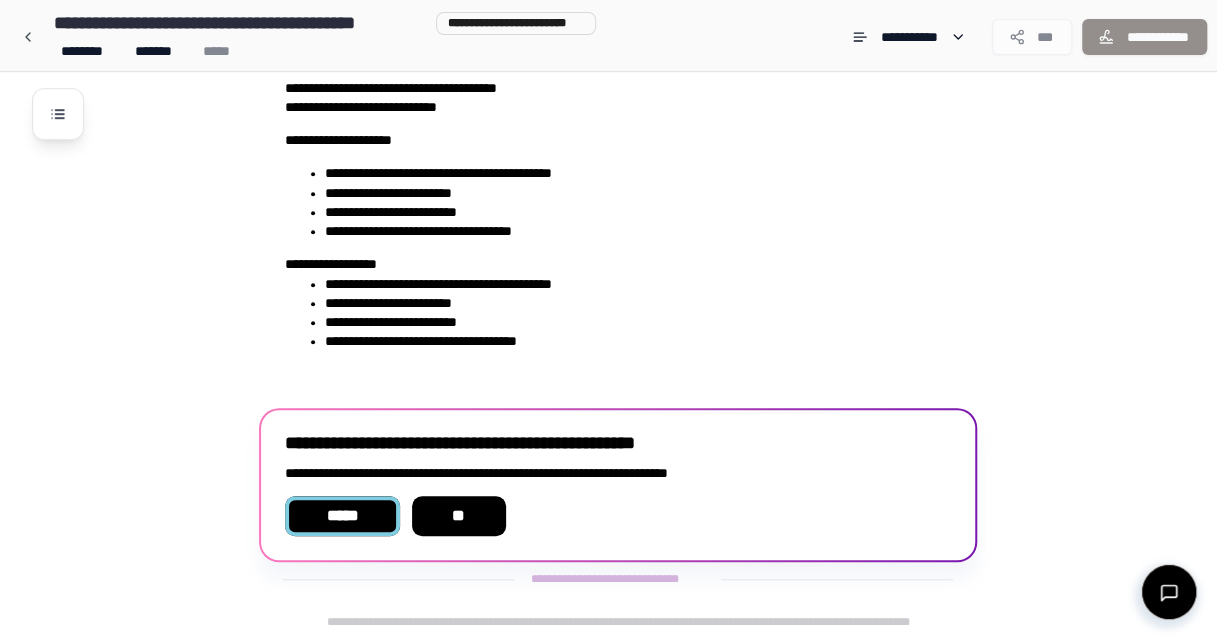 click on "*****" at bounding box center (342, 516) 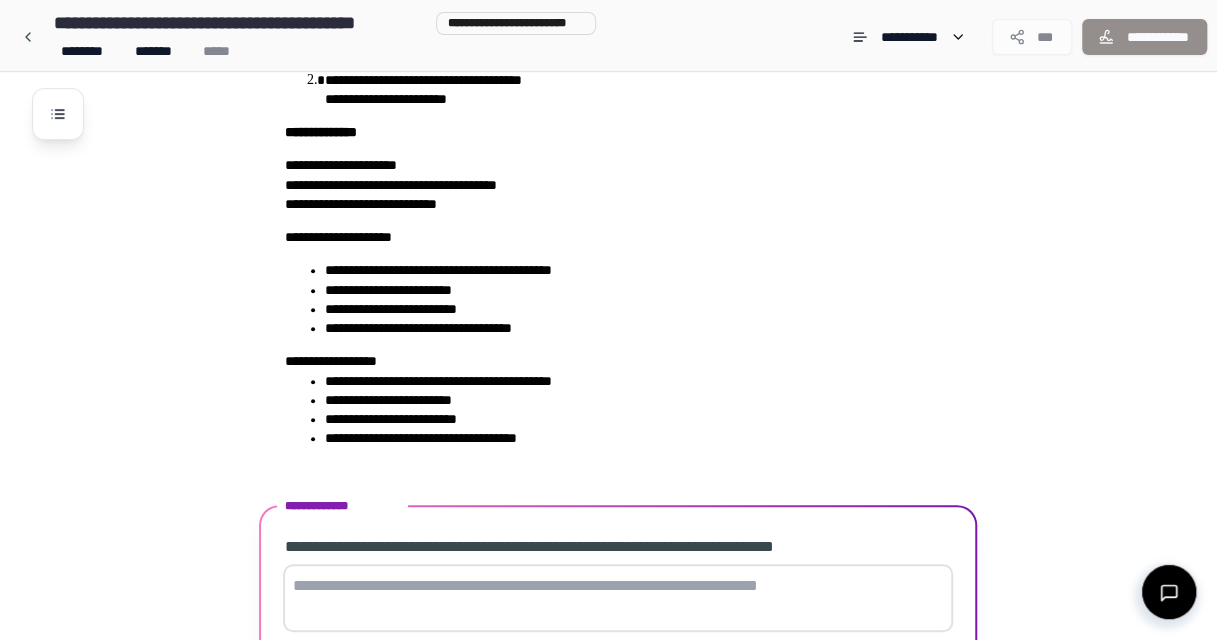 scroll, scrollTop: 457, scrollLeft: 0, axis: vertical 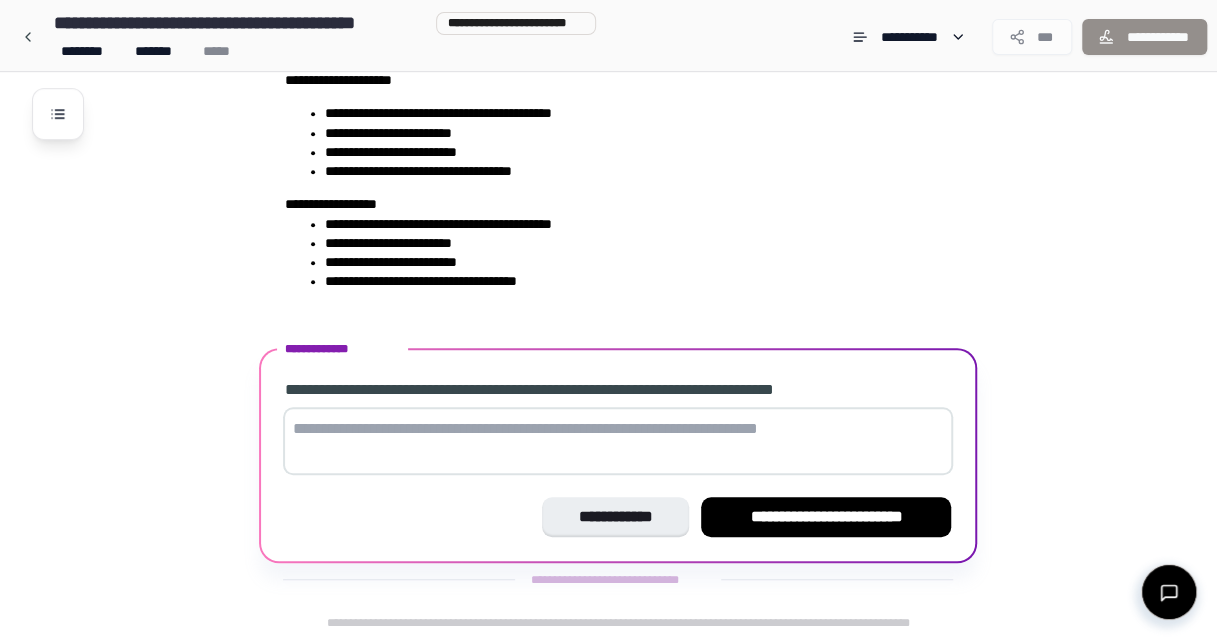click on "**********" at bounding box center (634, 128) 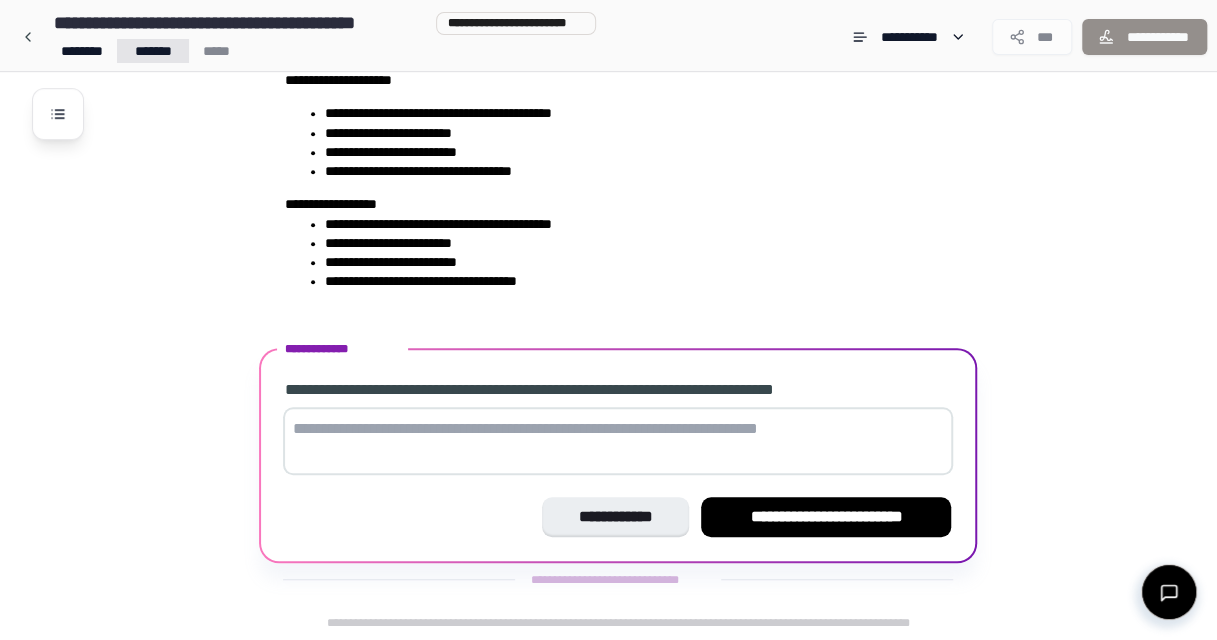 click on "**********" at bounding box center [608, 92] 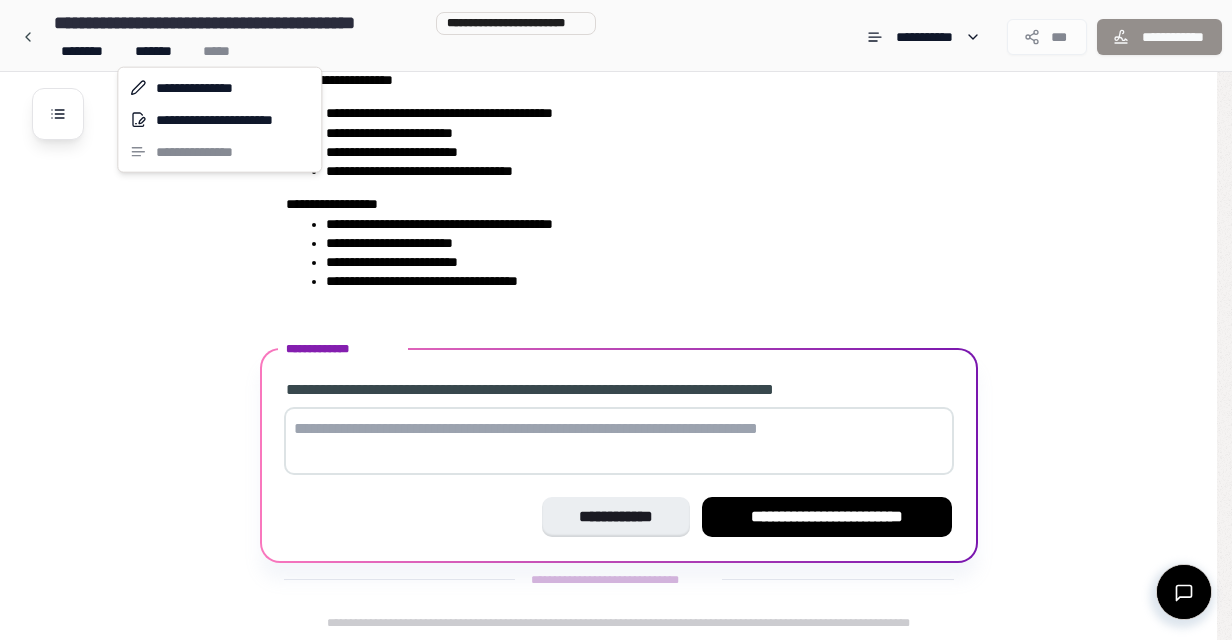 click on "**********" at bounding box center (616, 92) 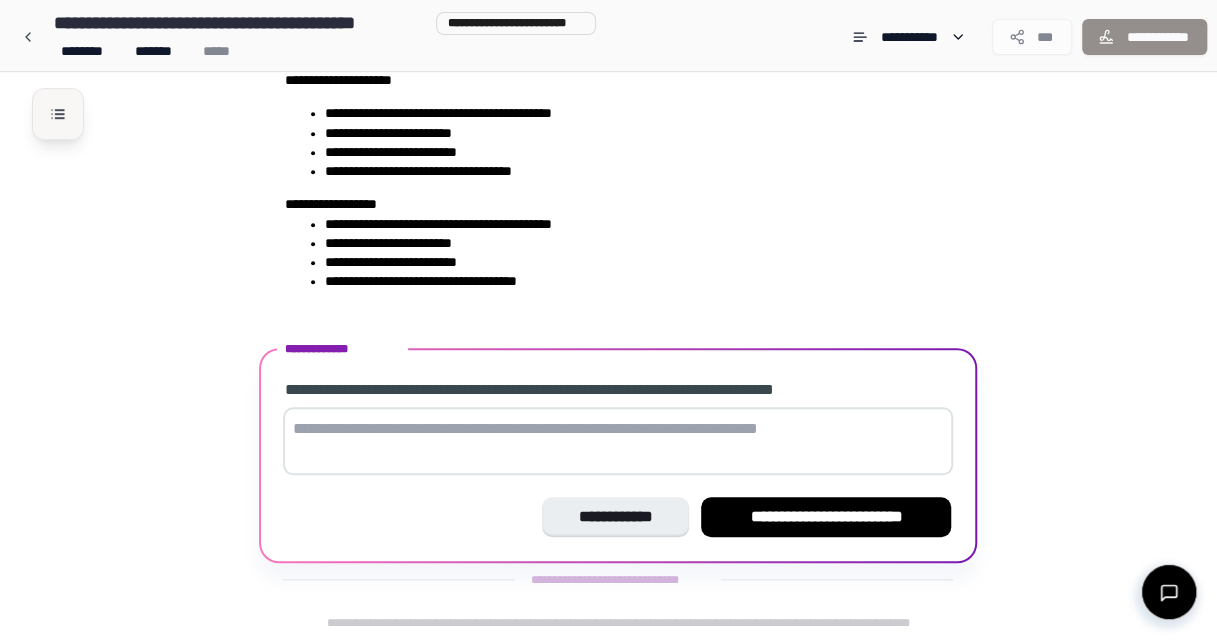 click at bounding box center [58, 114] 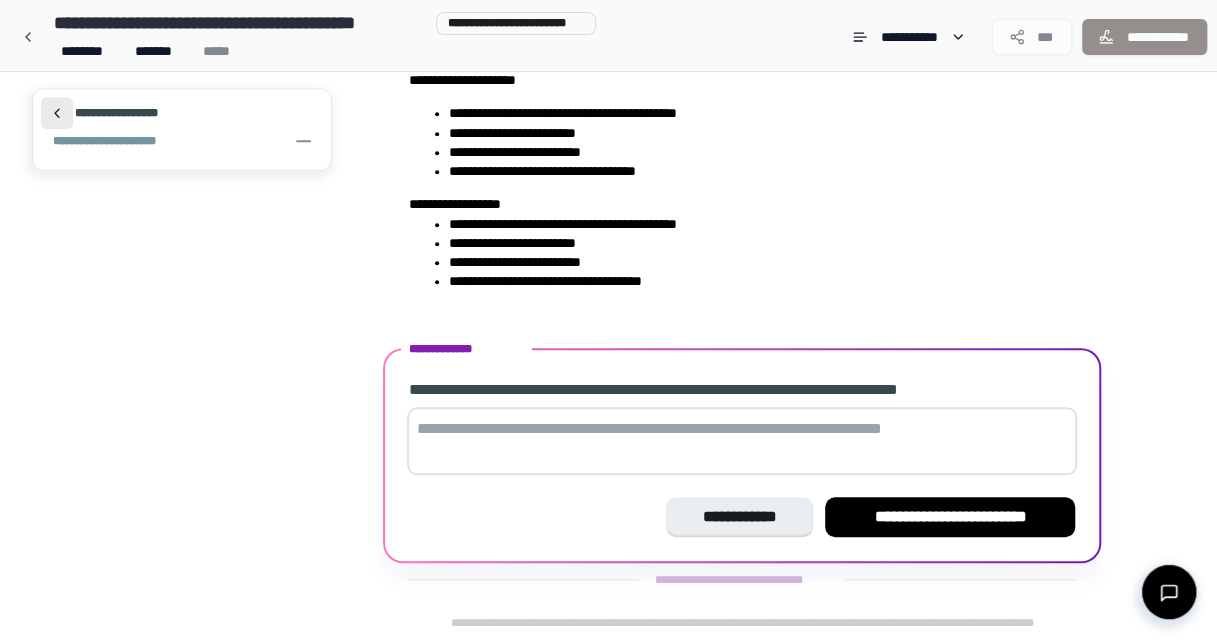 click at bounding box center [57, 113] 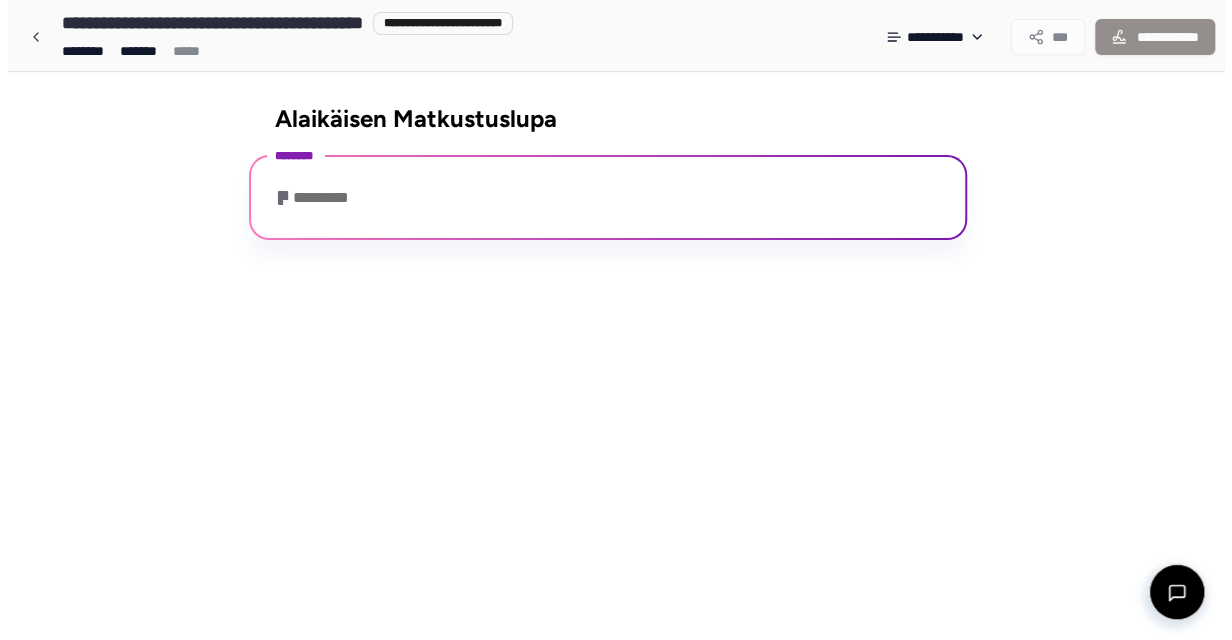 scroll, scrollTop: 0, scrollLeft: 0, axis: both 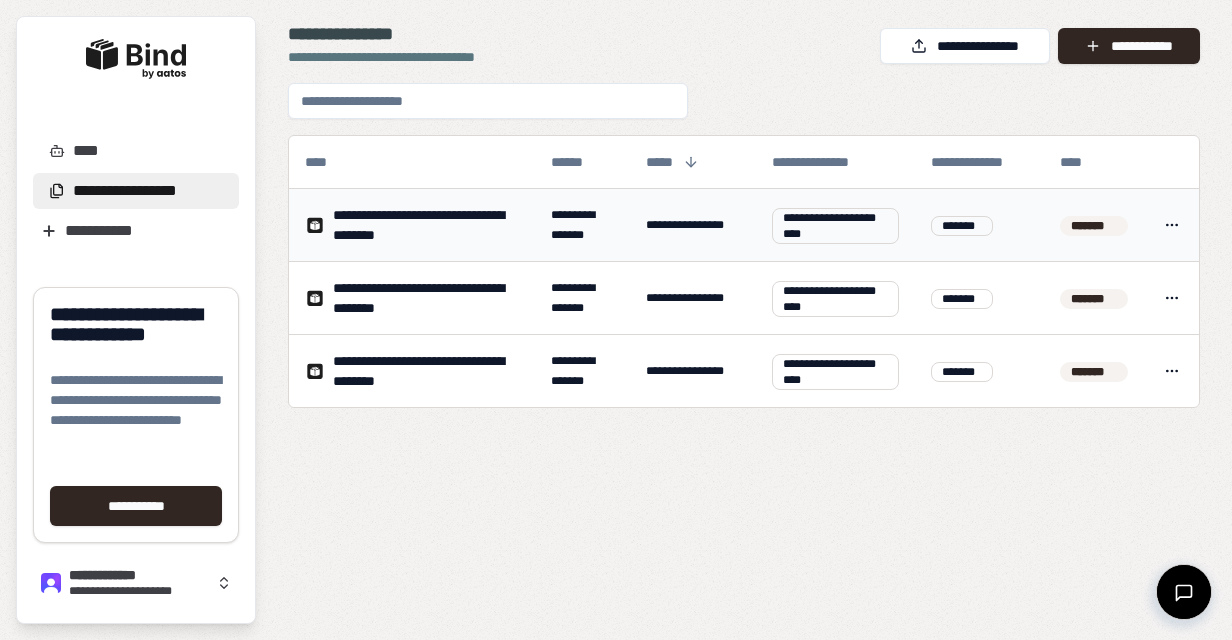 click on "**********" at bounding box center (426, 225) 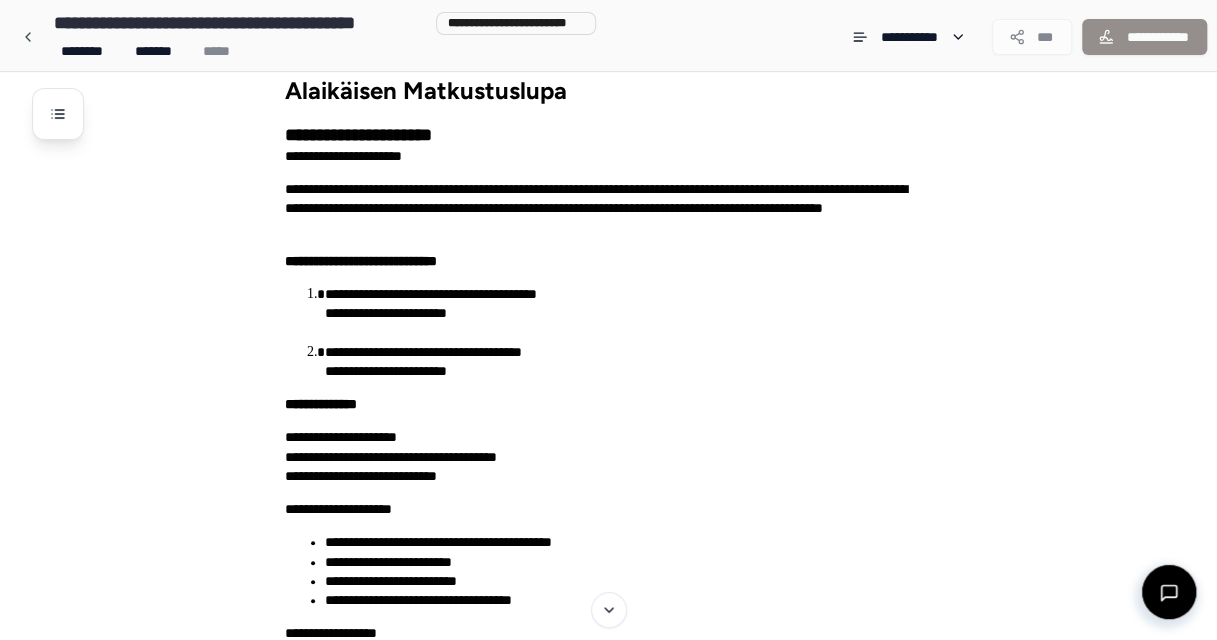 scroll, scrollTop: 32, scrollLeft: 0, axis: vertical 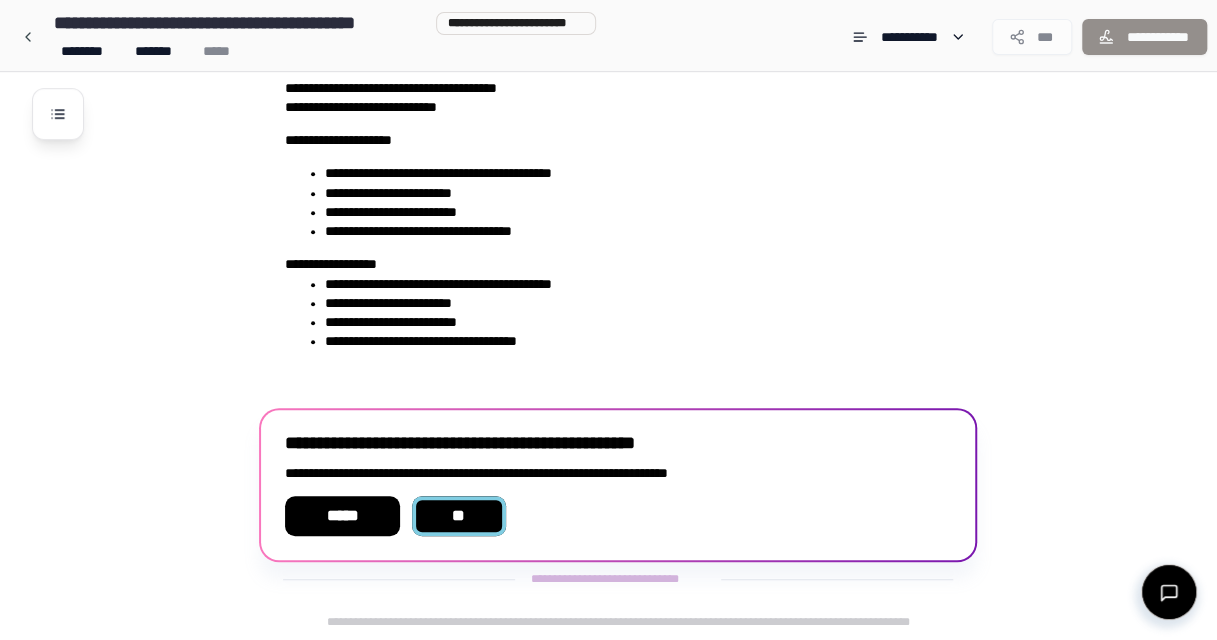 click on "**" at bounding box center [458, 516] 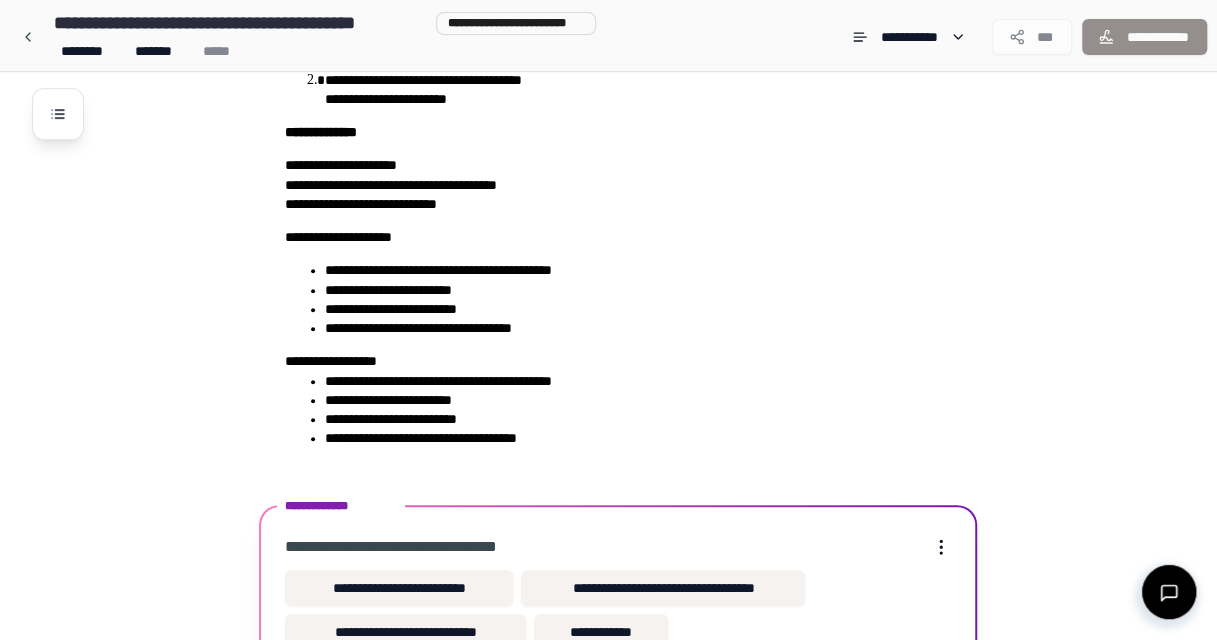 scroll, scrollTop: 413, scrollLeft: 0, axis: vertical 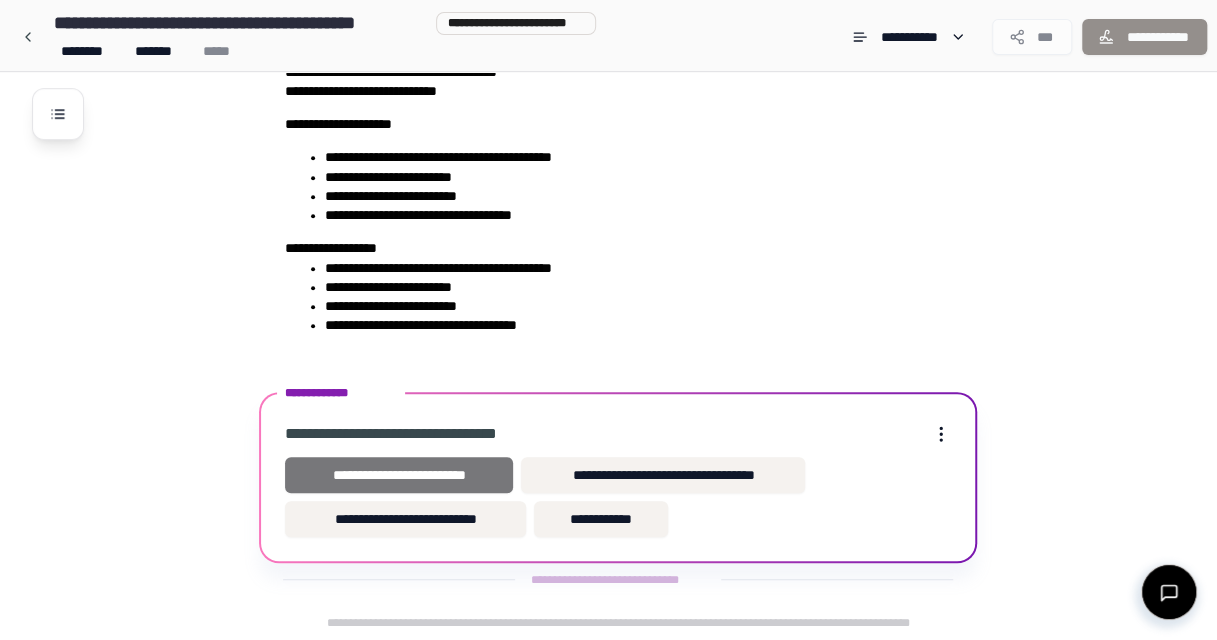 click on "**********" at bounding box center [399, 475] 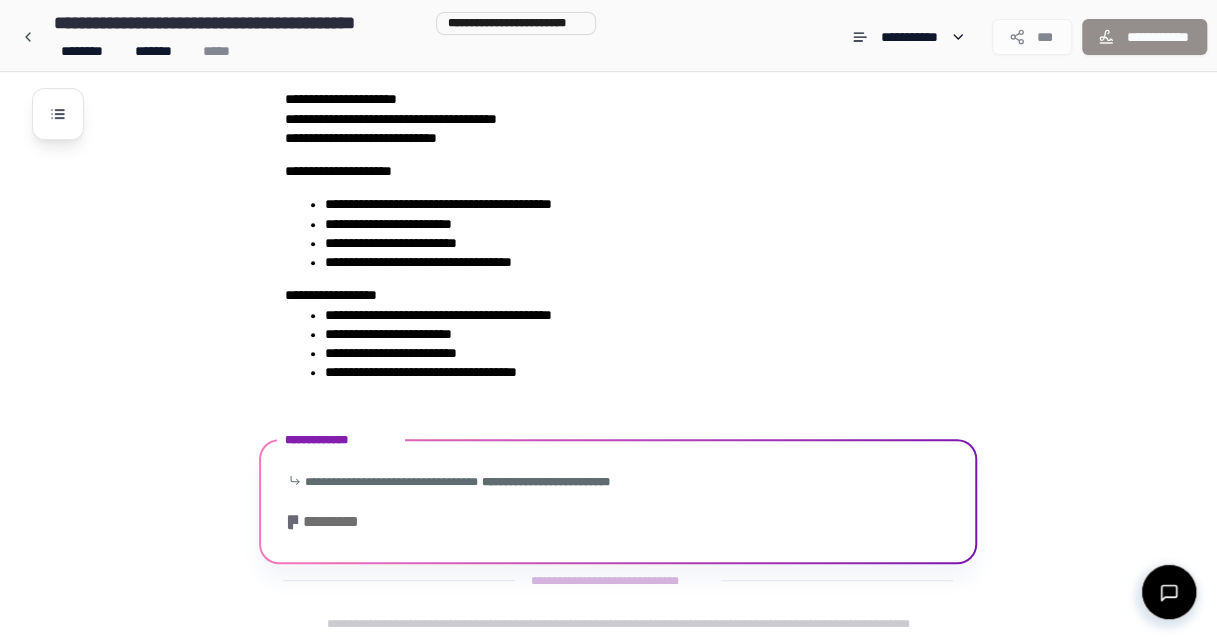 scroll, scrollTop: 720, scrollLeft: 0, axis: vertical 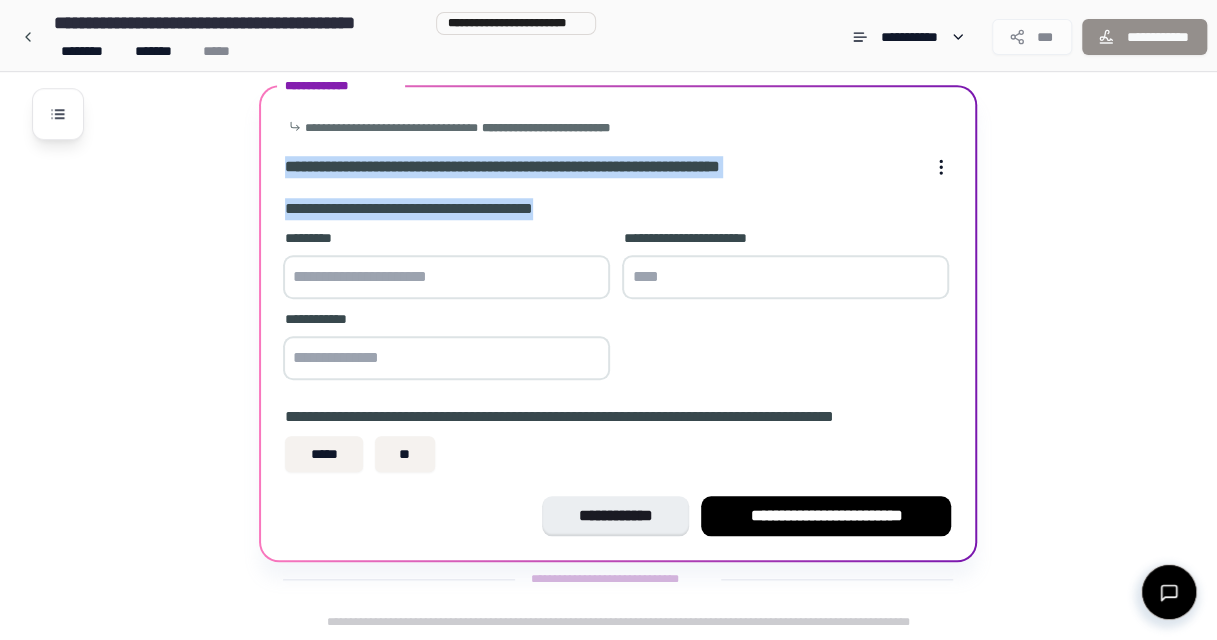 drag, startPoint x: 595, startPoint y: 210, endPoint x: 288, endPoint y: 167, distance: 309.99677 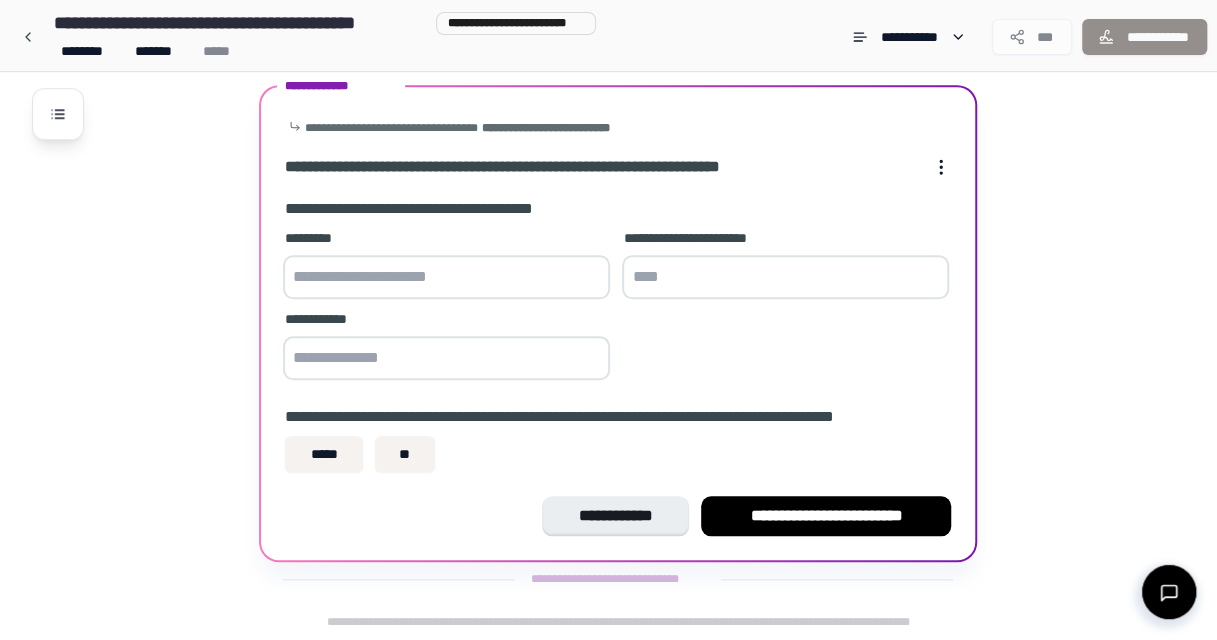 click at bounding box center [446, 277] 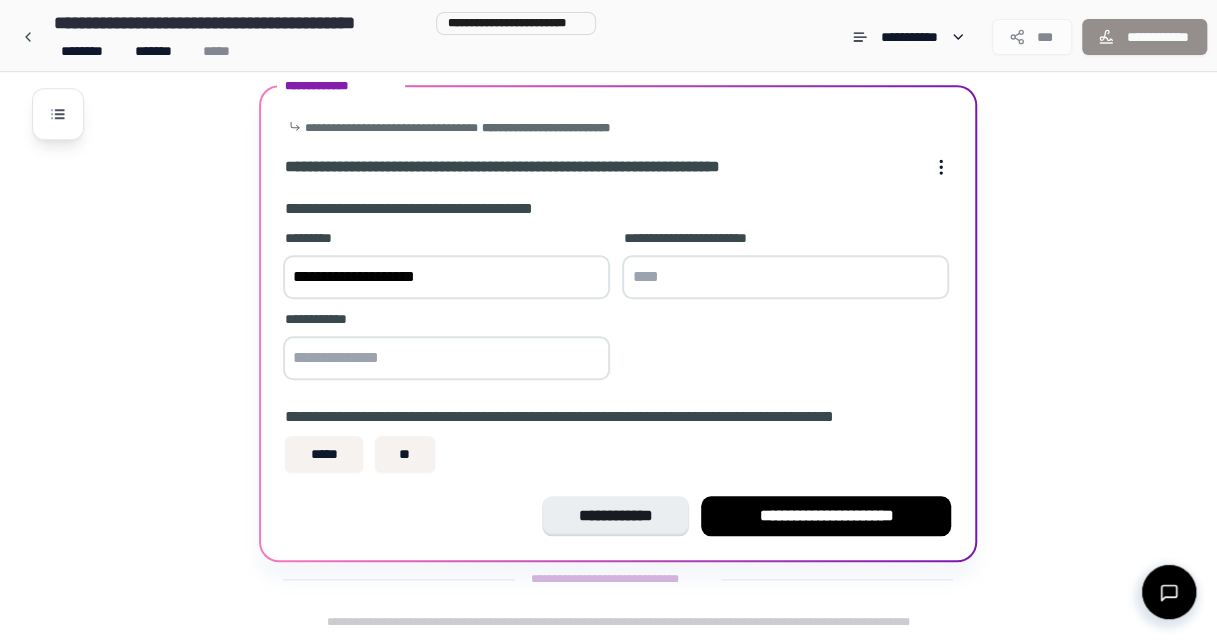 type on "**********" 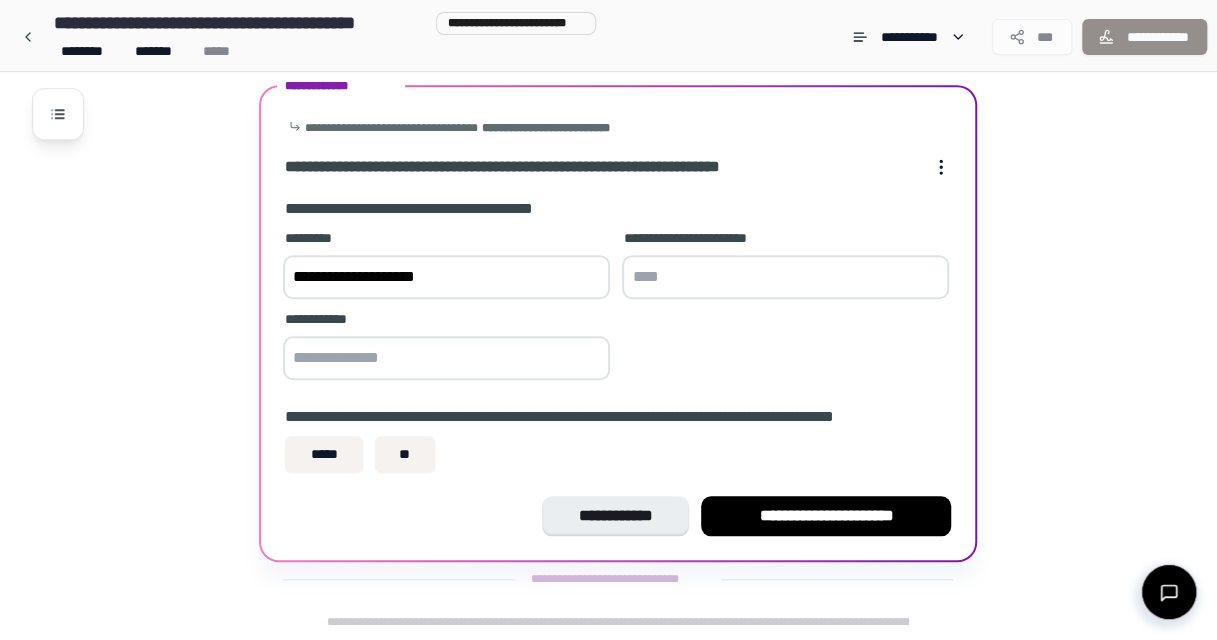 click at bounding box center [785, 277] 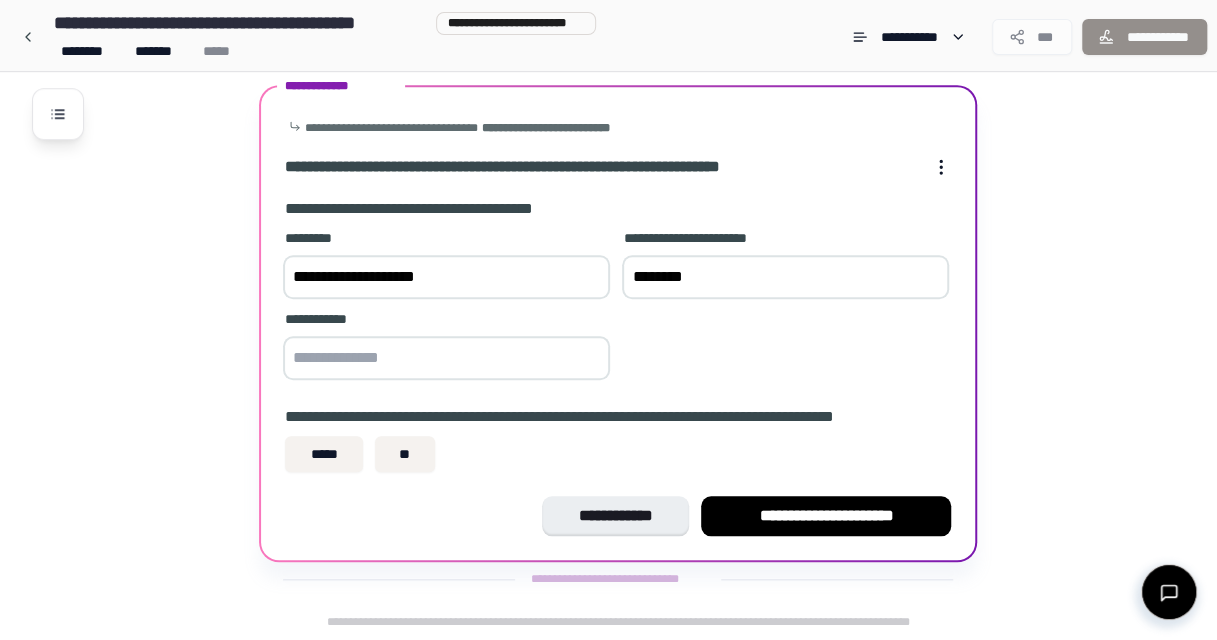 drag, startPoint x: 730, startPoint y: 272, endPoint x: 566, endPoint y: 289, distance: 164.87874 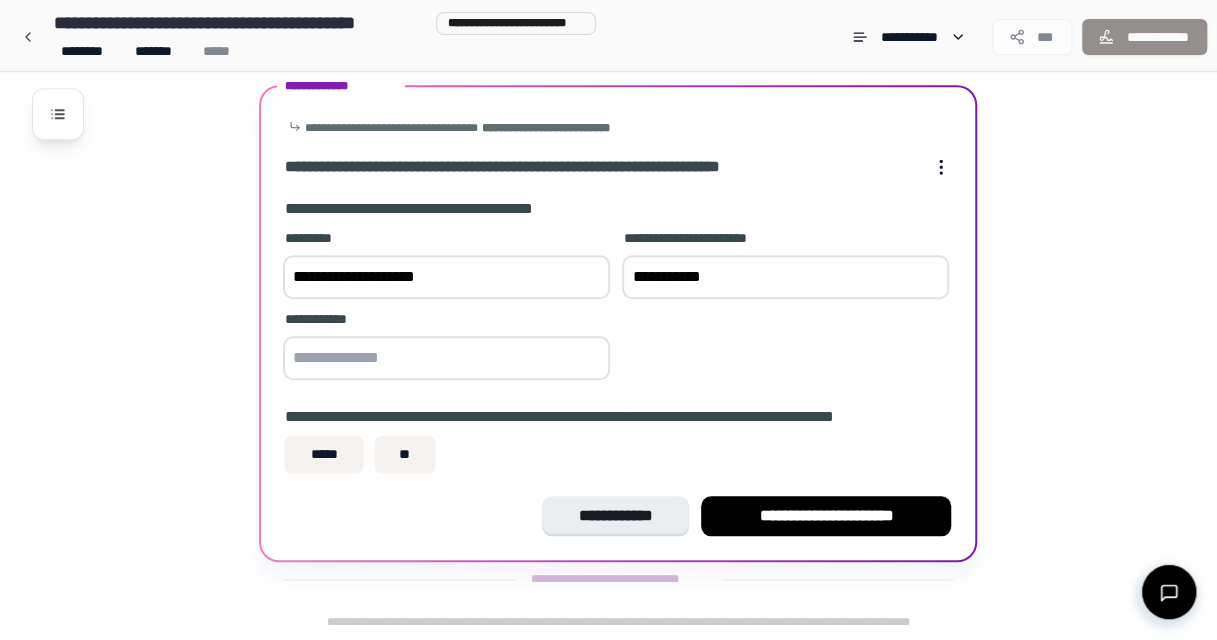 type on "**********" 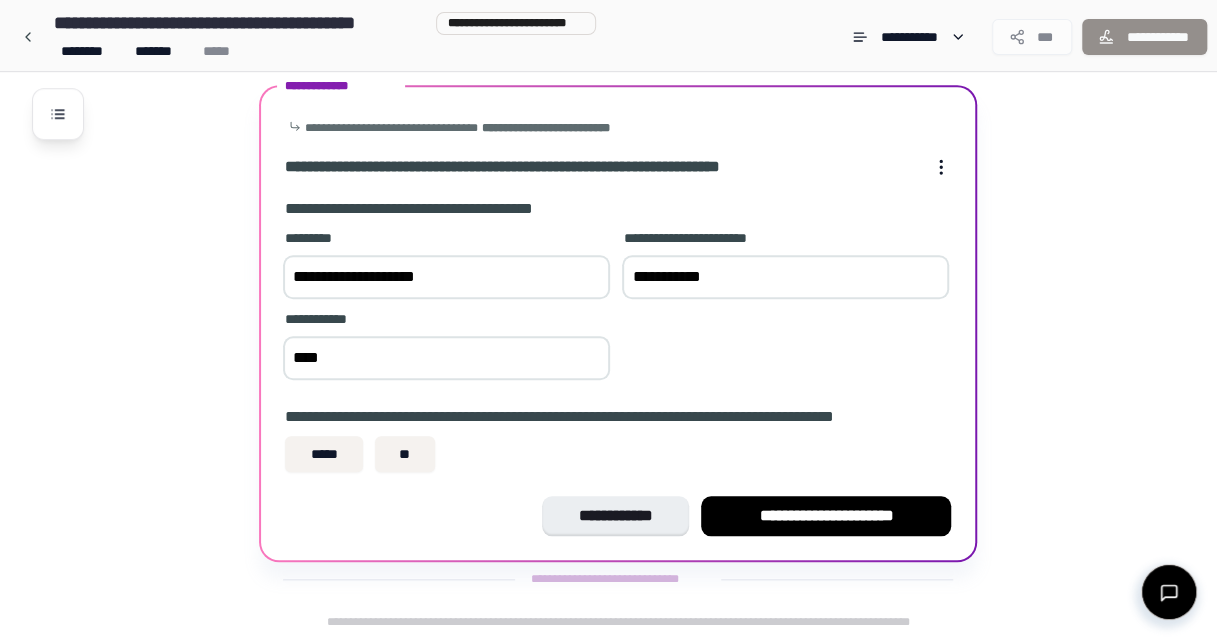 type on "****" 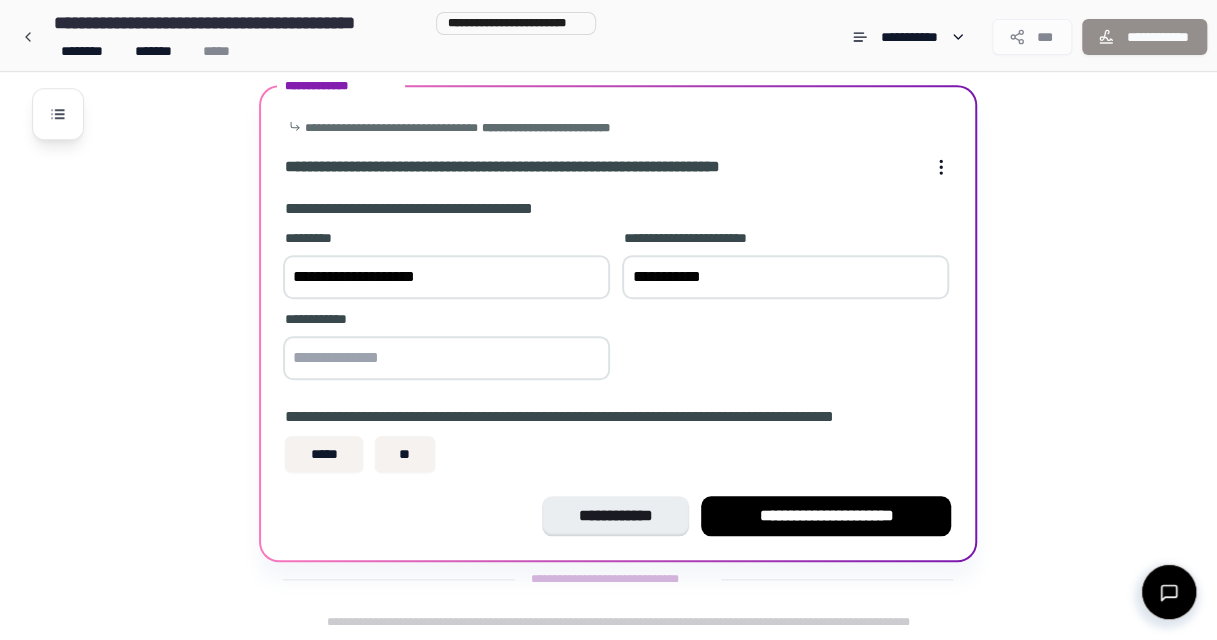 paste on "**********" 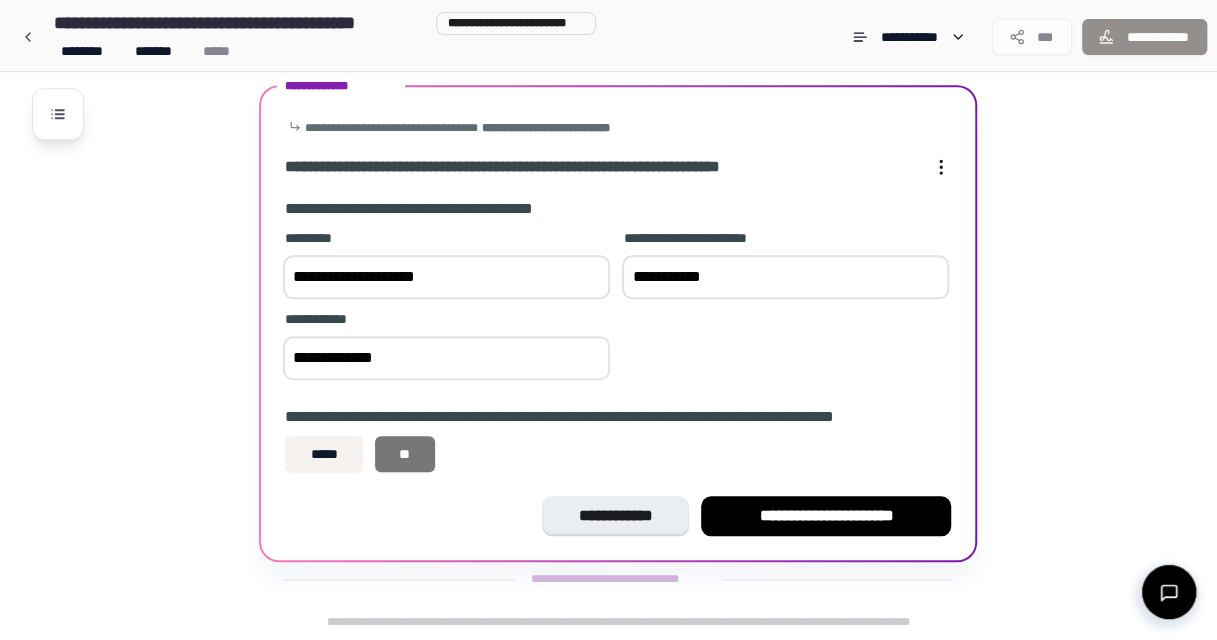 type on "**********" 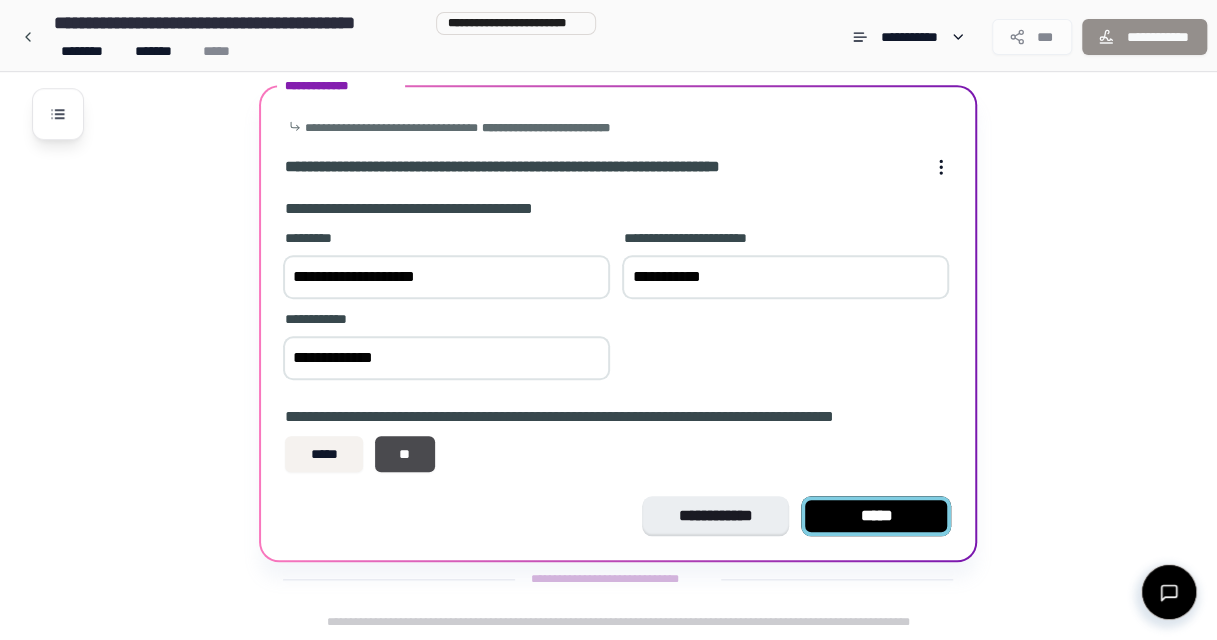 click on "*****" at bounding box center (876, 516) 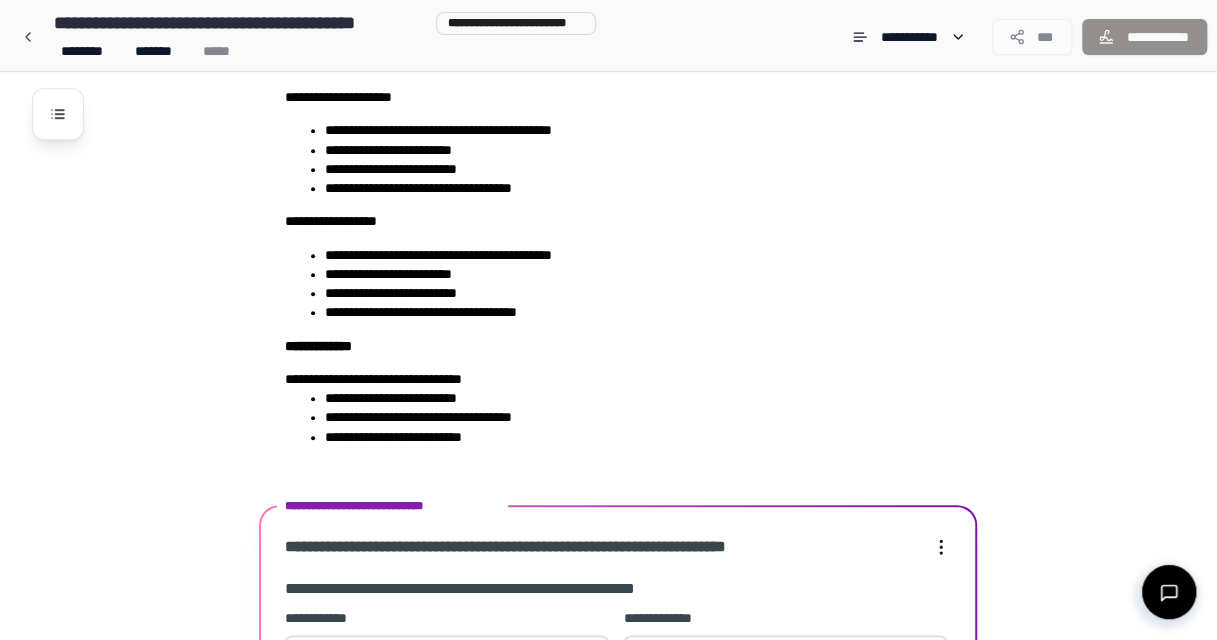 scroll, scrollTop: 1096, scrollLeft: 0, axis: vertical 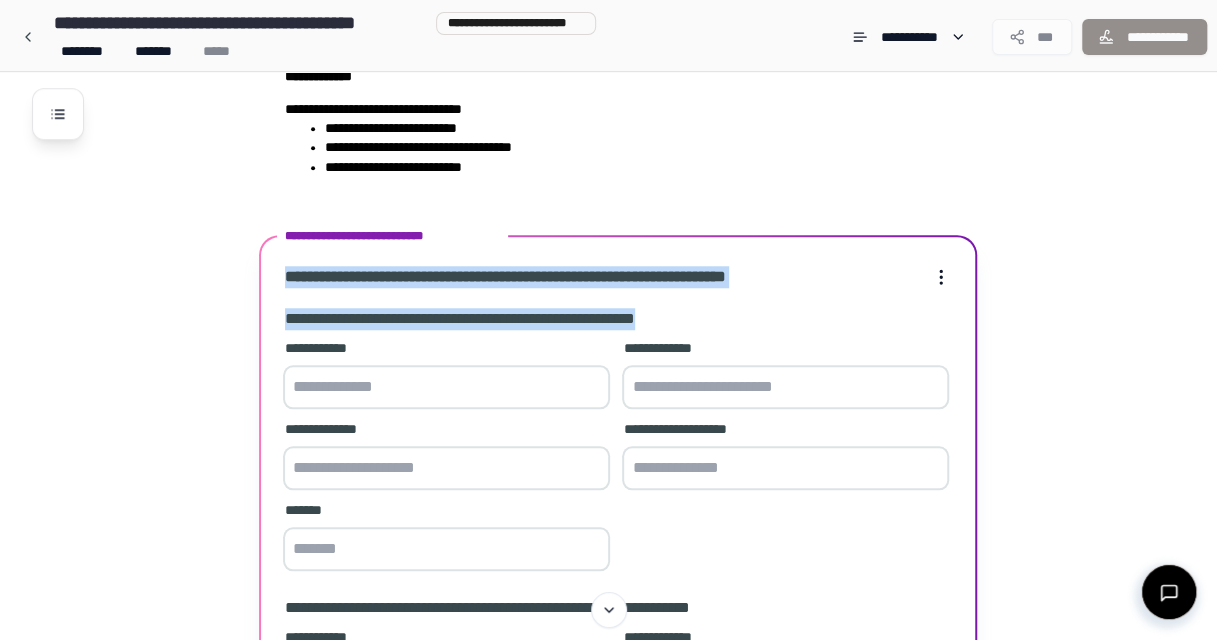 drag, startPoint x: 706, startPoint y: 318, endPoint x: 272, endPoint y: 279, distance: 435.74878 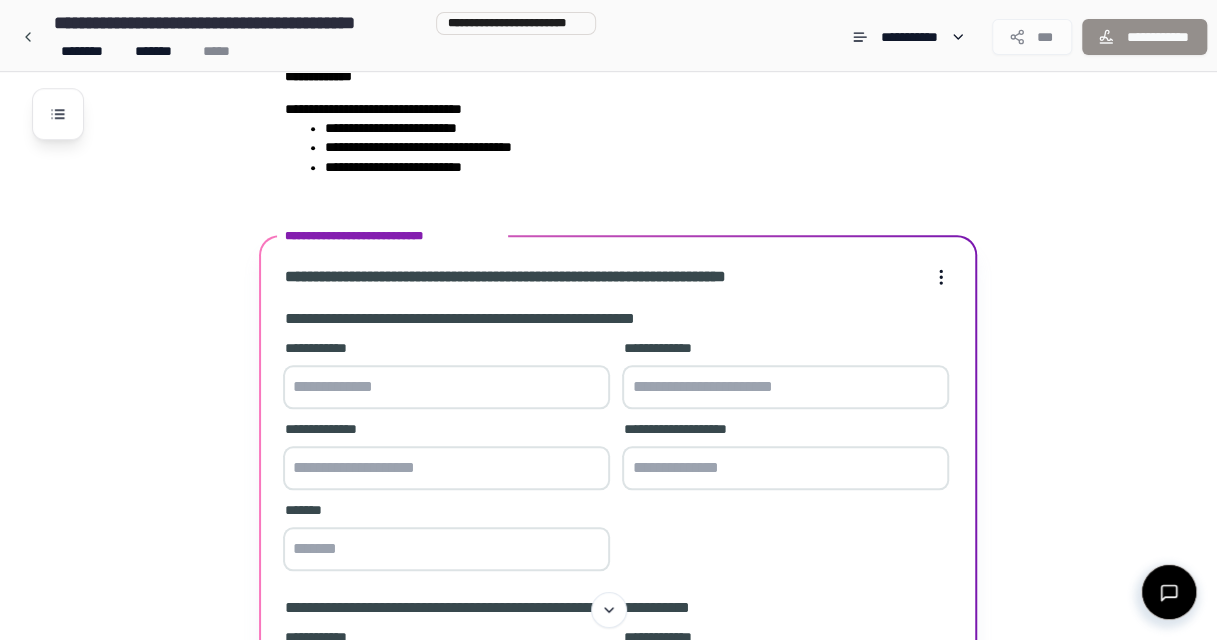 click at bounding box center (446, 387) 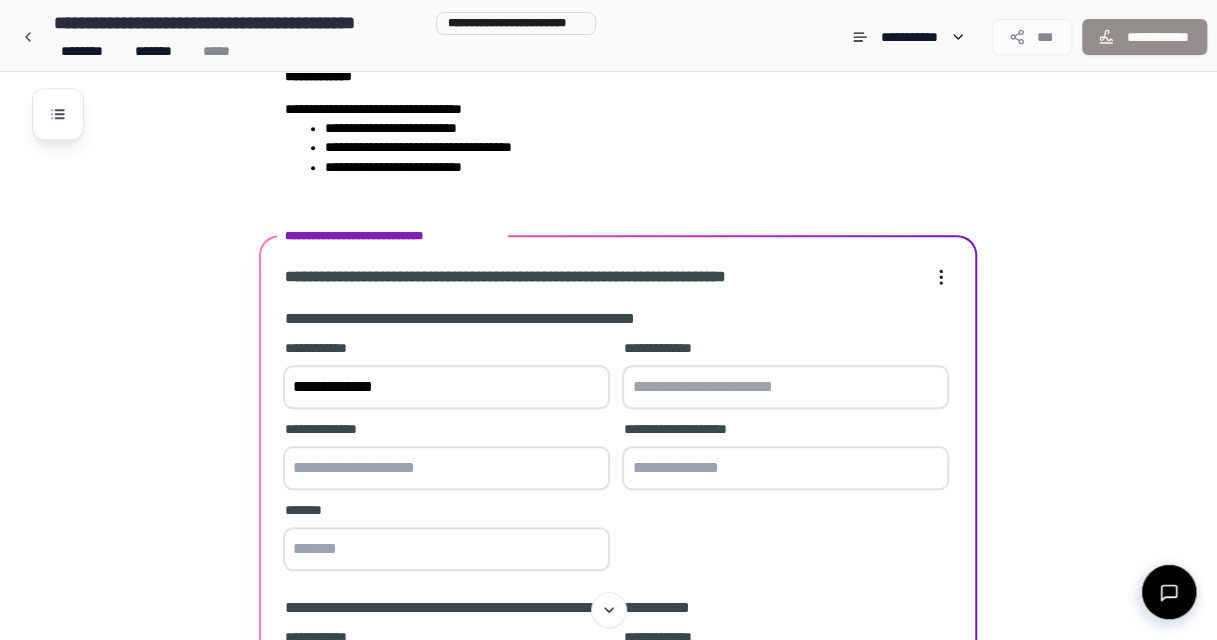 type on "**********" 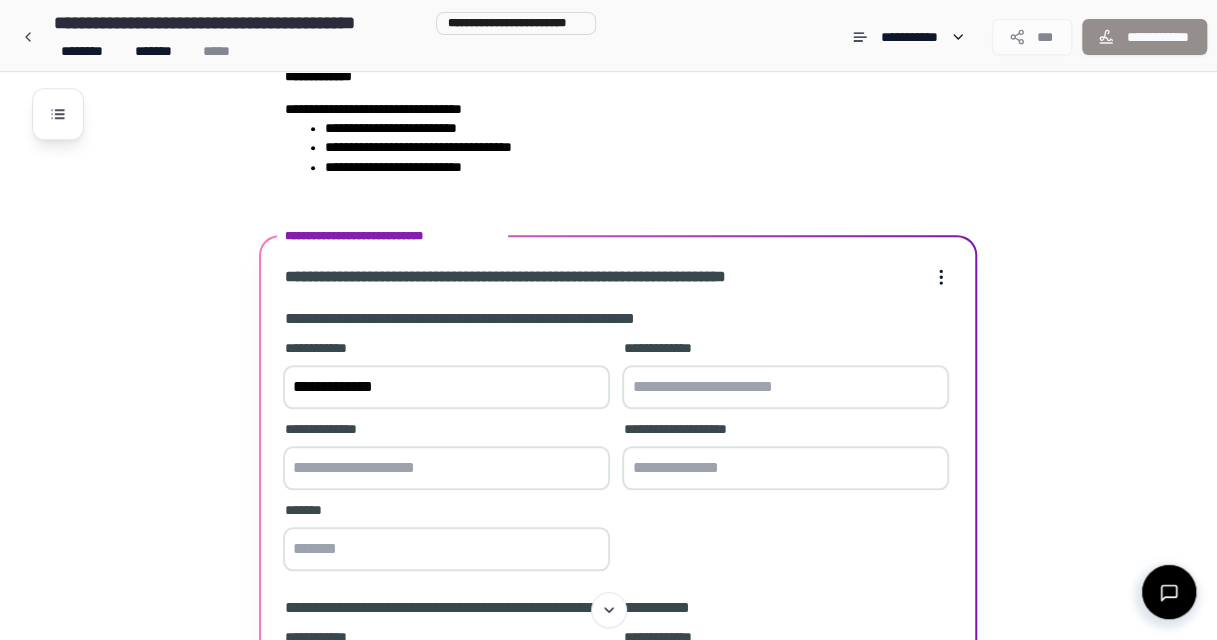 click at bounding box center [785, 387] 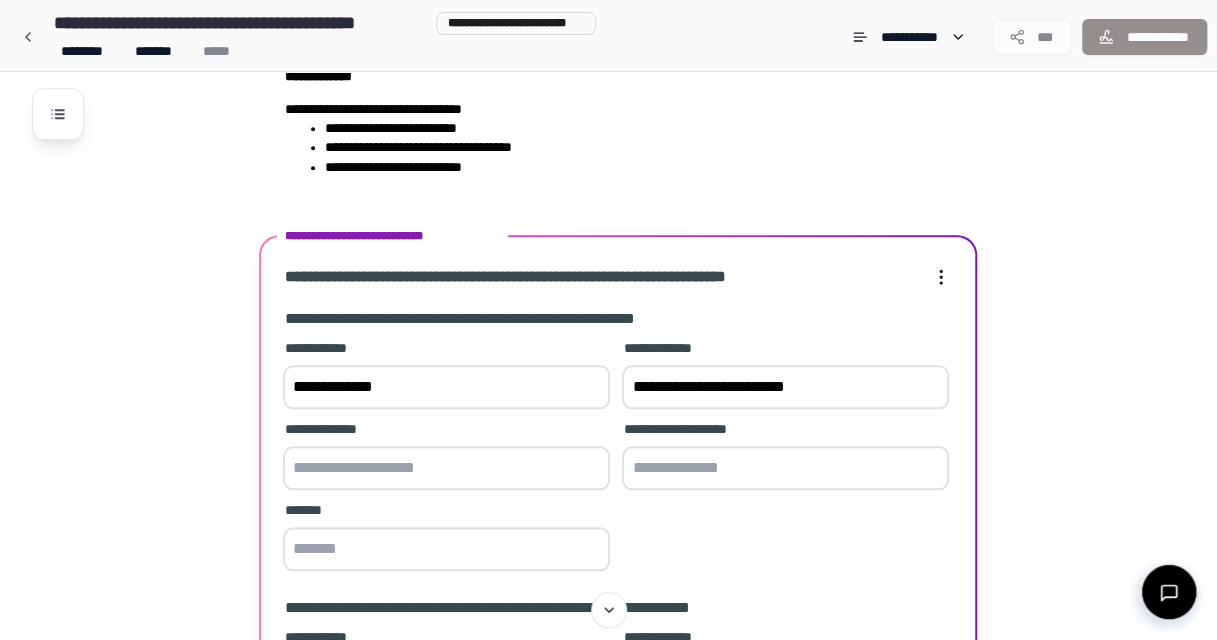 type on "**********" 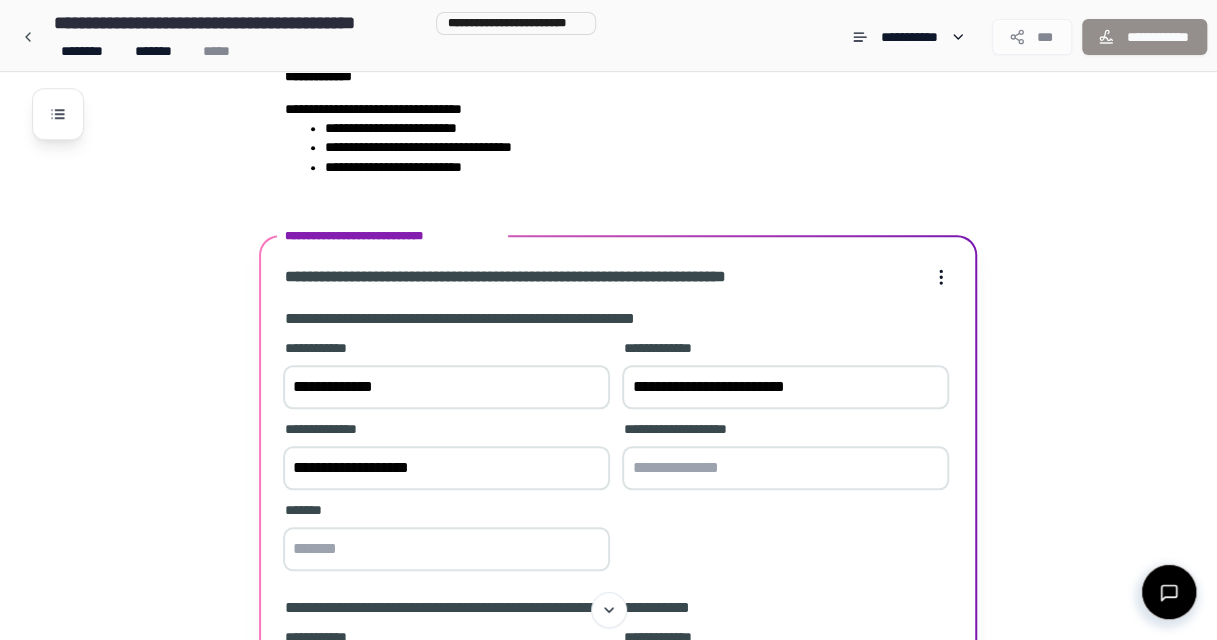 type on "**********" 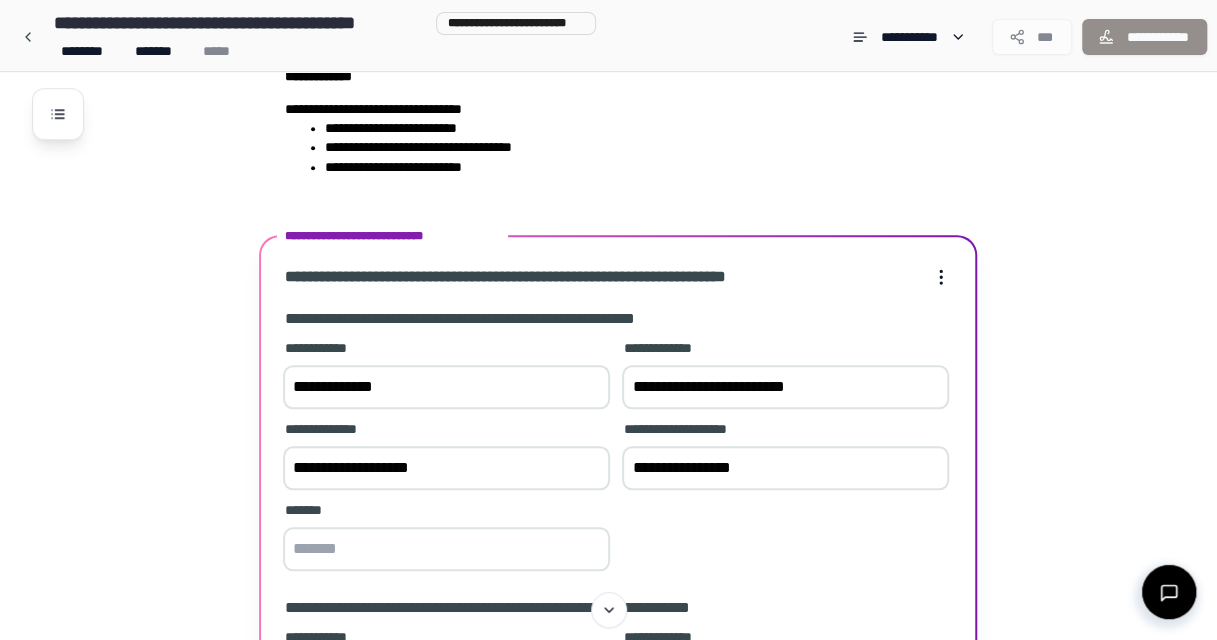 type on "**********" 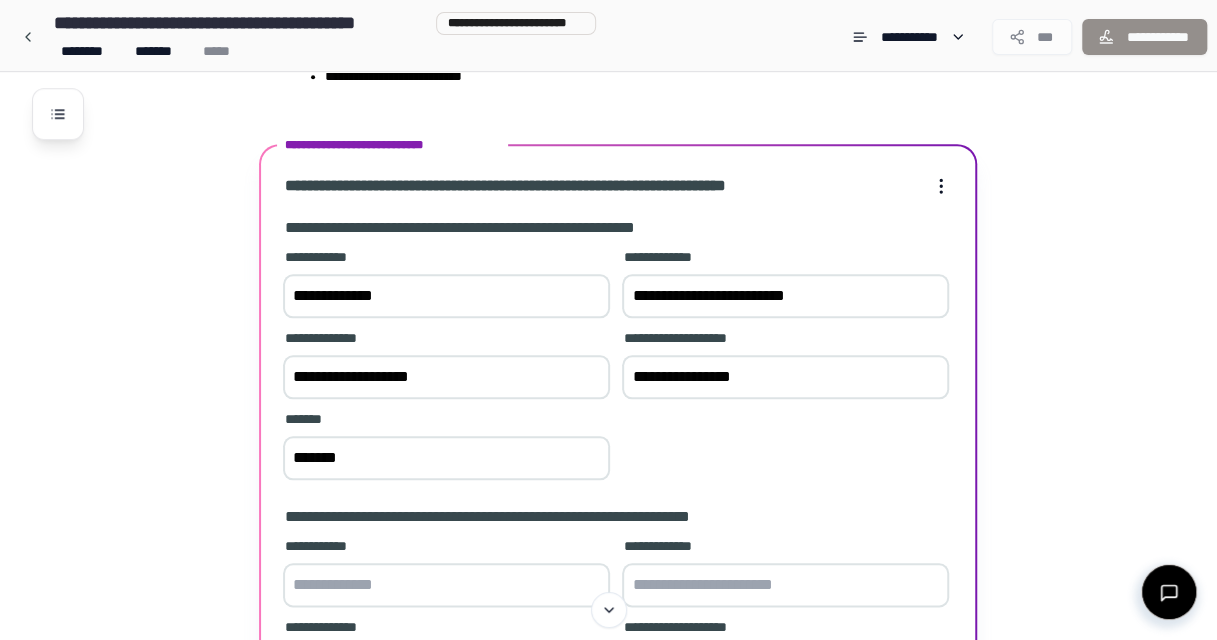 scroll, scrollTop: 805, scrollLeft: 0, axis: vertical 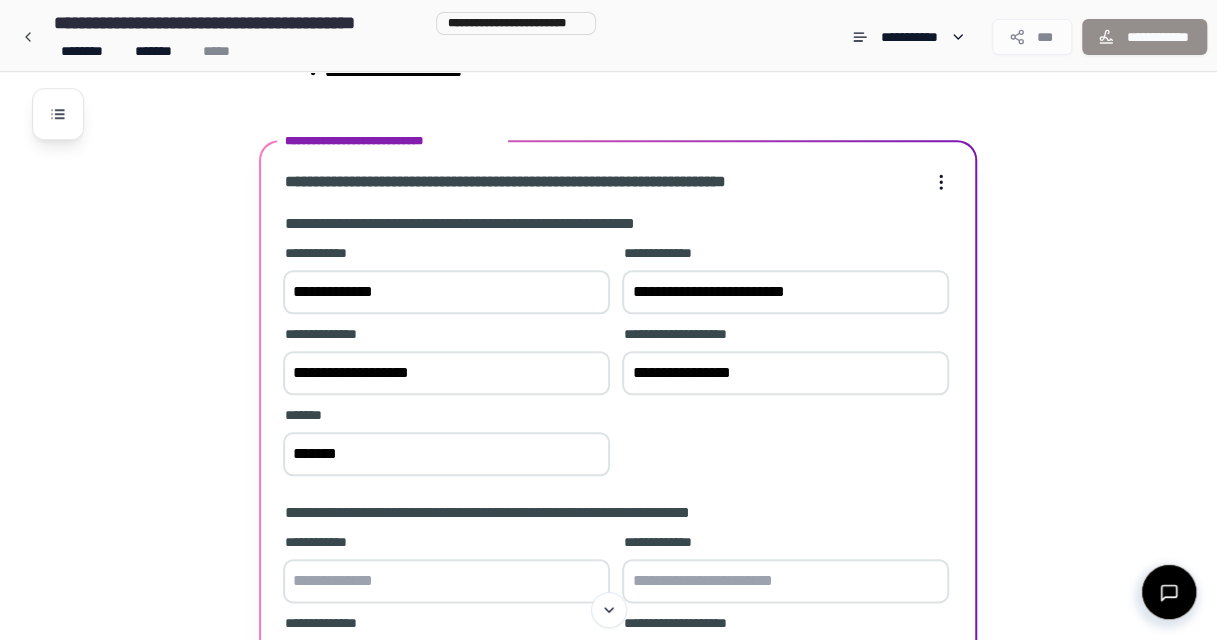 type on "*******" 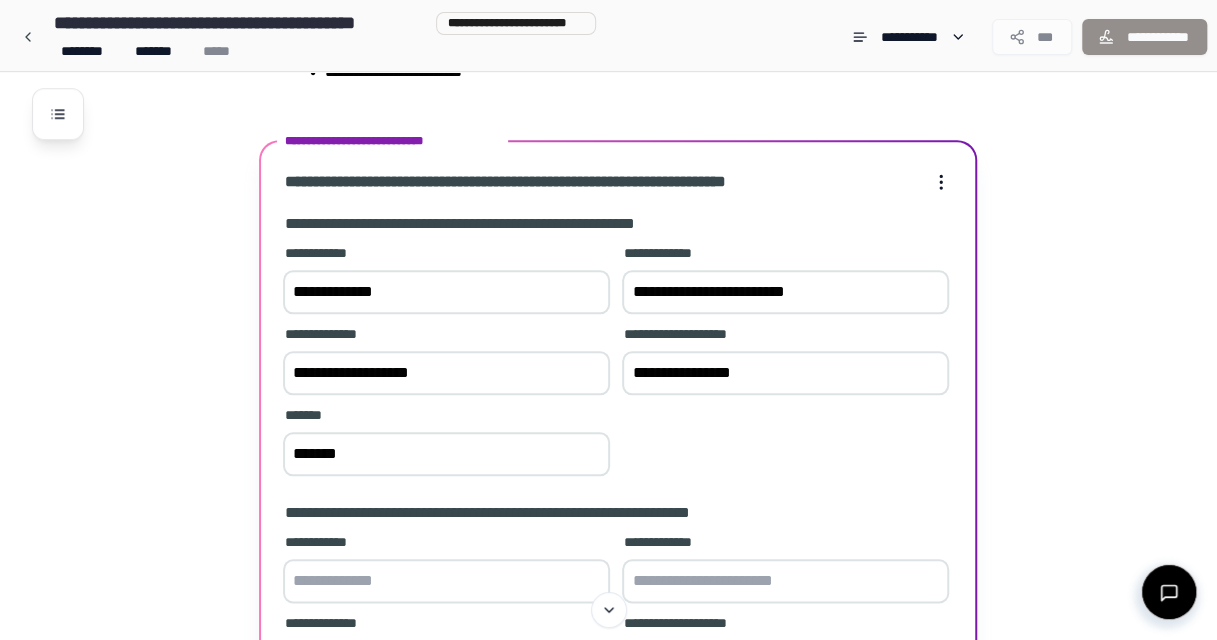 click on "**********" at bounding box center [785, 373] 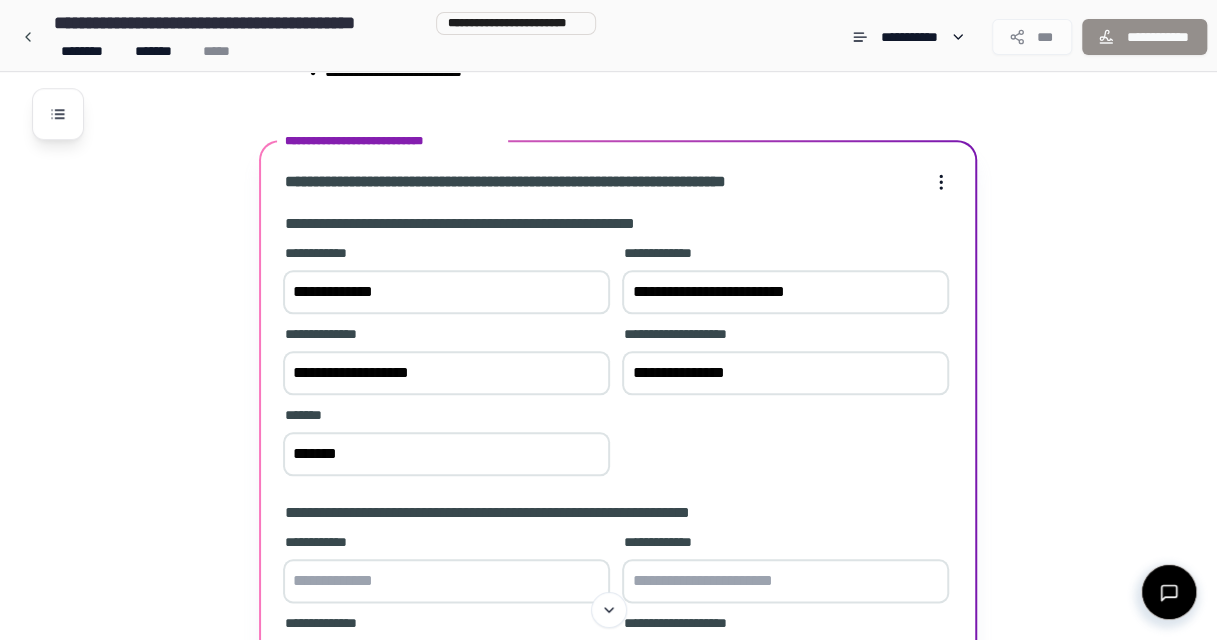 type on "**********" 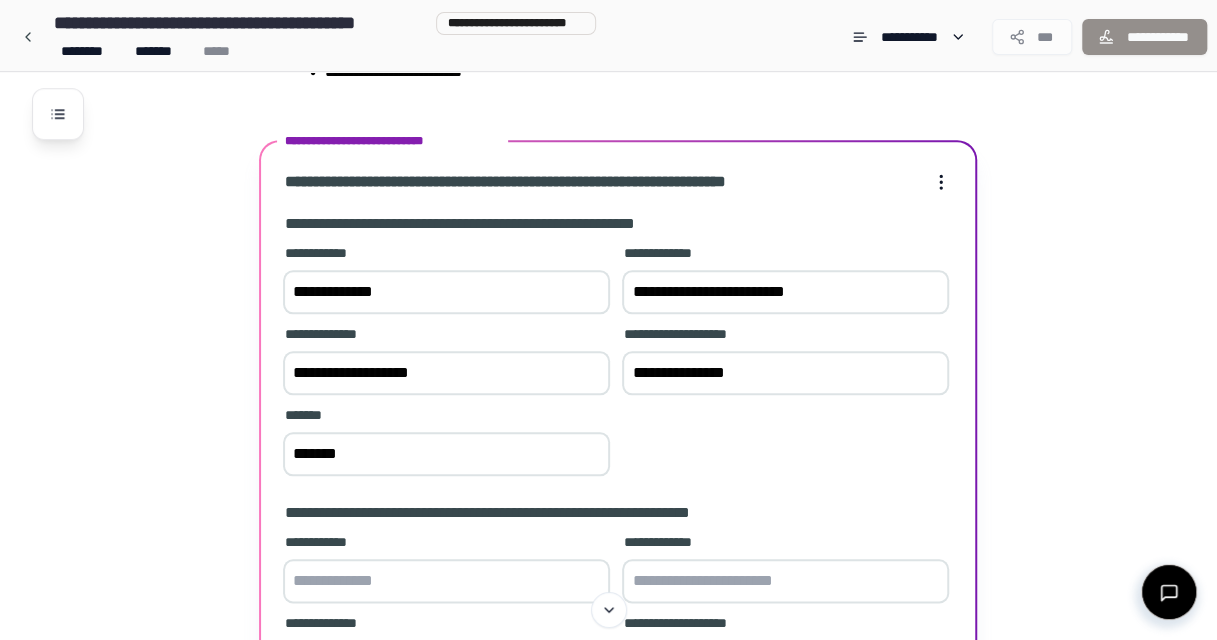 click on "**********" at bounding box center [618, 362] 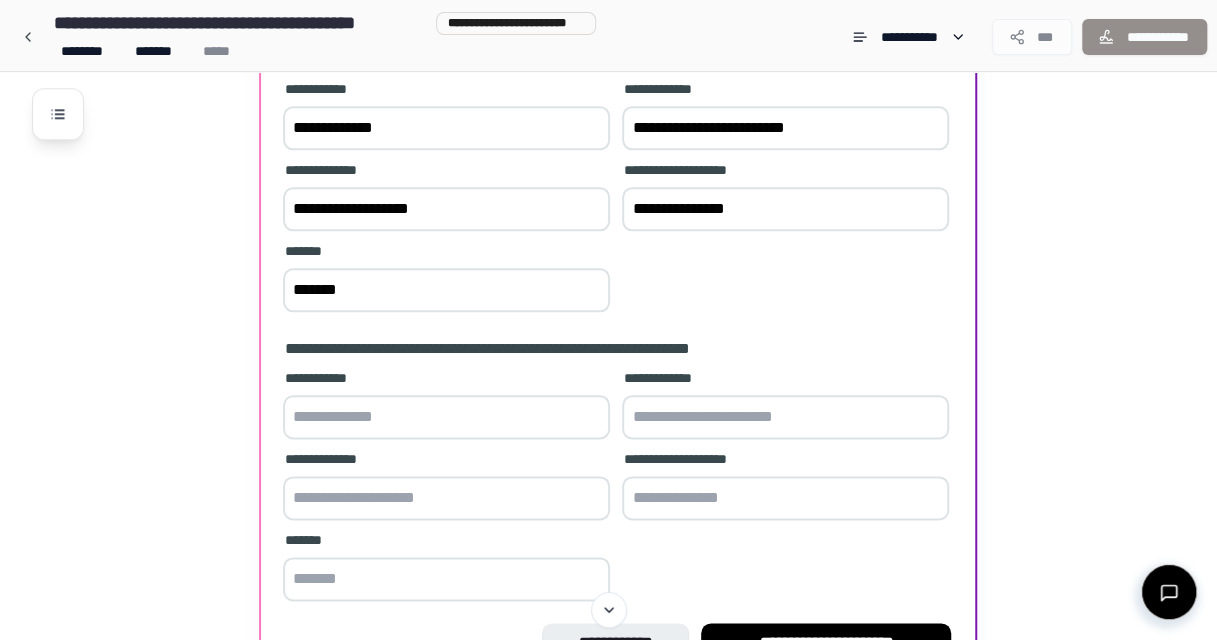 scroll, scrollTop: 973, scrollLeft: 0, axis: vertical 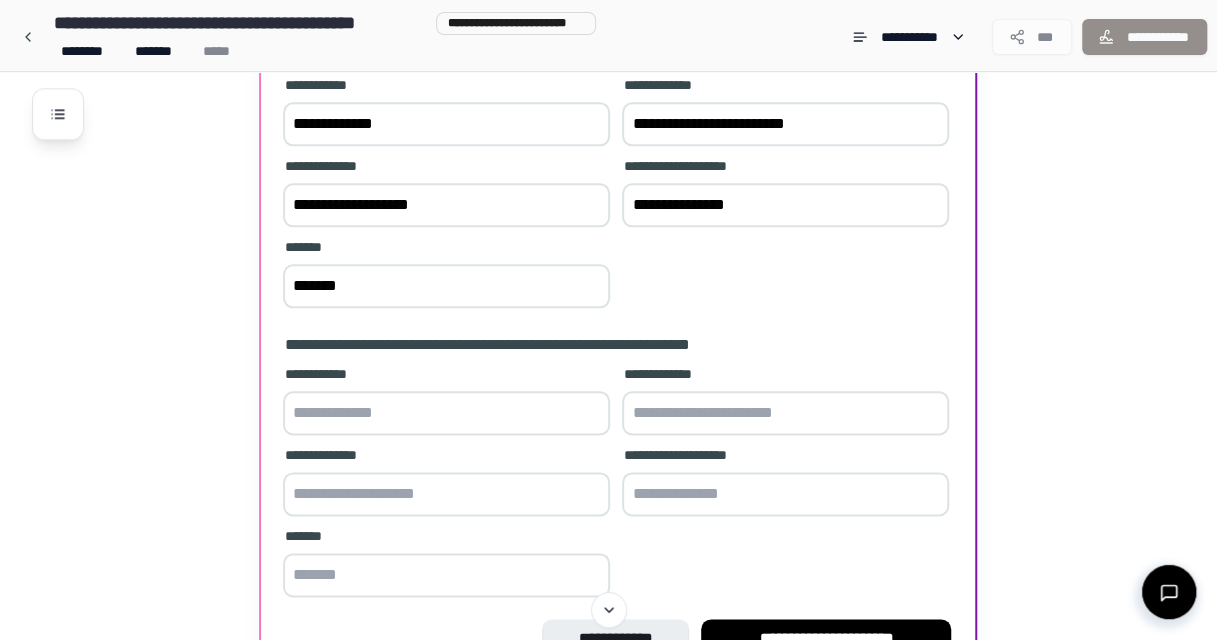 drag, startPoint x: 552, startPoint y: 205, endPoint x: 274, endPoint y: 204, distance: 278.0018 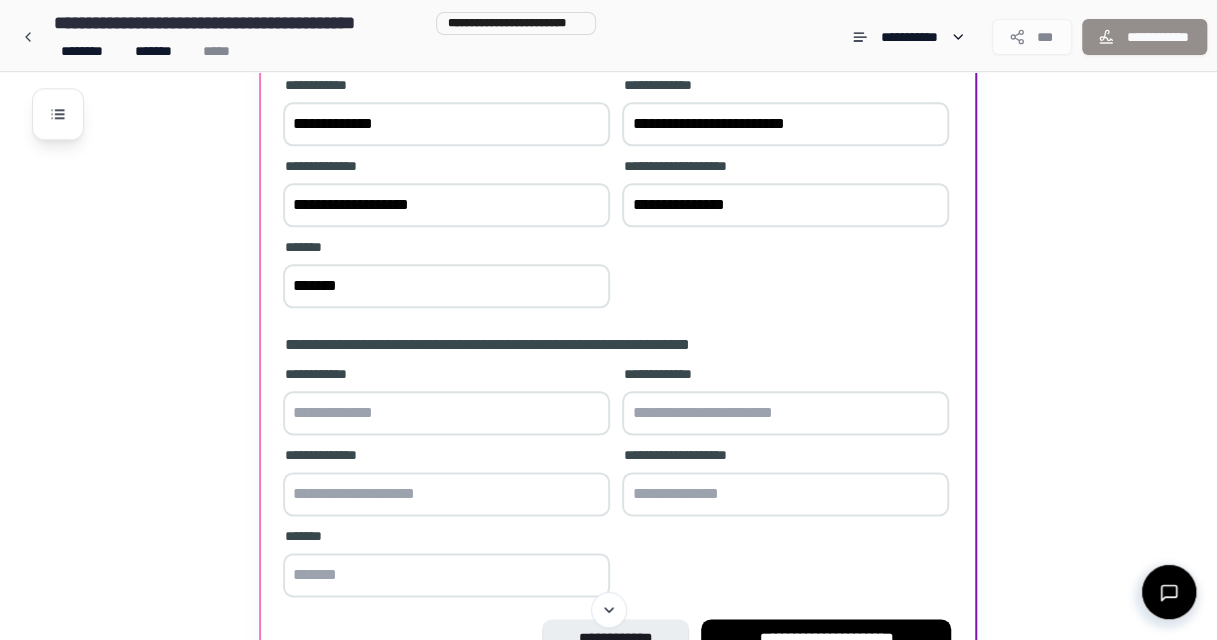 click at bounding box center [446, 494] 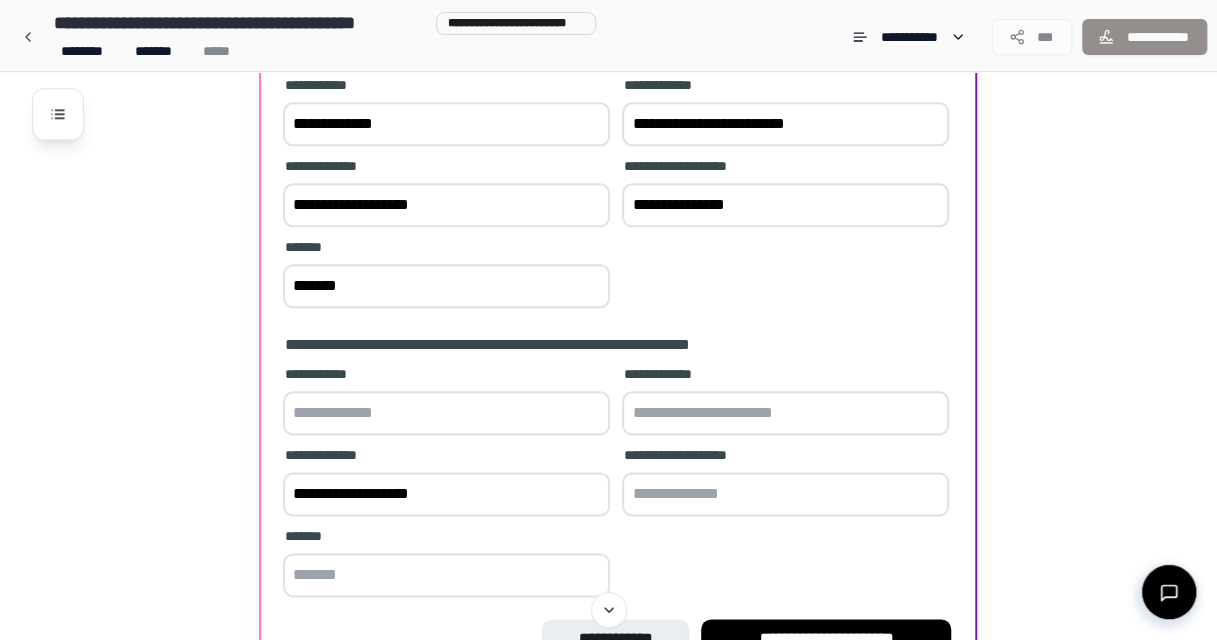 type on "**********" 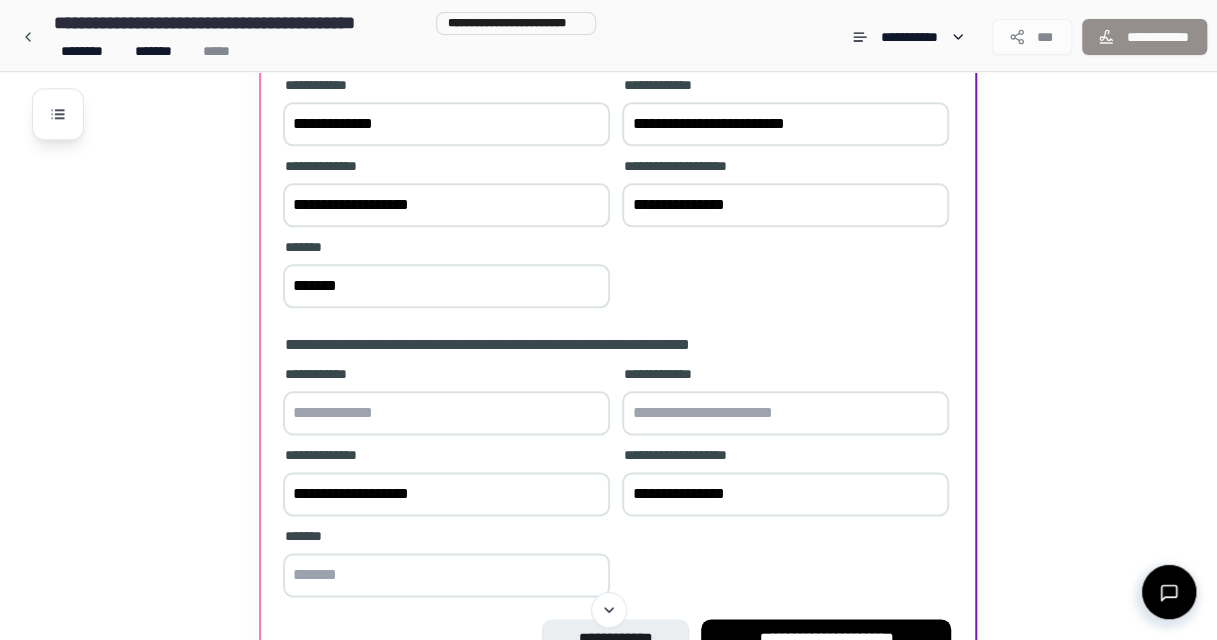 type on "**********" 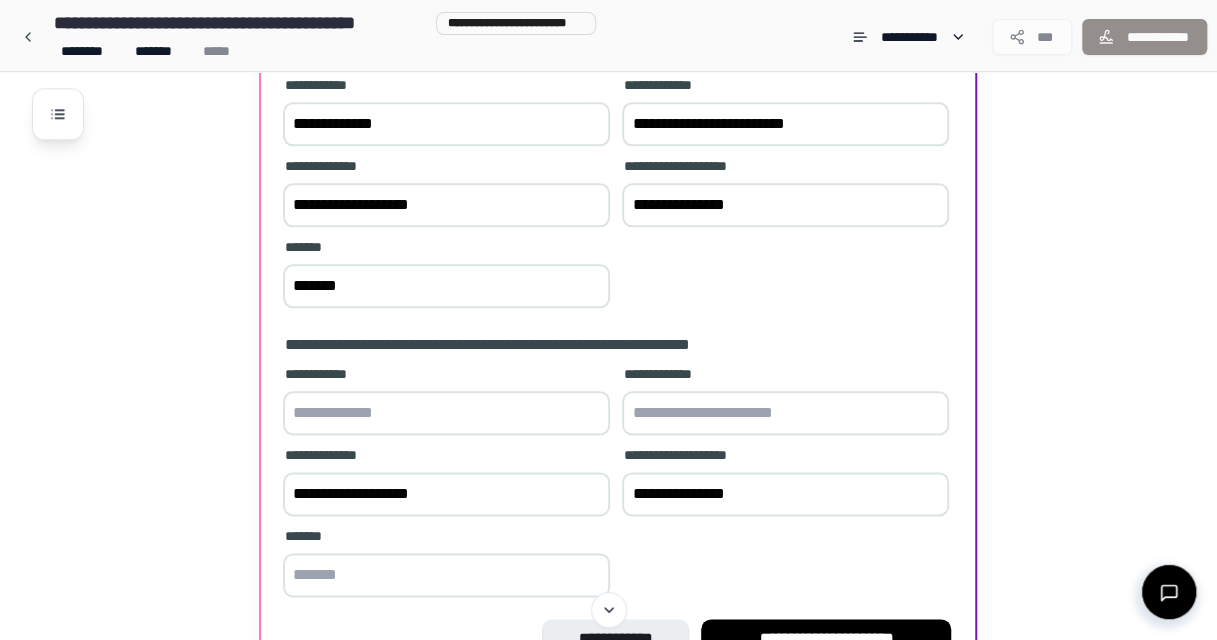 click at bounding box center [785, 413] 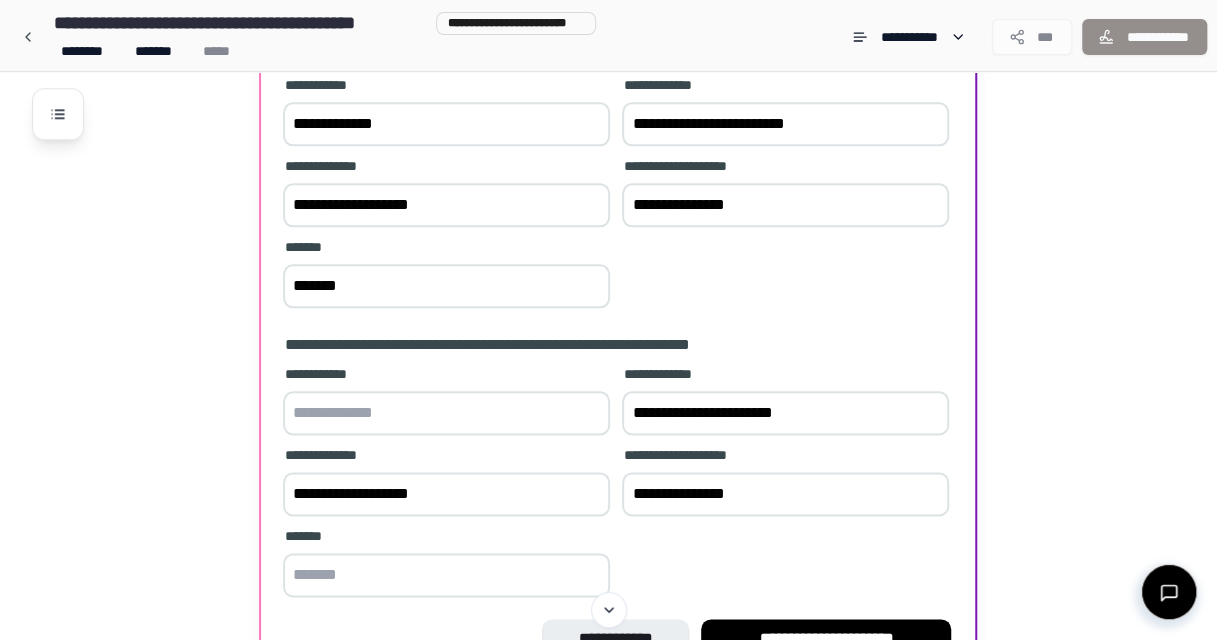 type on "**********" 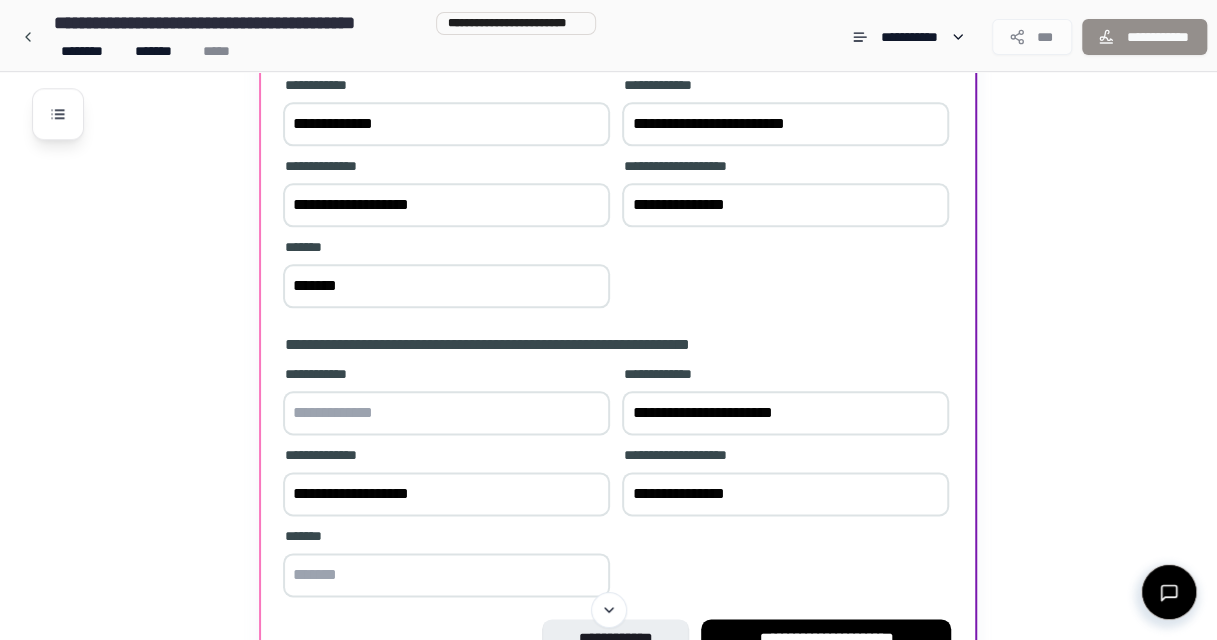 click at bounding box center (446, 413) 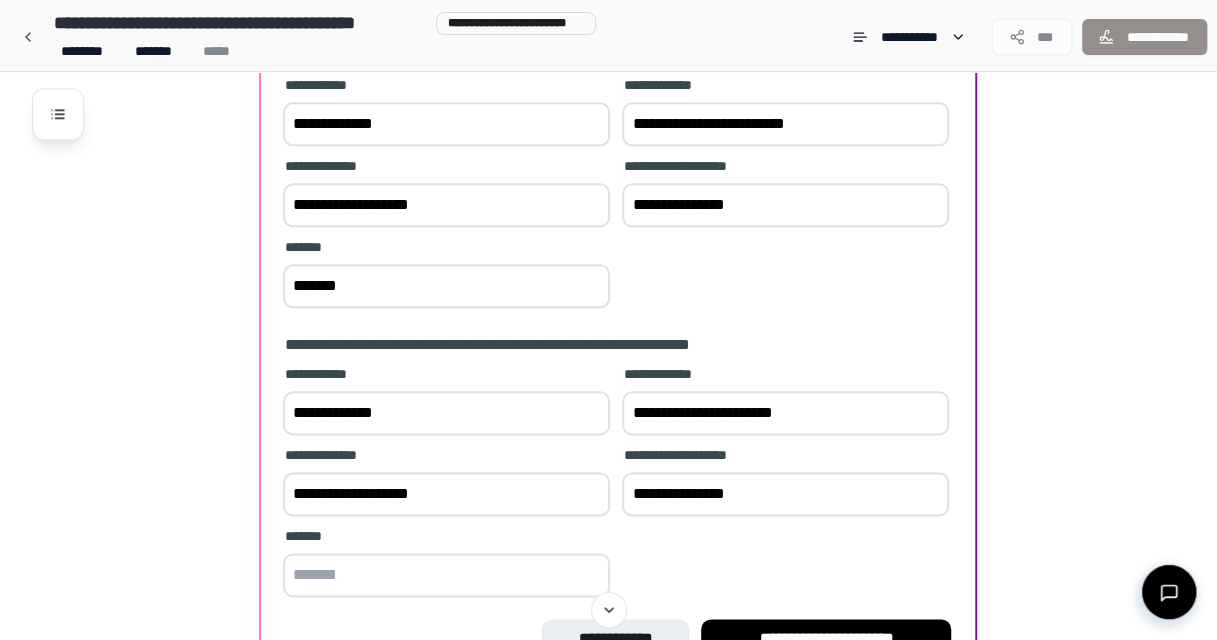 type on "**********" 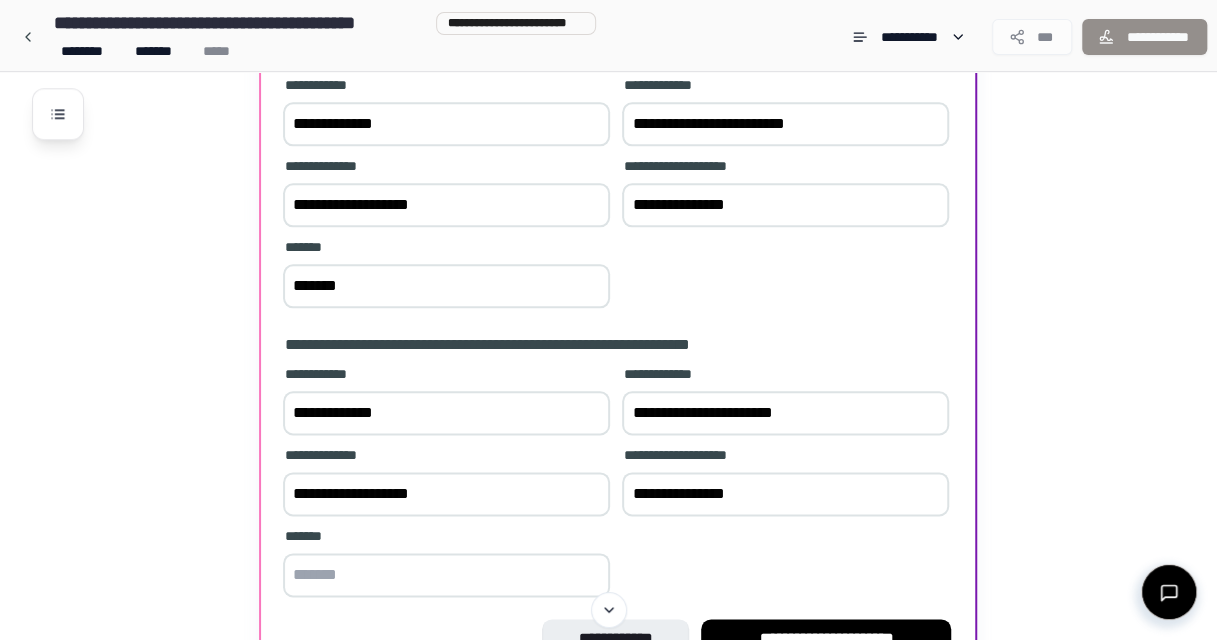 click at bounding box center [446, 575] 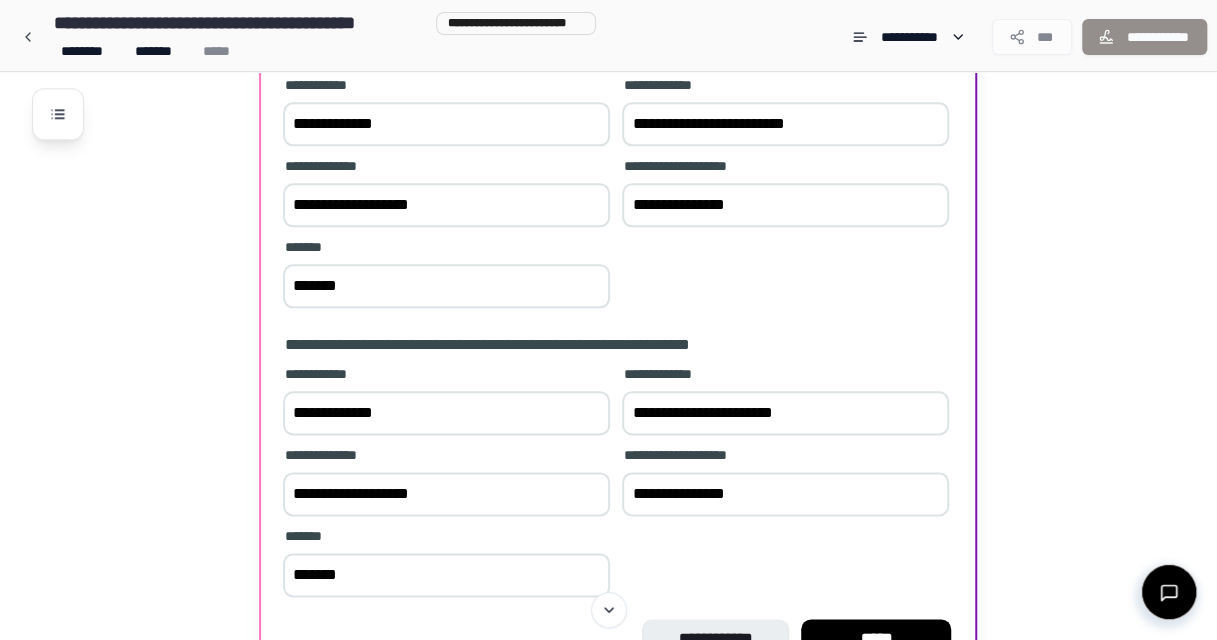 type on "*******" 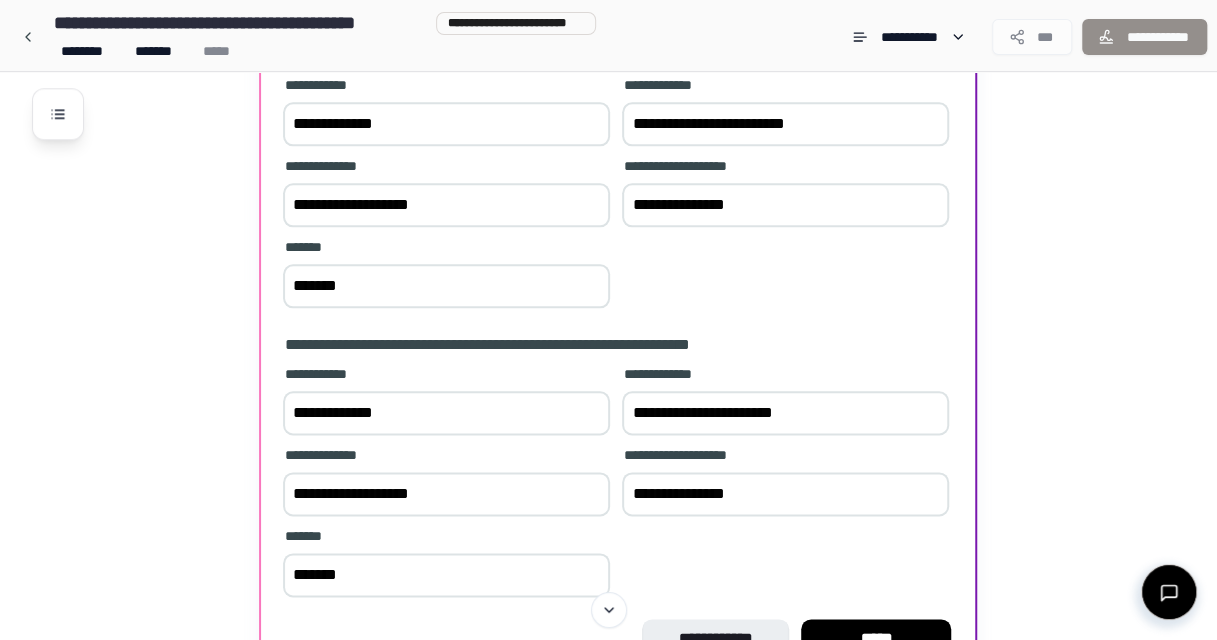 click on "**********" at bounding box center (618, 483) 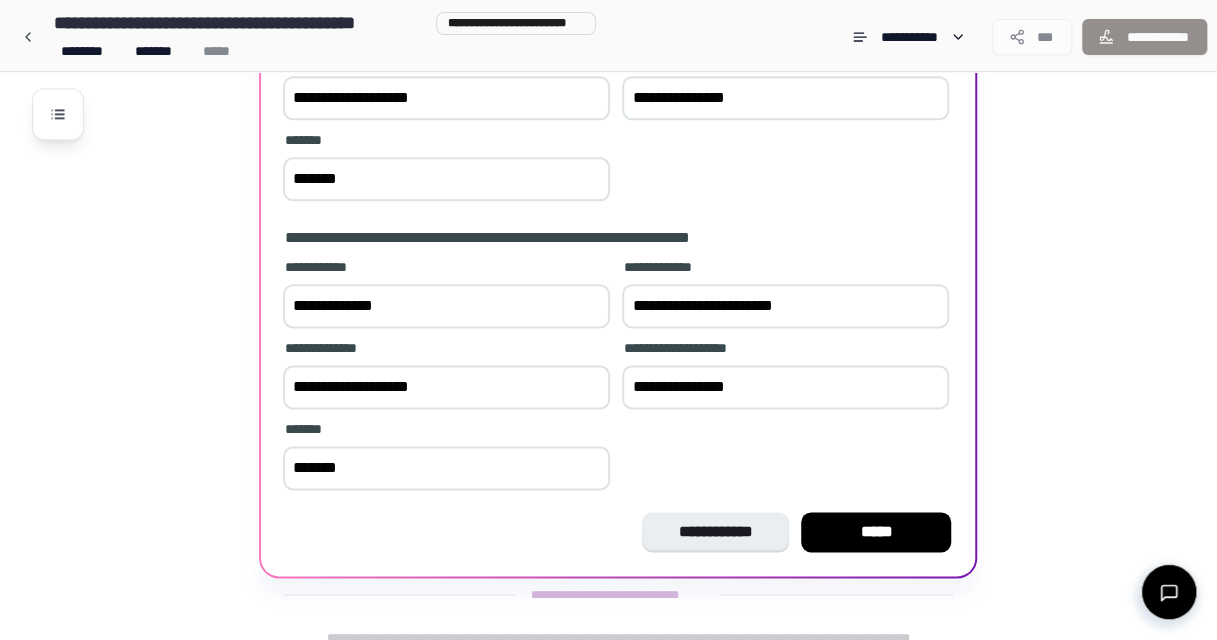 scroll, scrollTop: 1096, scrollLeft: 0, axis: vertical 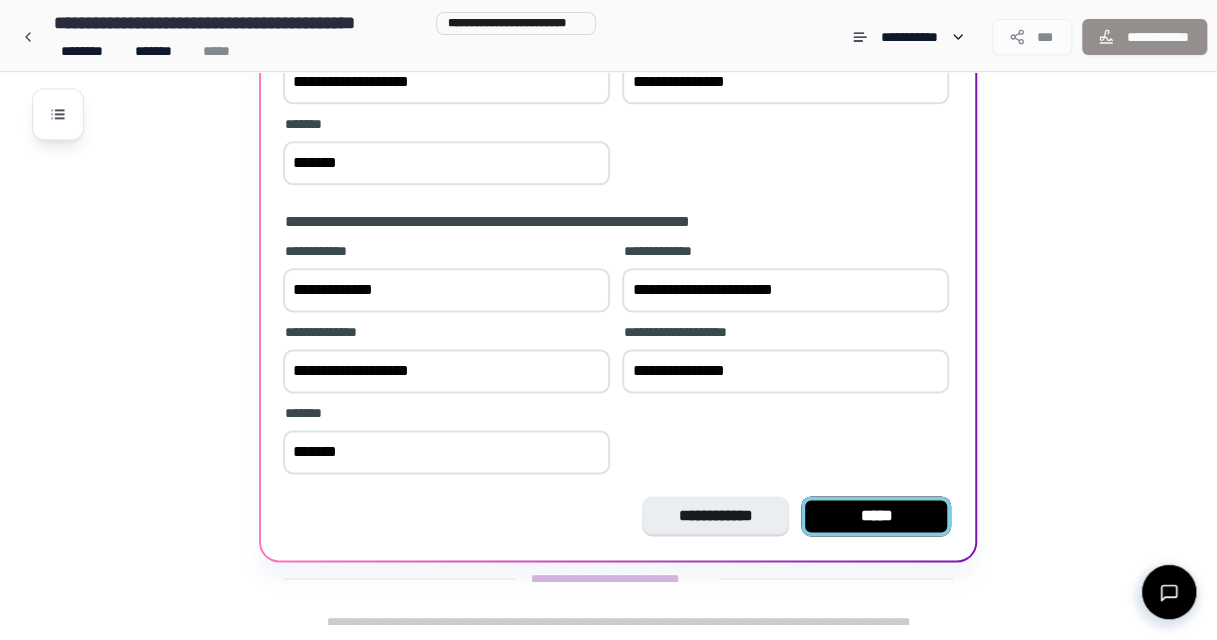 click on "*****" at bounding box center [876, 516] 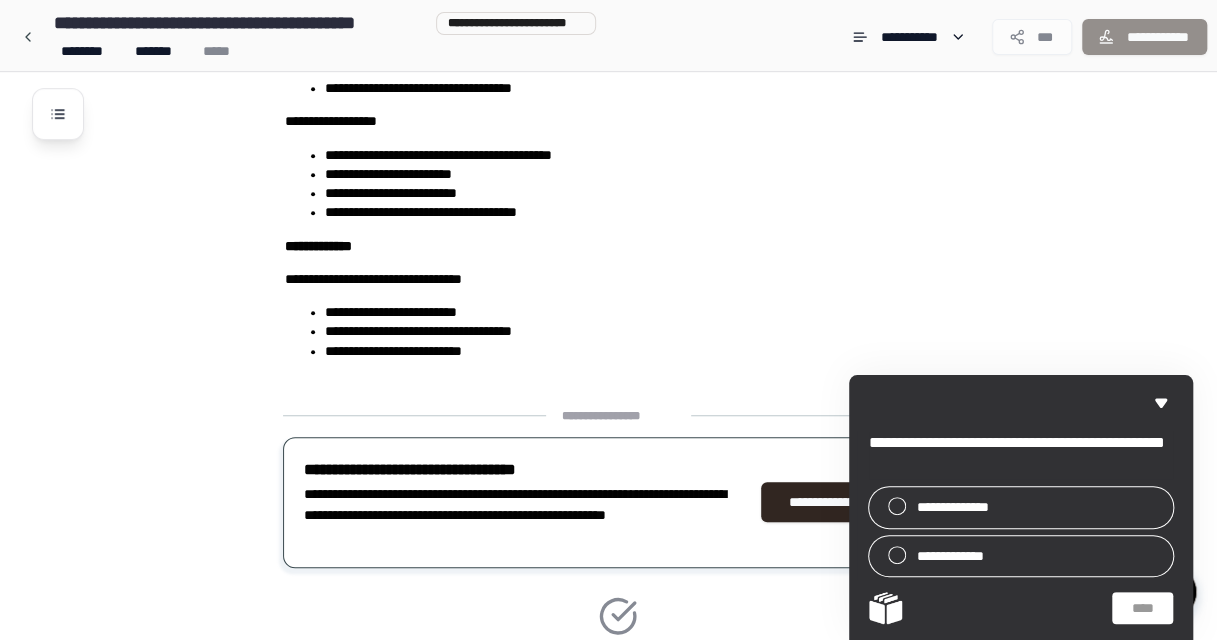 scroll, scrollTop: 966, scrollLeft: 0, axis: vertical 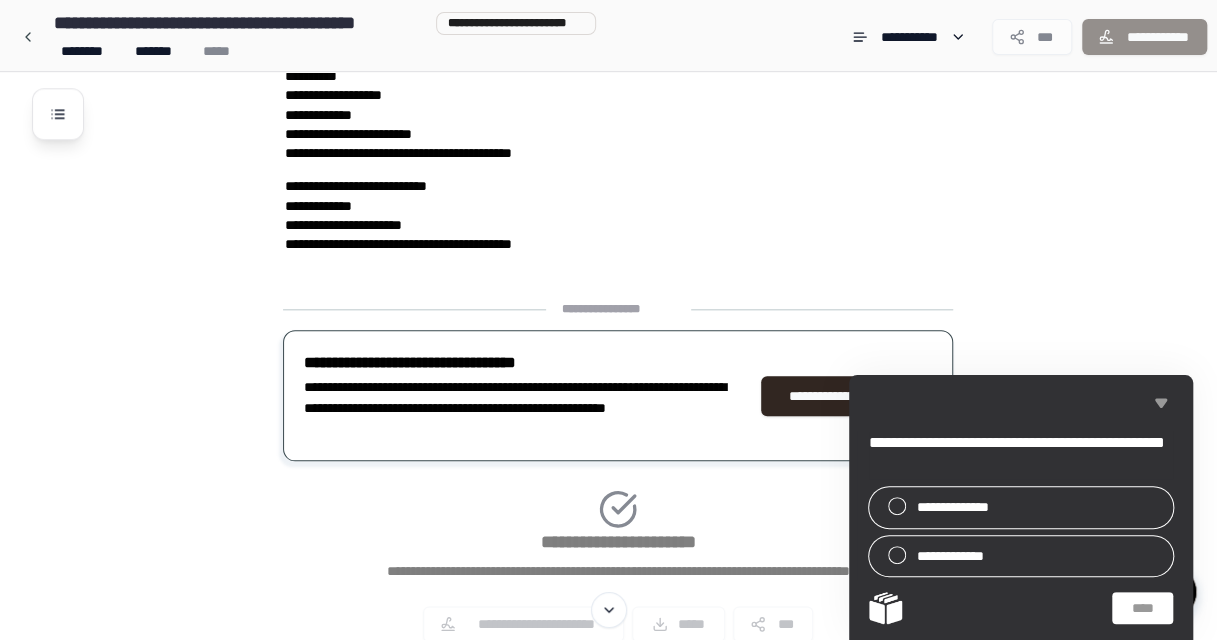 click 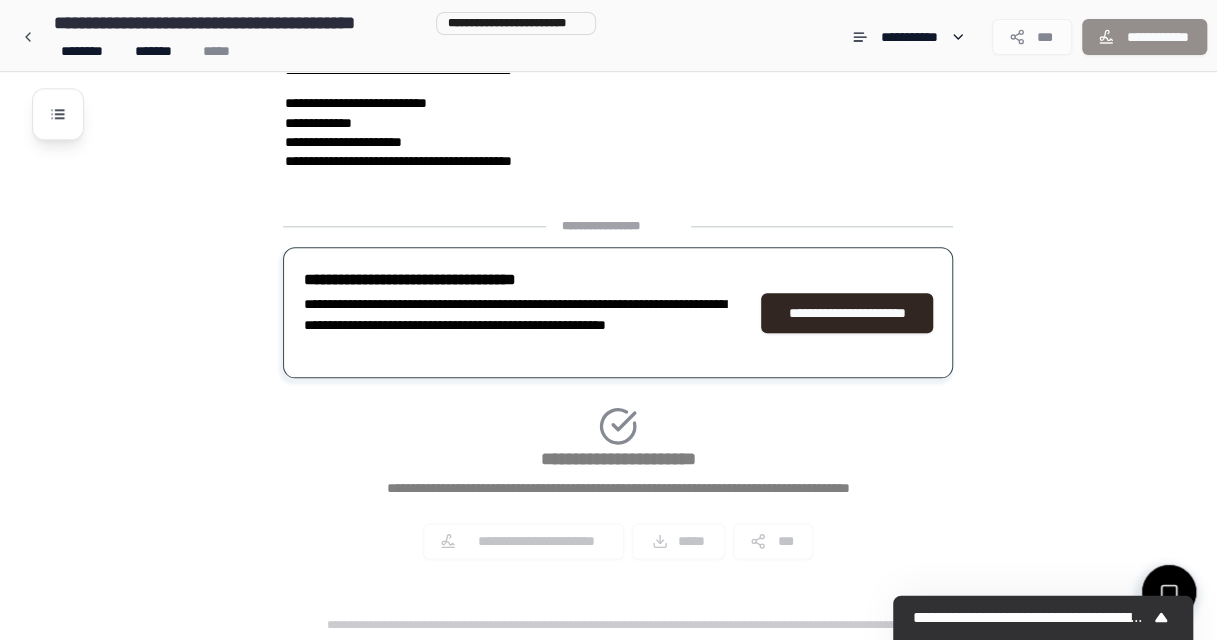 scroll, scrollTop: 966, scrollLeft: 0, axis: vertical 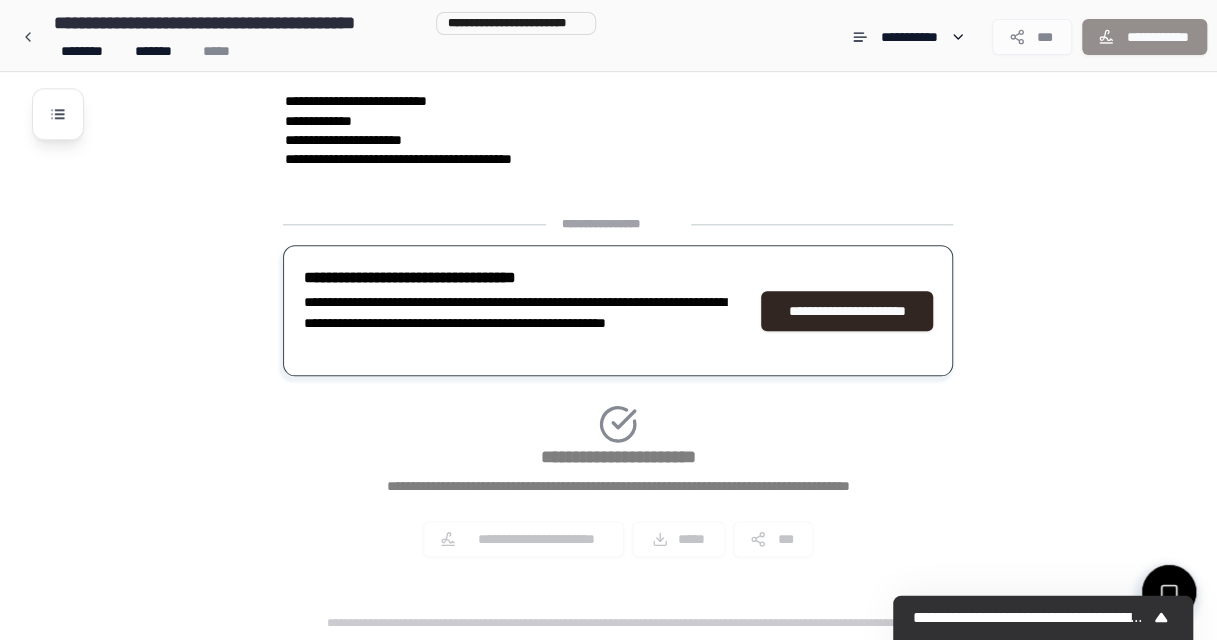 click on "**********" at bounding box center (1144, 37) 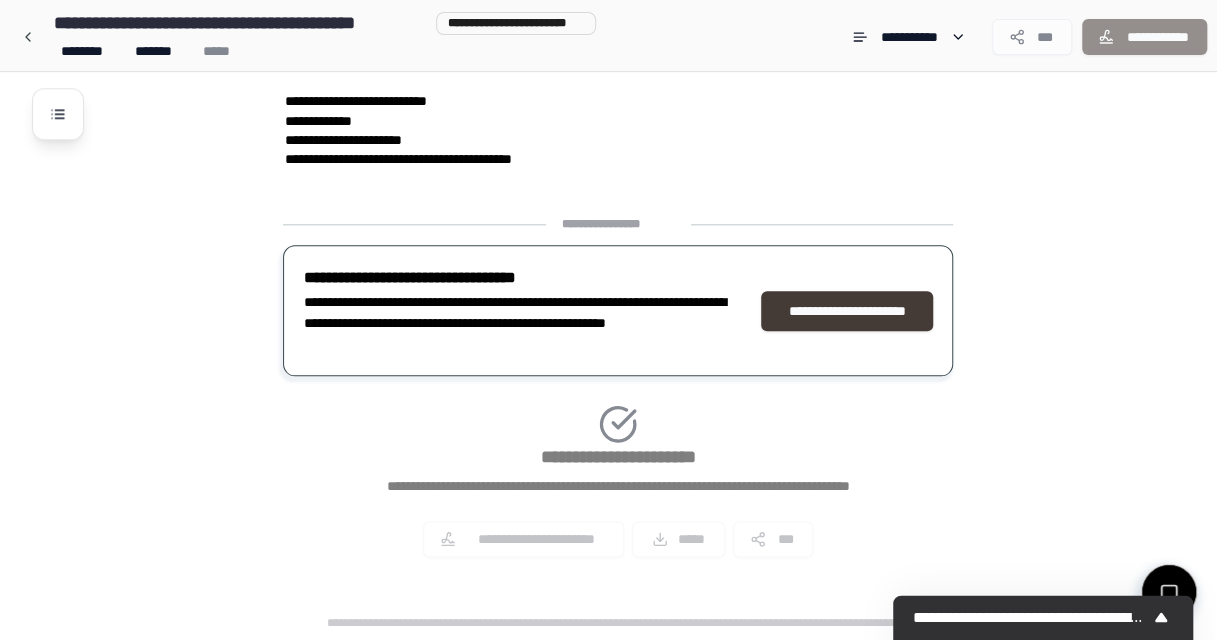 click on "**********" at bounding box center (847, 311) 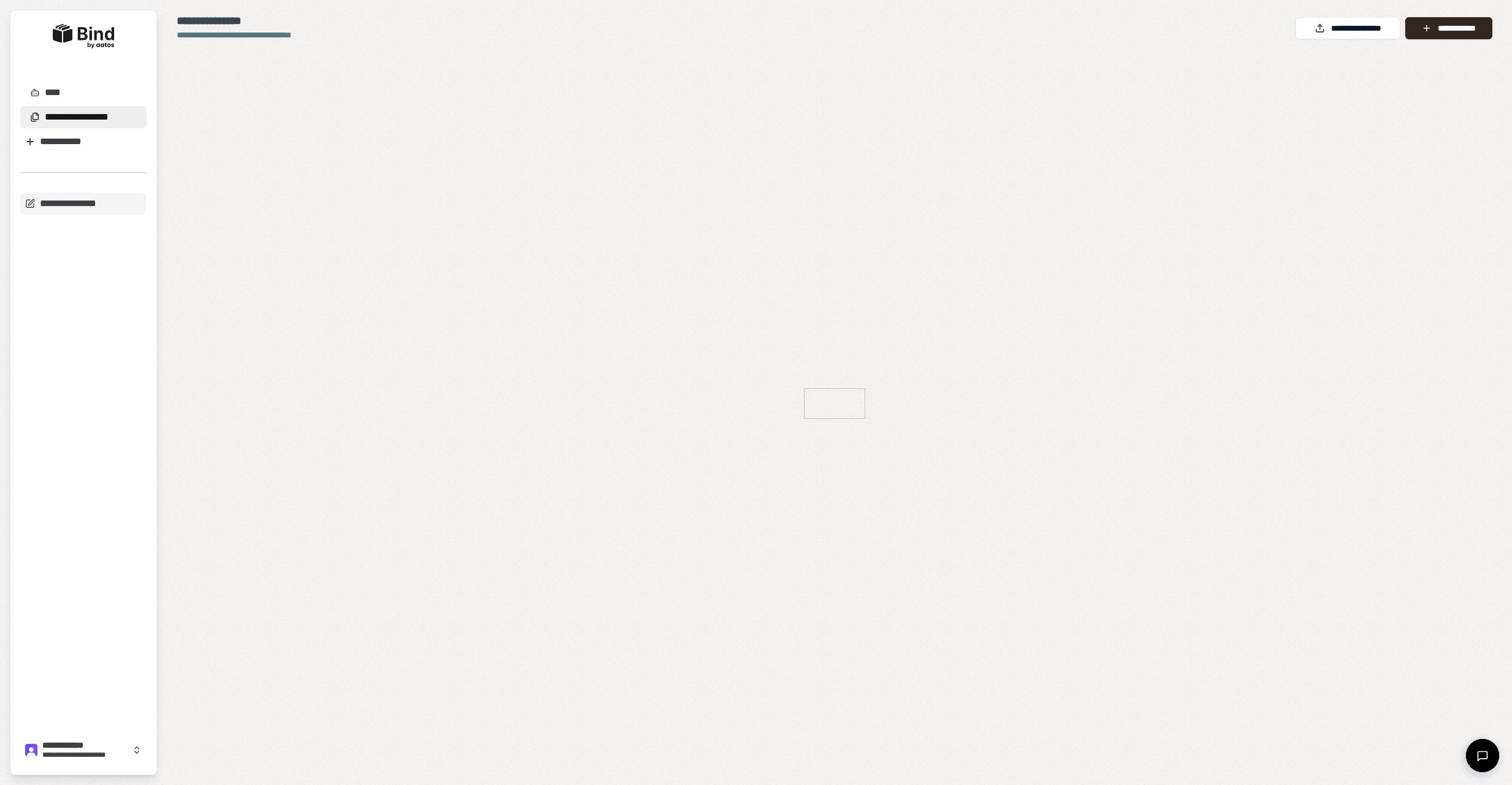scroll, scrollTop: 0, scrollLeft: 0, axis: both 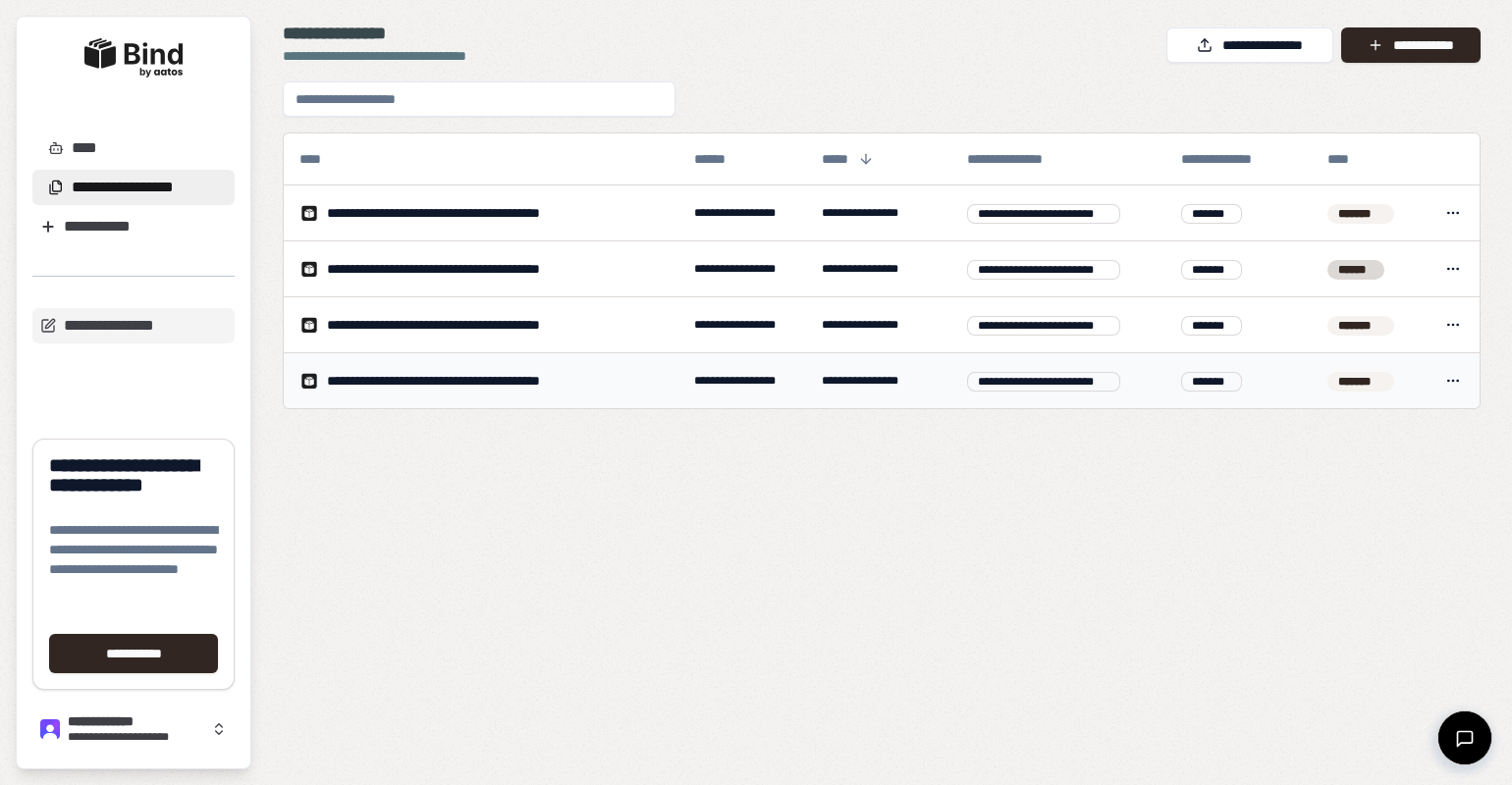 click on "**********" at bounding box center [756, 392] 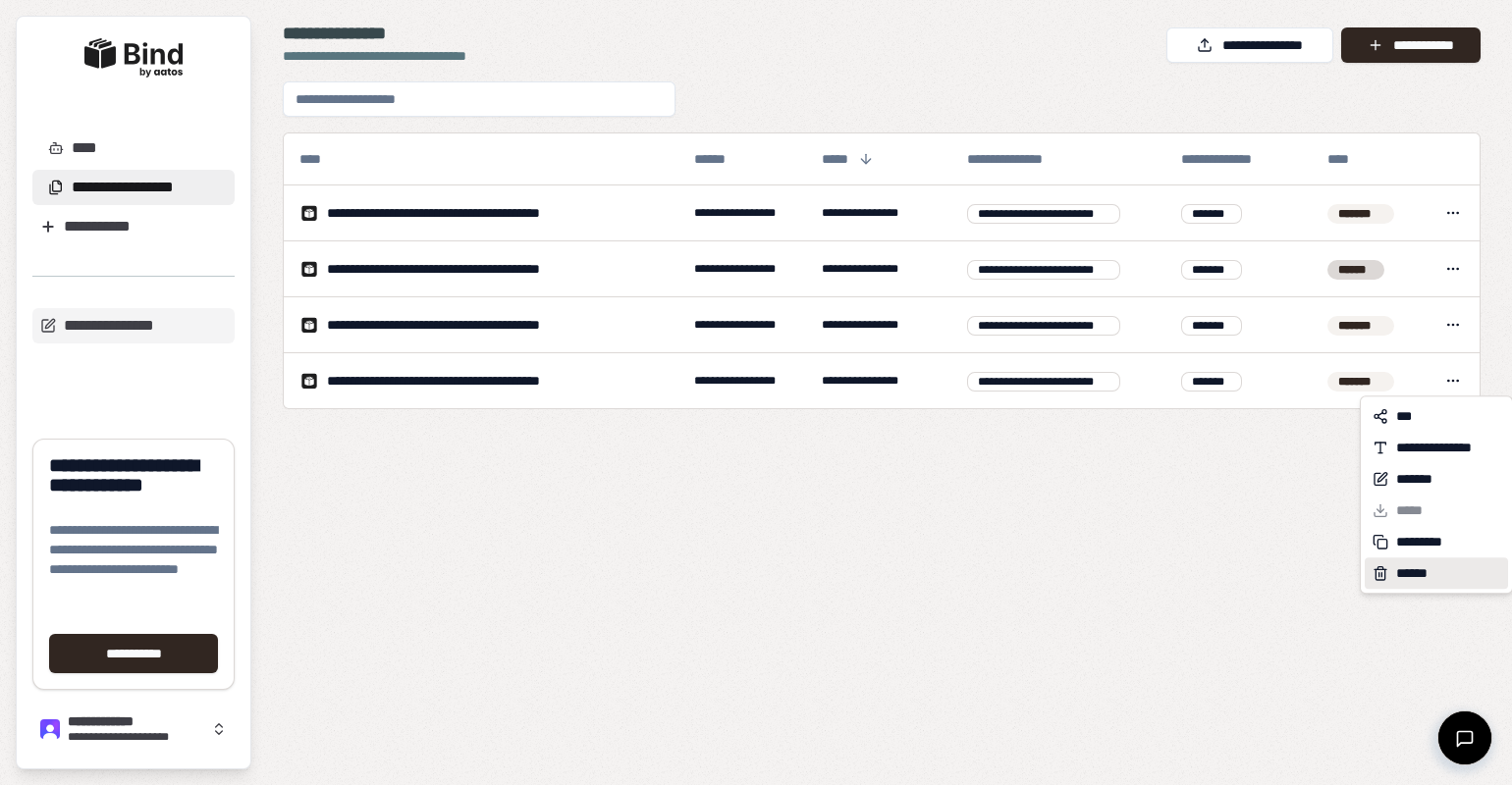 click on "******" at bounding box center (1415, 573) 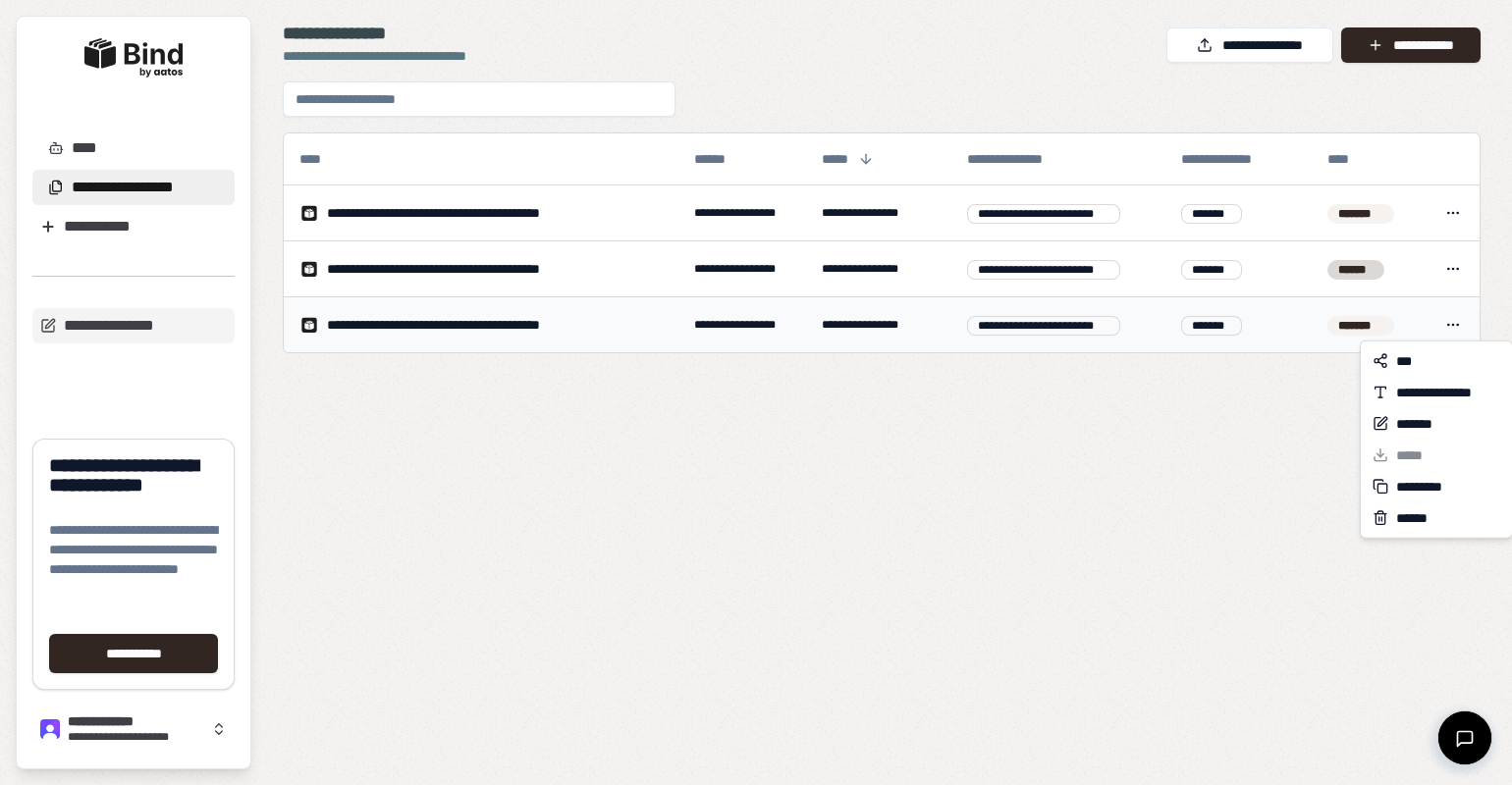 click on "**********" at bounding box center (756, 392) 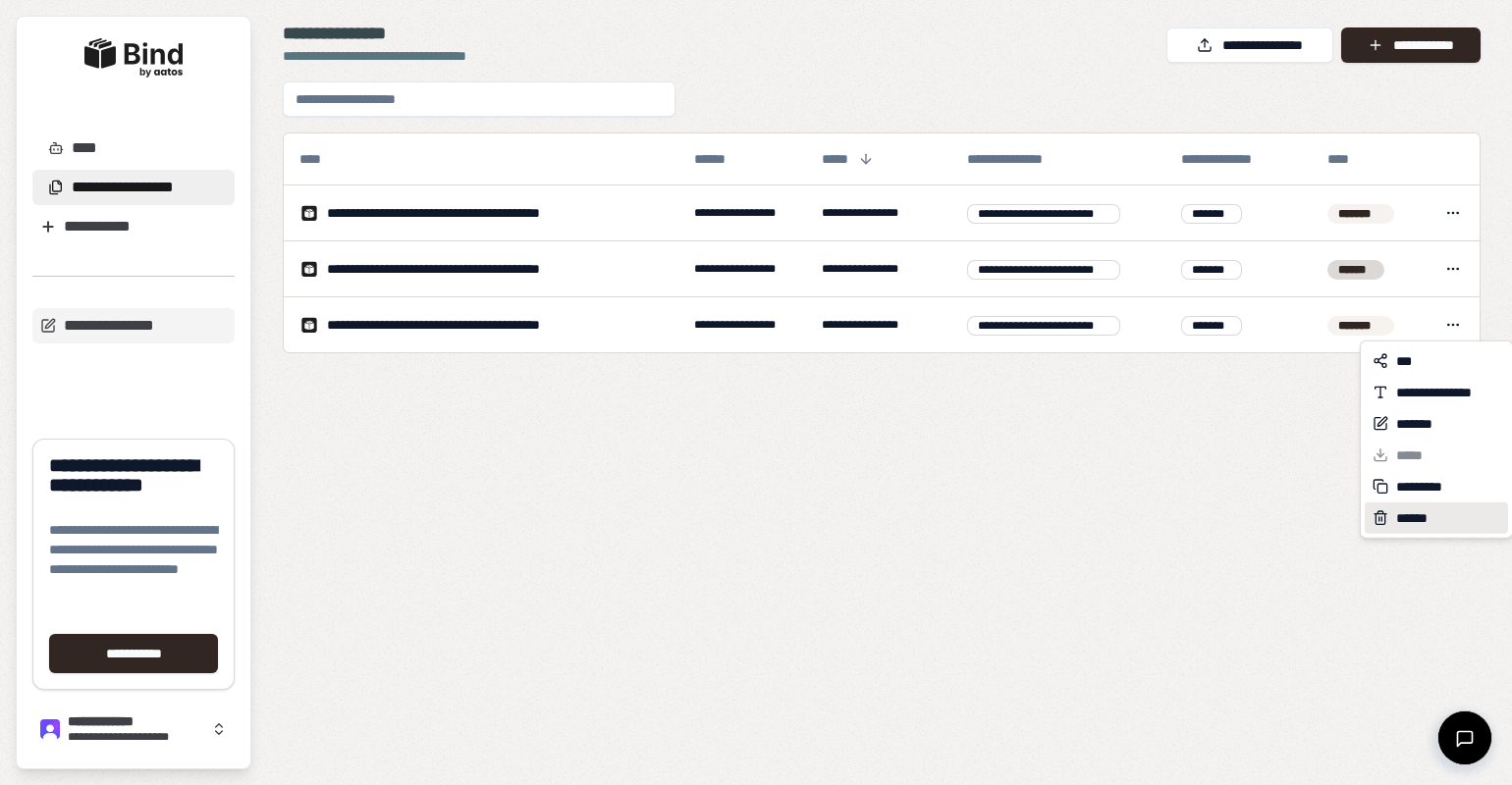 click on "******" at bounding box center [1415, 518] 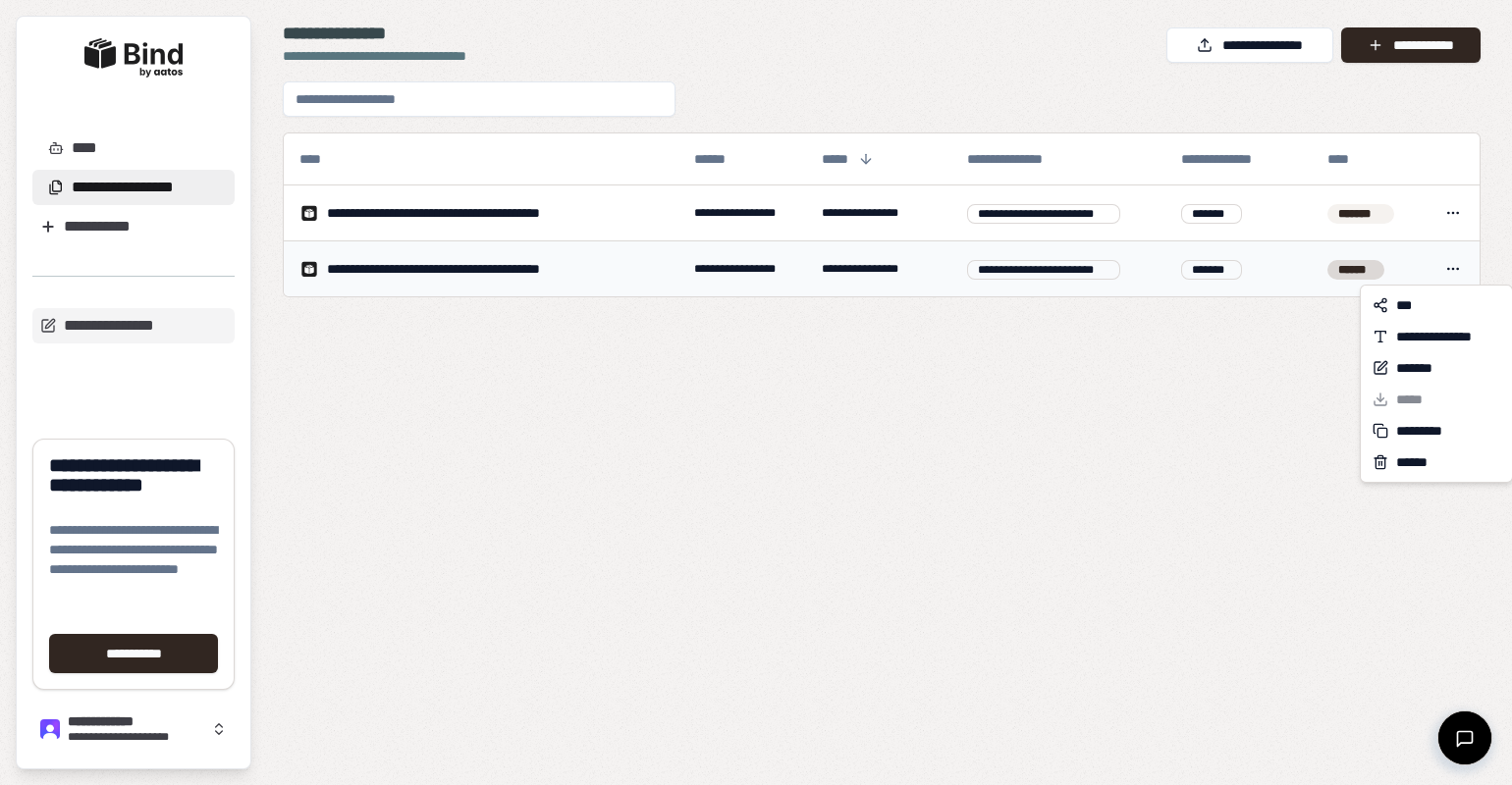 click on "**********" at bounding box center [756, 392] 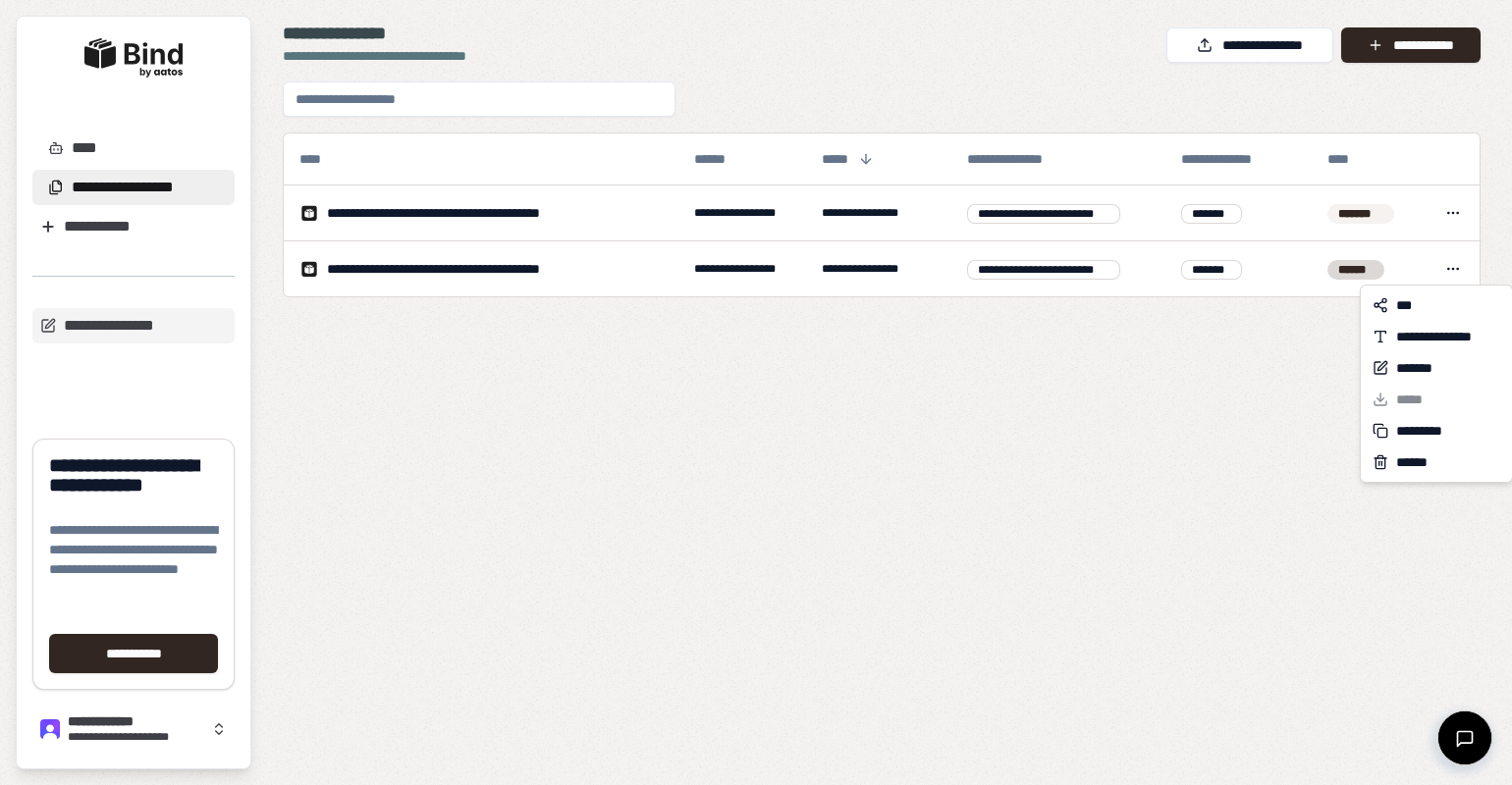 click on "**********" at bounding box center (756, 392) 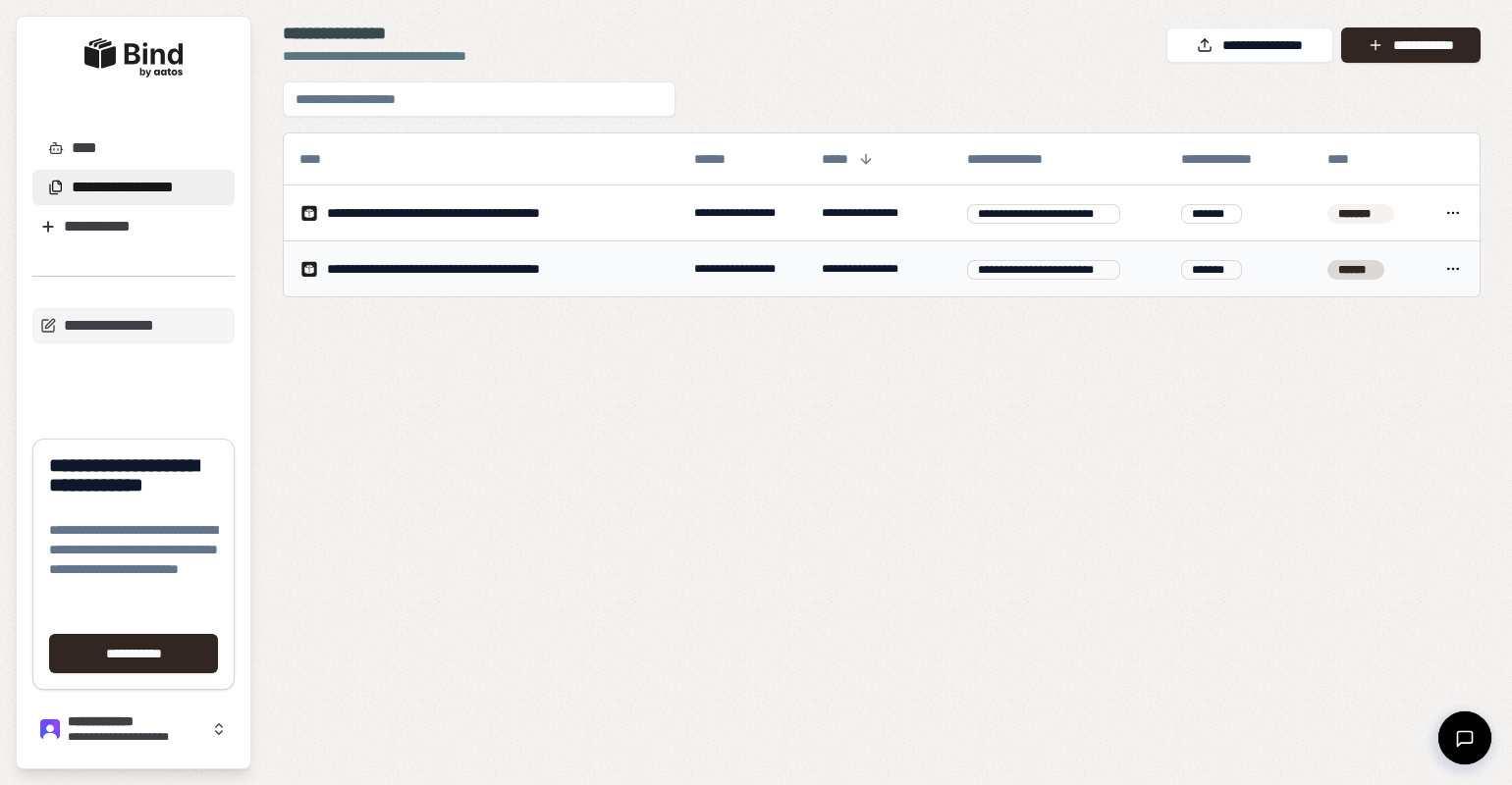 click on "**********" at bounding box center [466, 269] 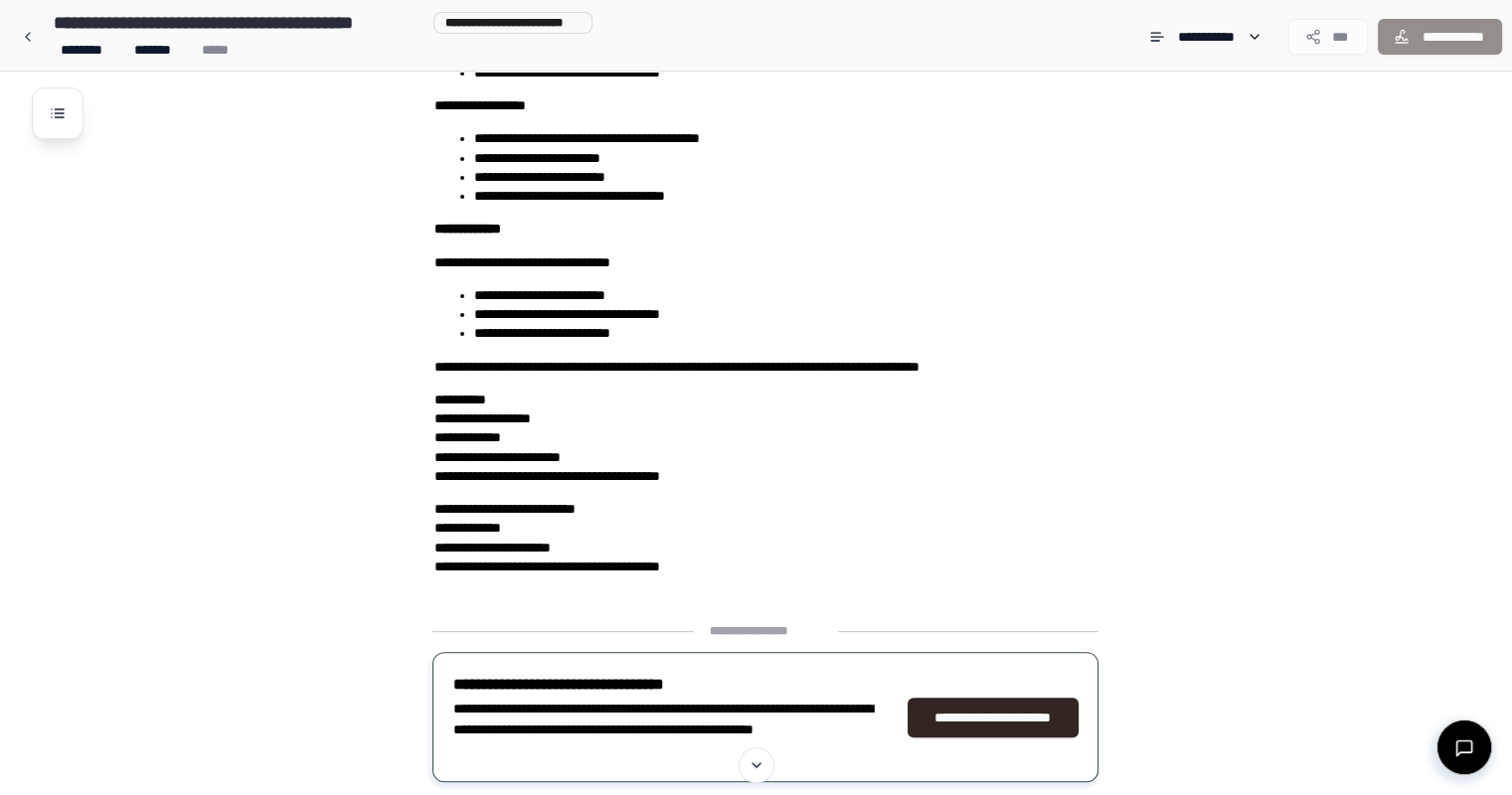 scroll, scrollTop: 566, scrollLeft: 0, axis: vertical 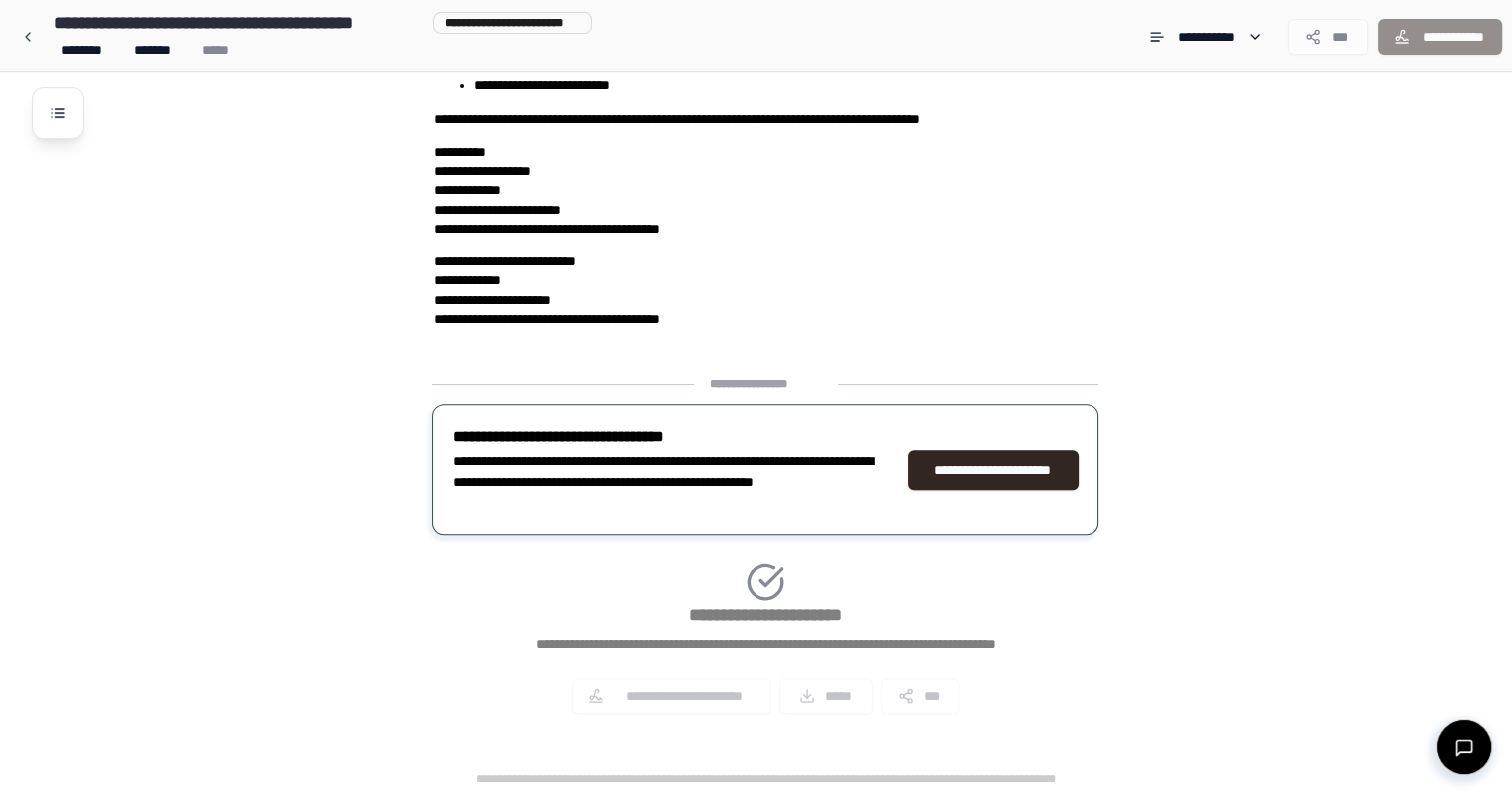 click on "**********" at bounding box center (765, 552) 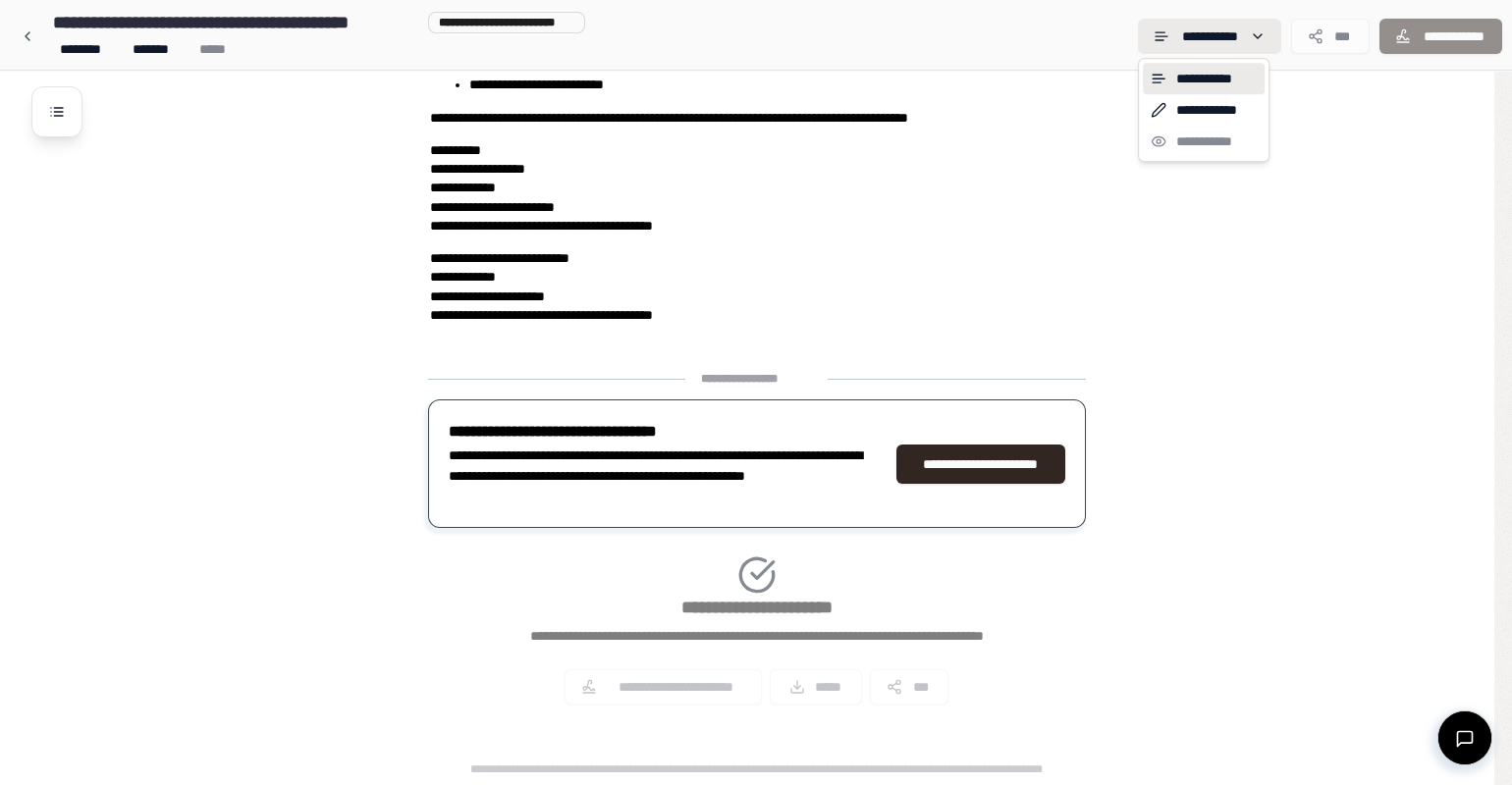 click on "**********" at bounding box center (756, -2) 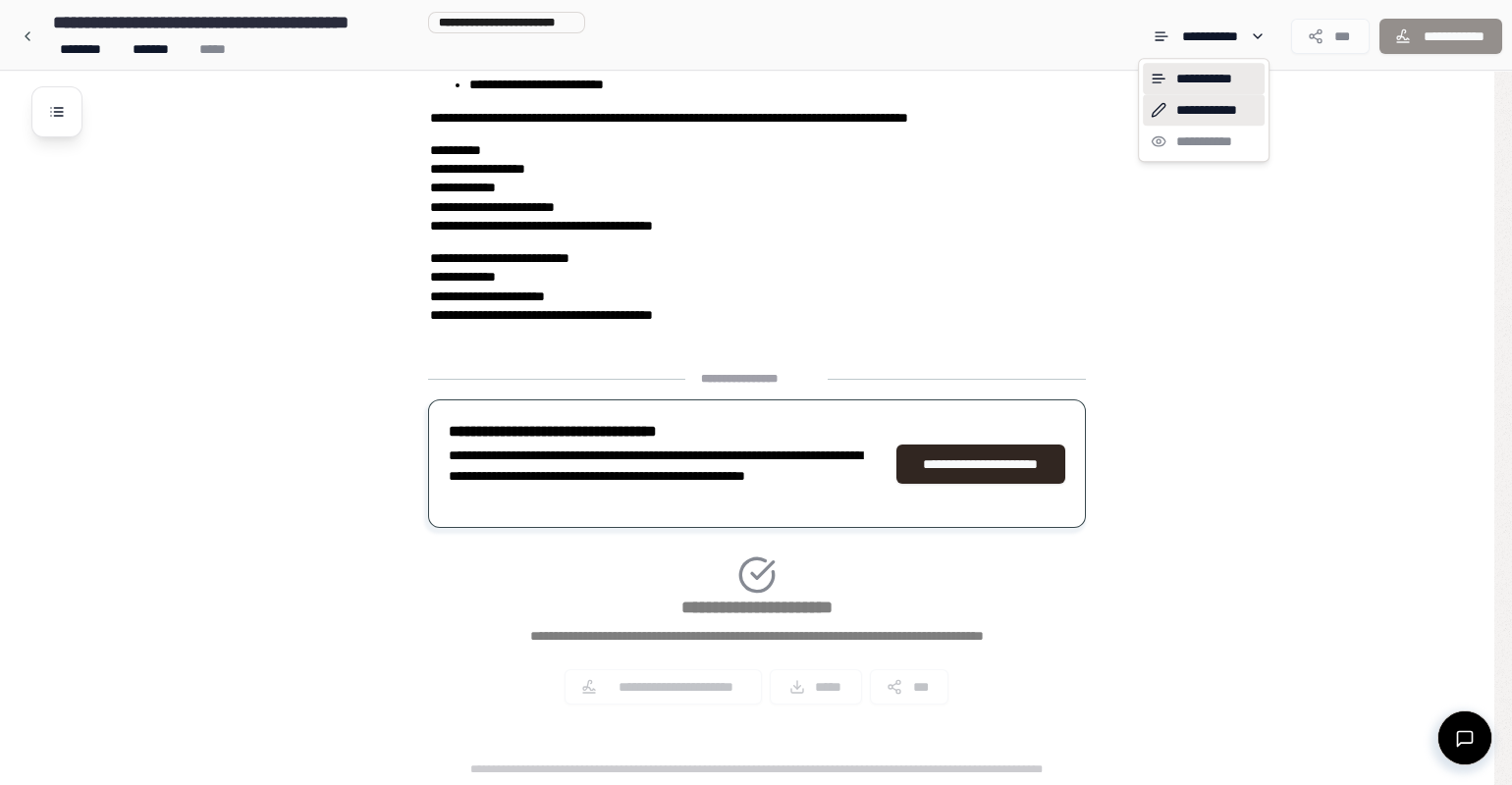 click on "**********" at bounding box center (1204, 110) 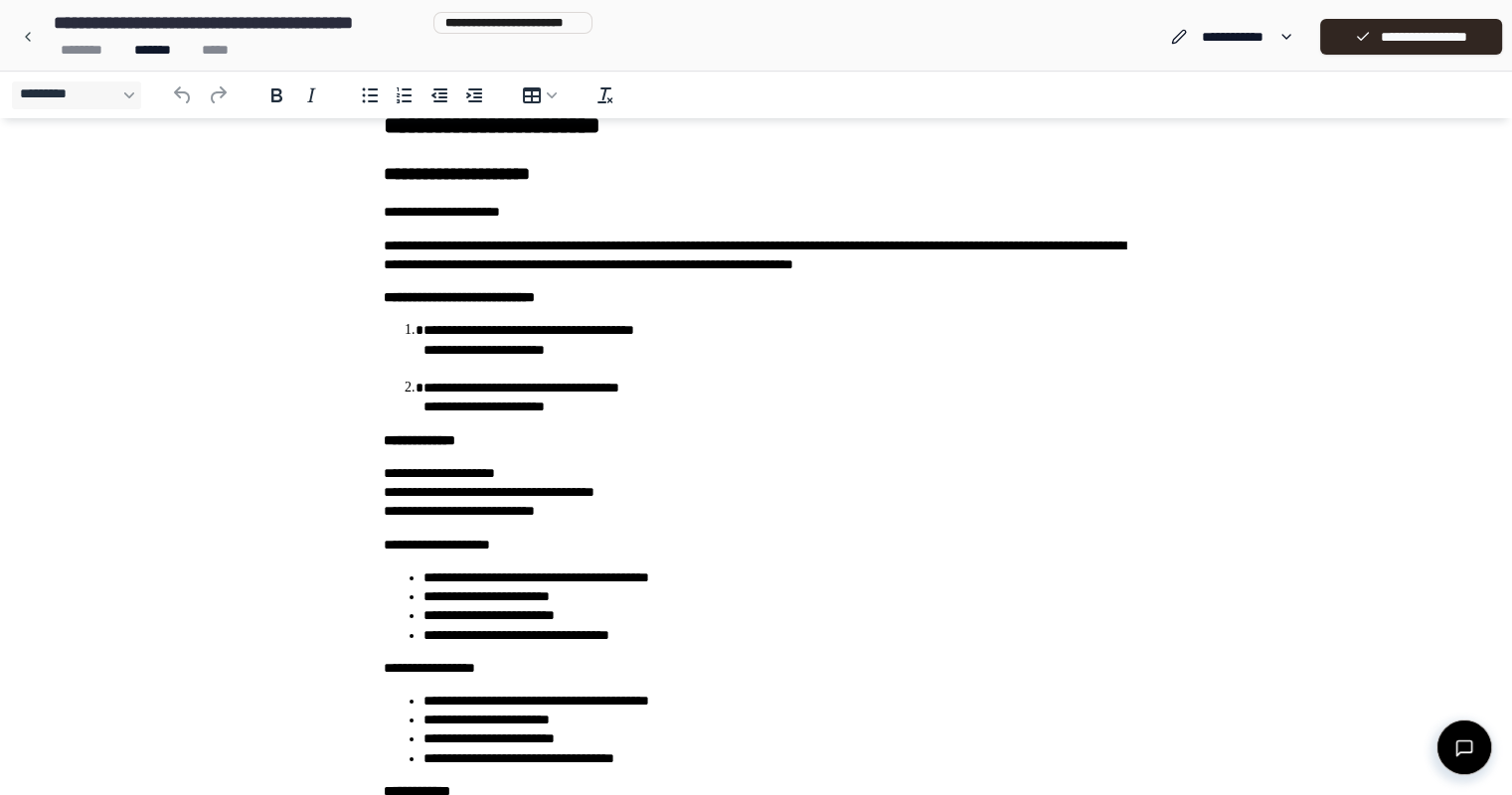 scroll, scrollTop: 0, scrollLeft: 0, axis: both 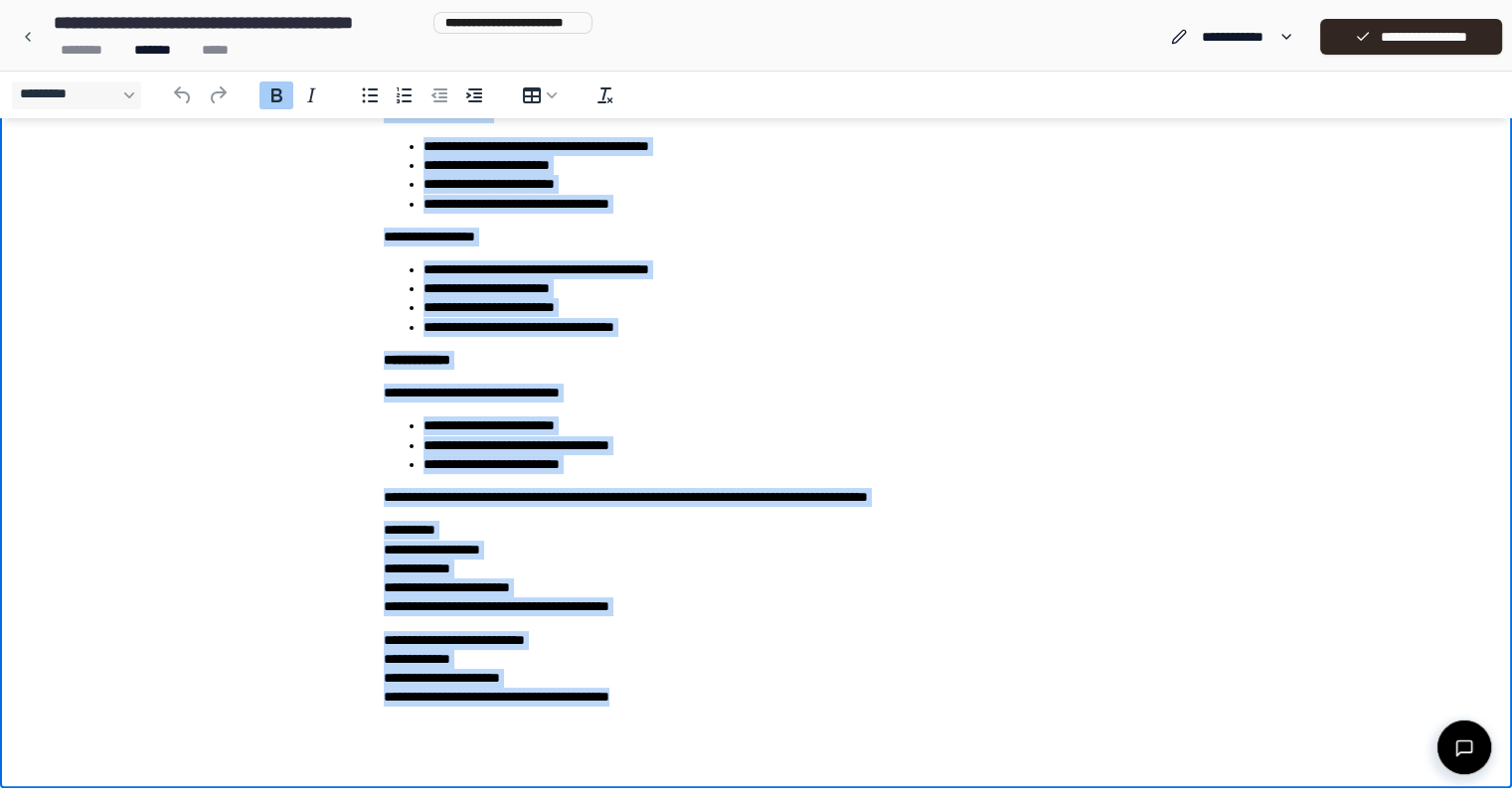 drag, startPoint x: 378, startPoint y: -257, endPoint x: 760, endPoint y: 720, distance: 1049.0248 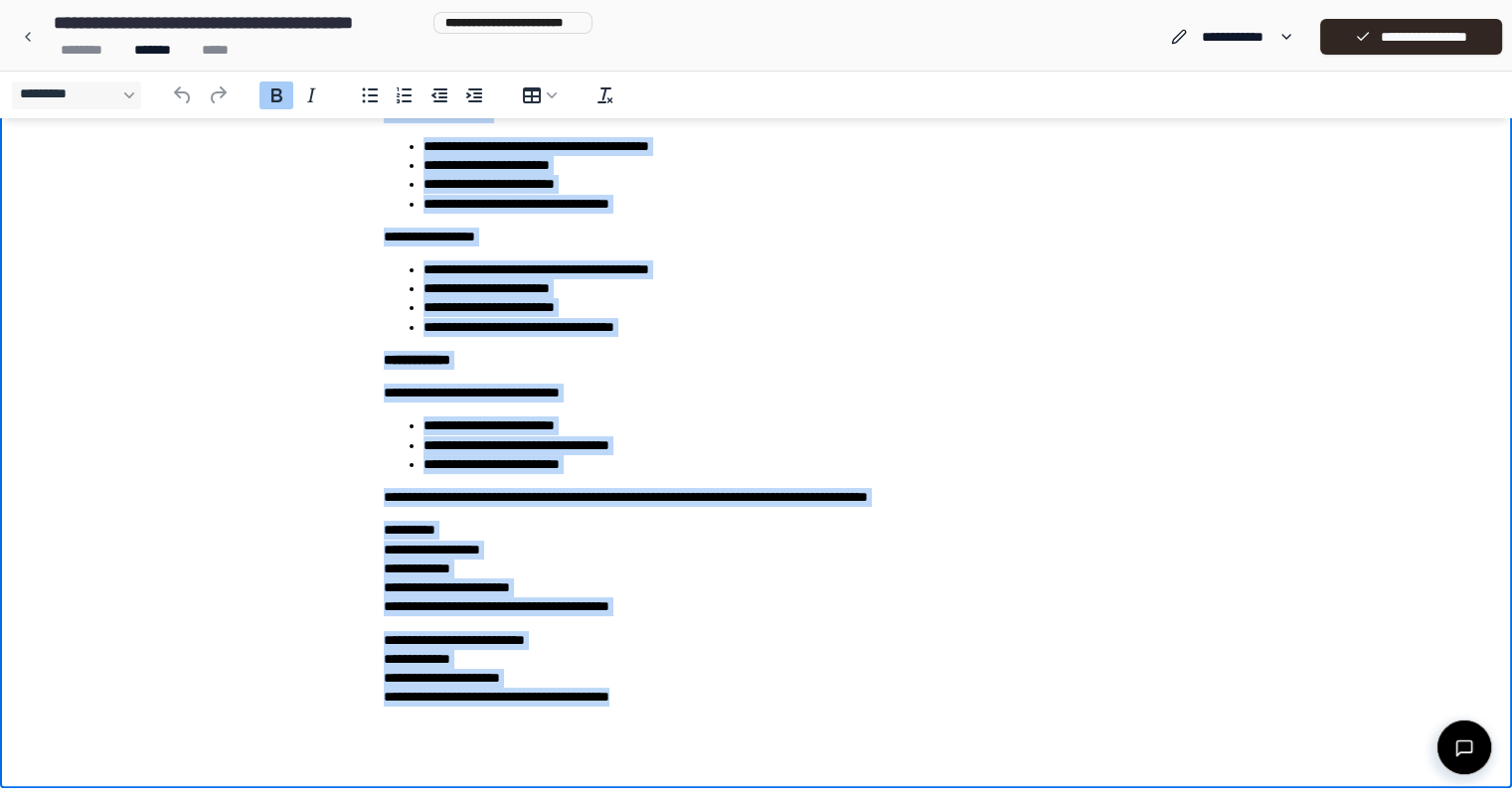 copy on "**********" 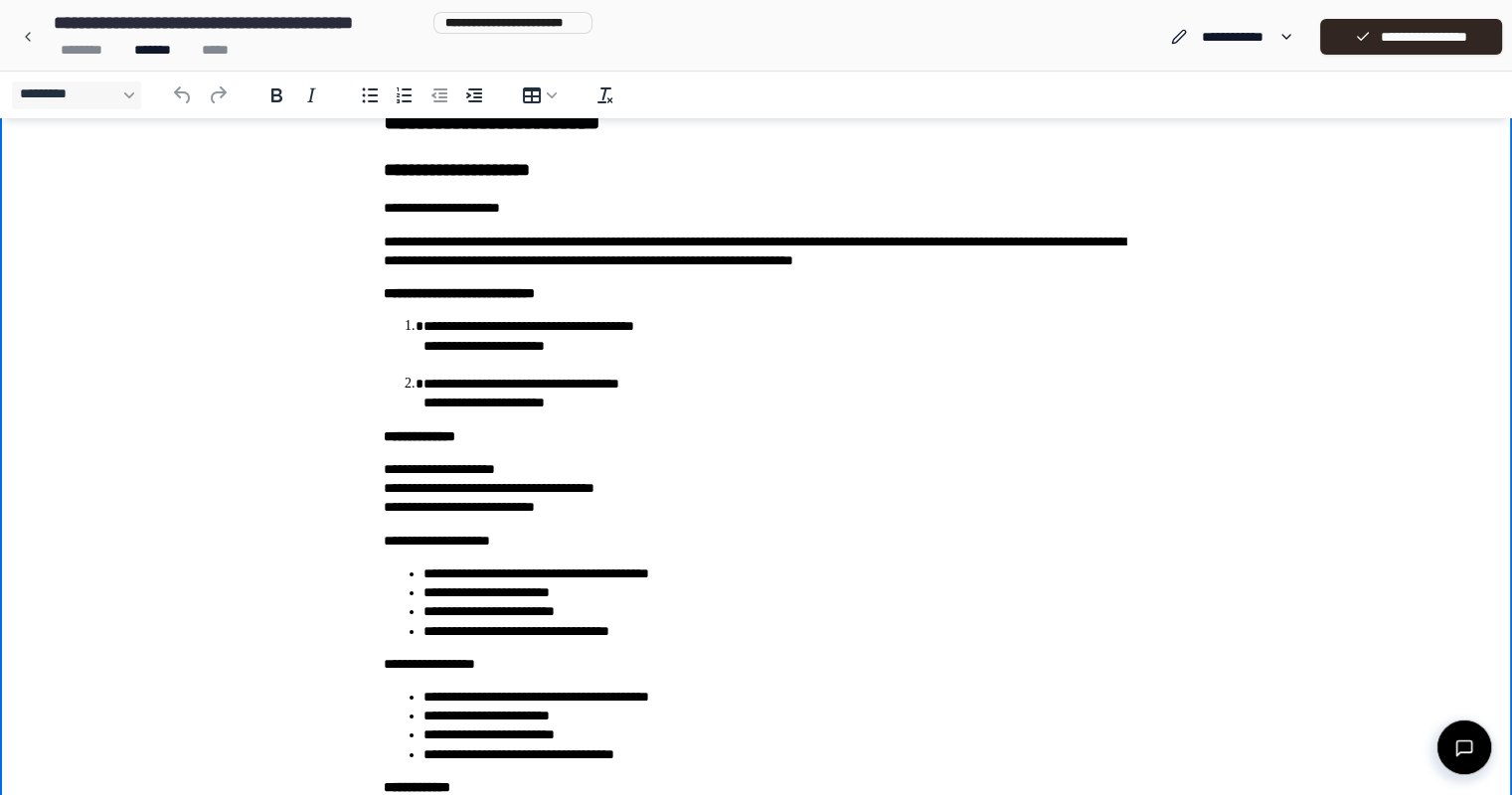 scroll, scrollTop: 0, scrollLeft: 0, axis: both 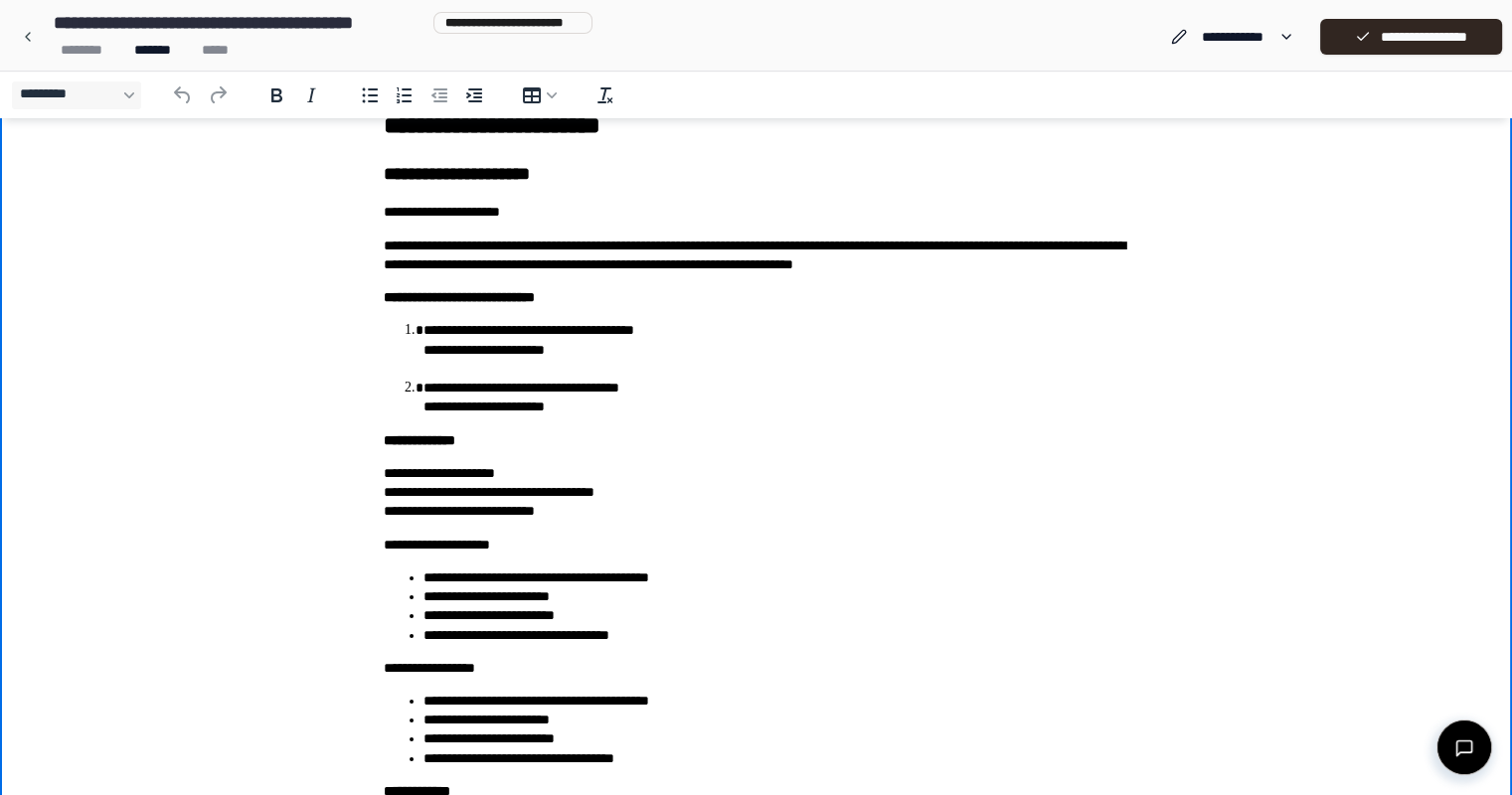 click on "******** ******* *****" at bounding box center [319, 50] 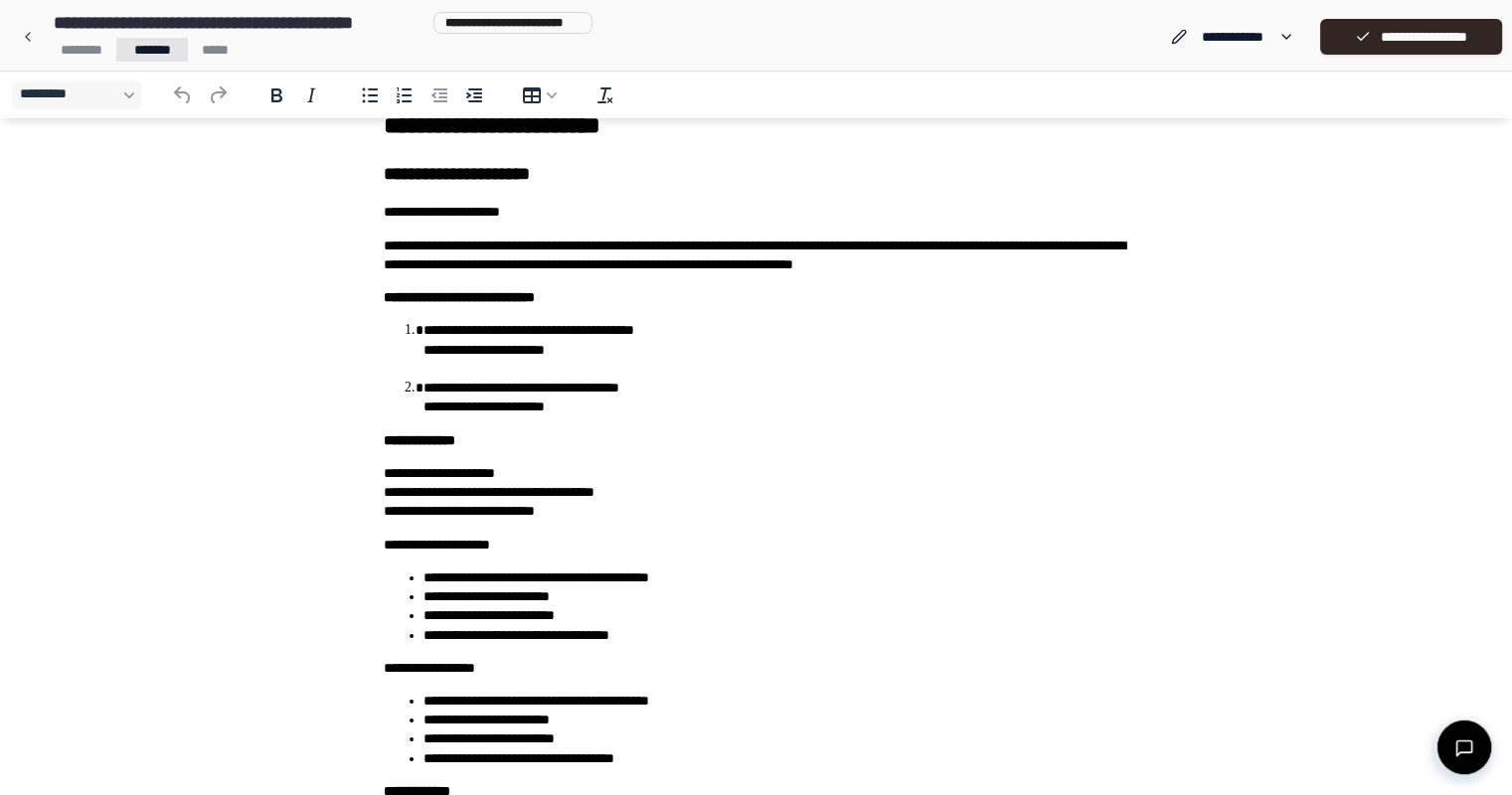 click on "**********" at bounding box center [756, 613] 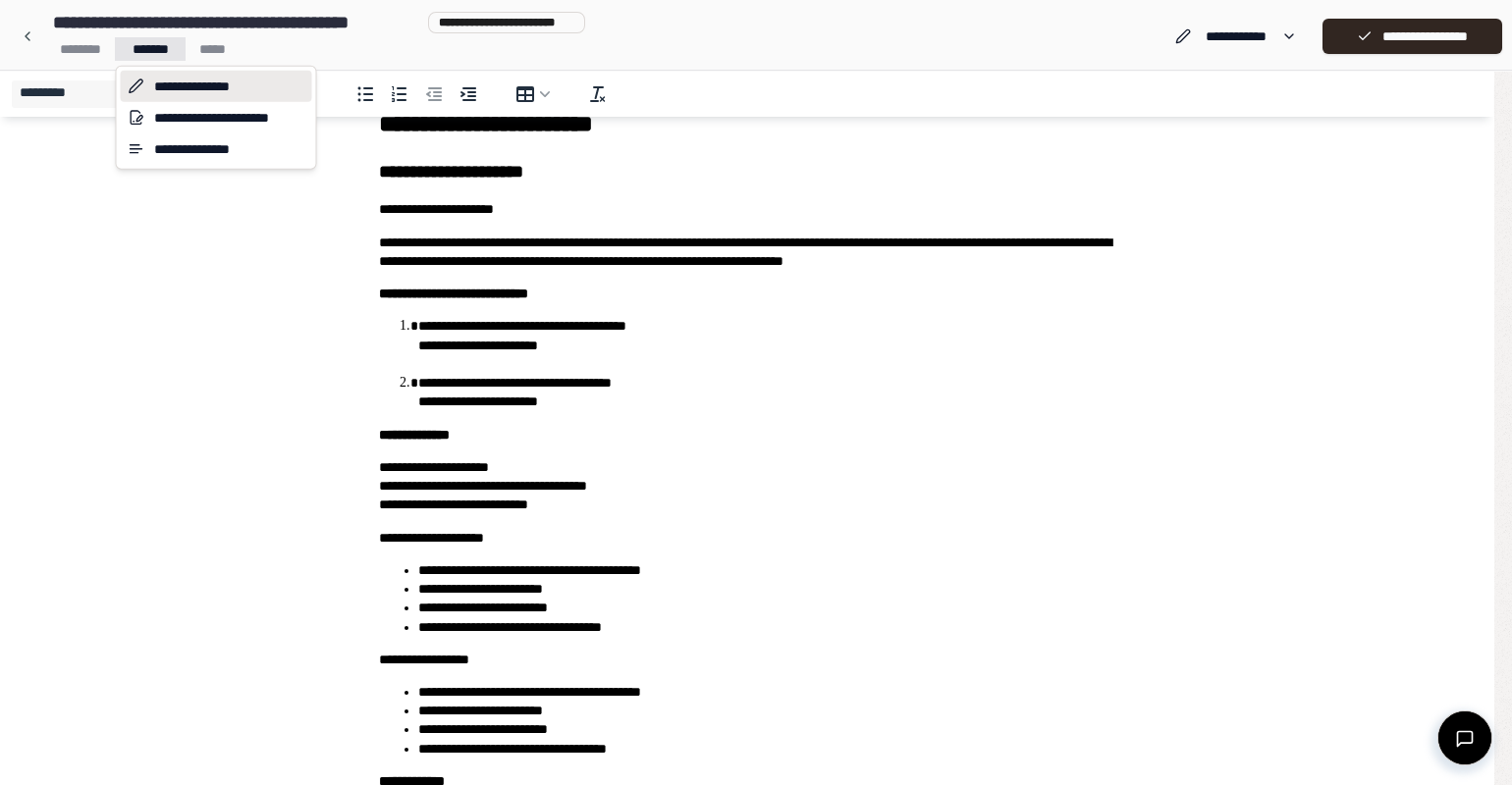 click on "**********" at bounding box center [756, 605] 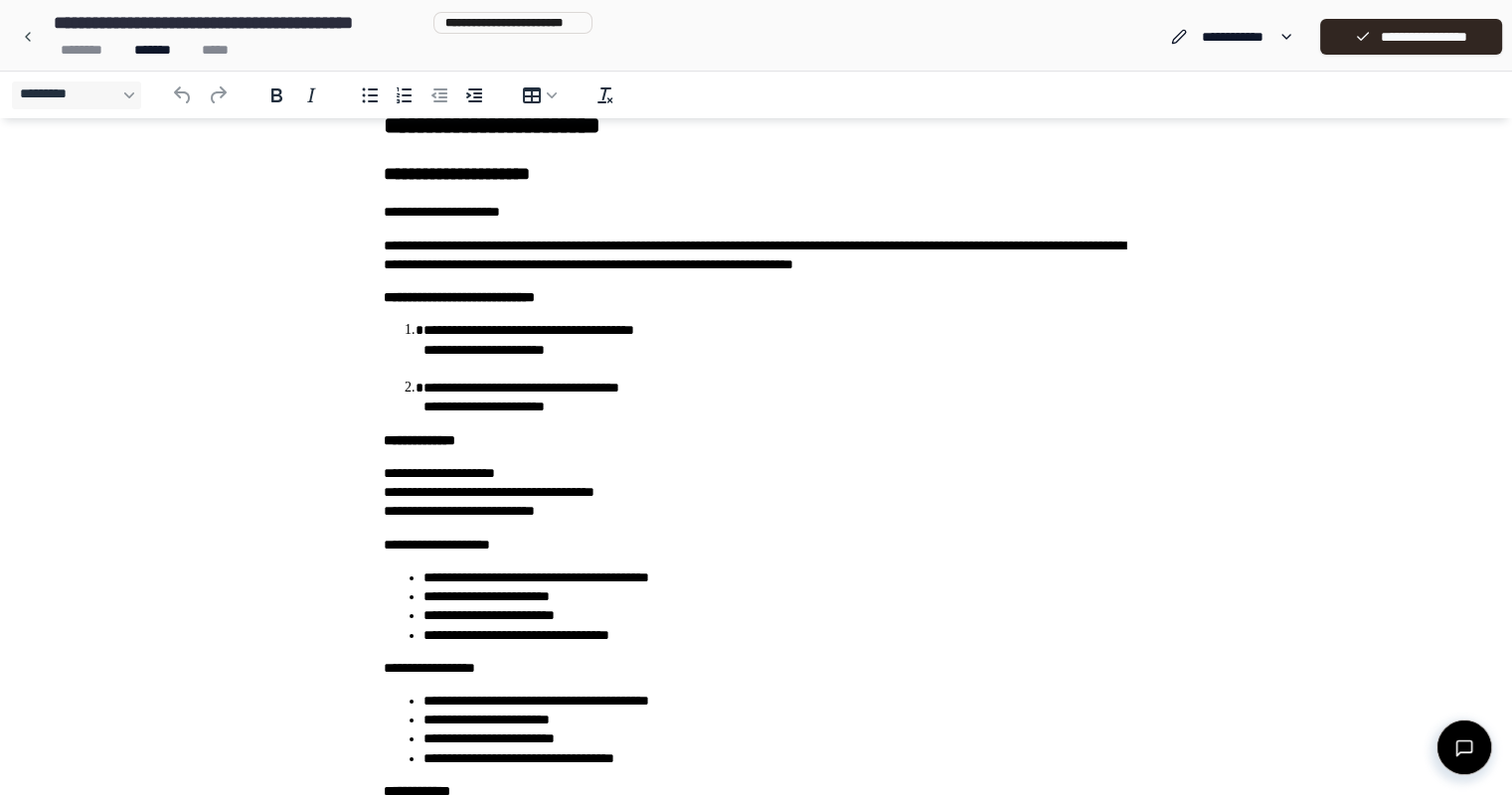 click on "******** ******* *****" at bounding box center (319, 50) 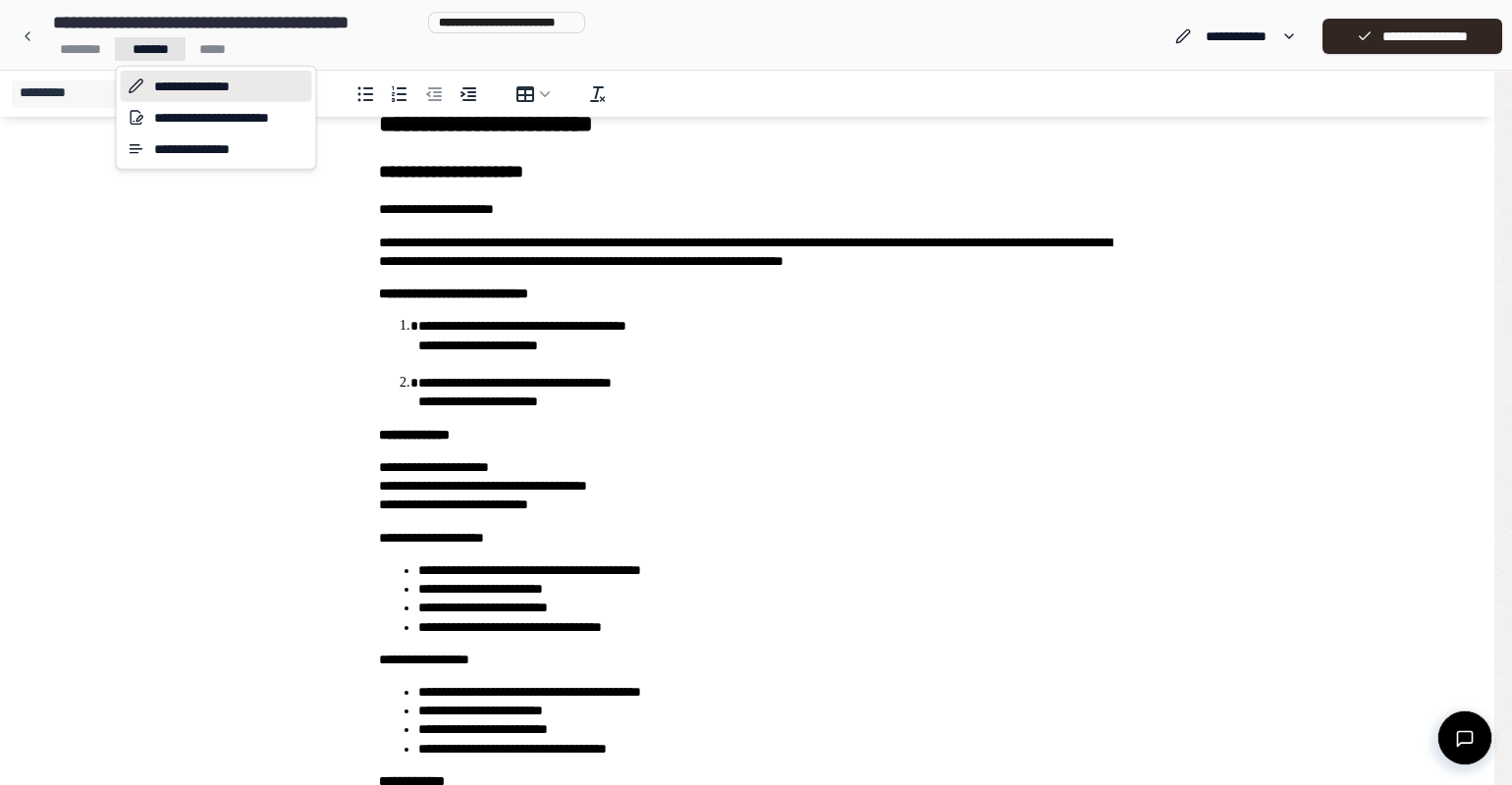 click on "**********" at bounding box center [756, 605] 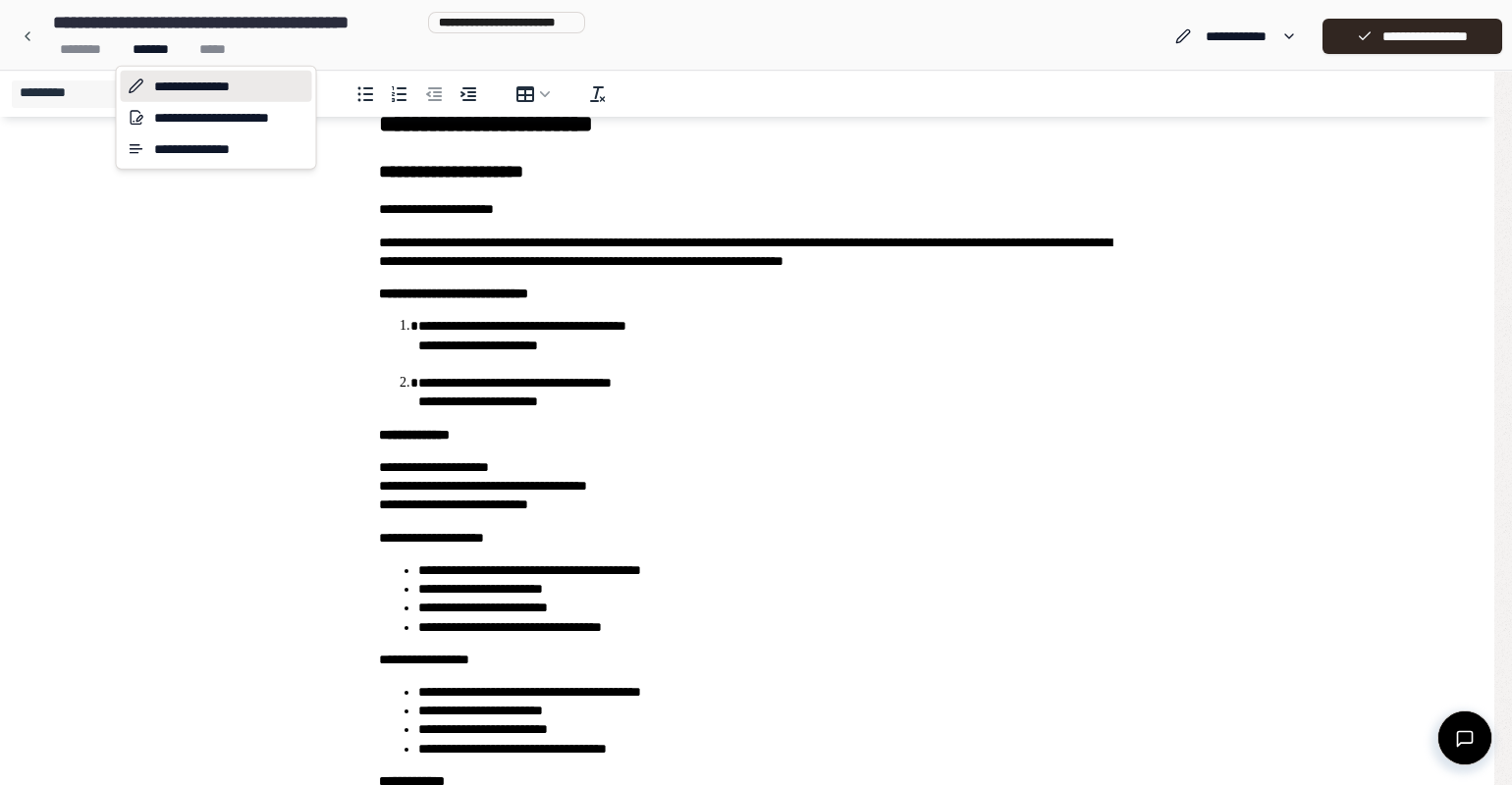 click on "**********" at bounding box center (216, 86) 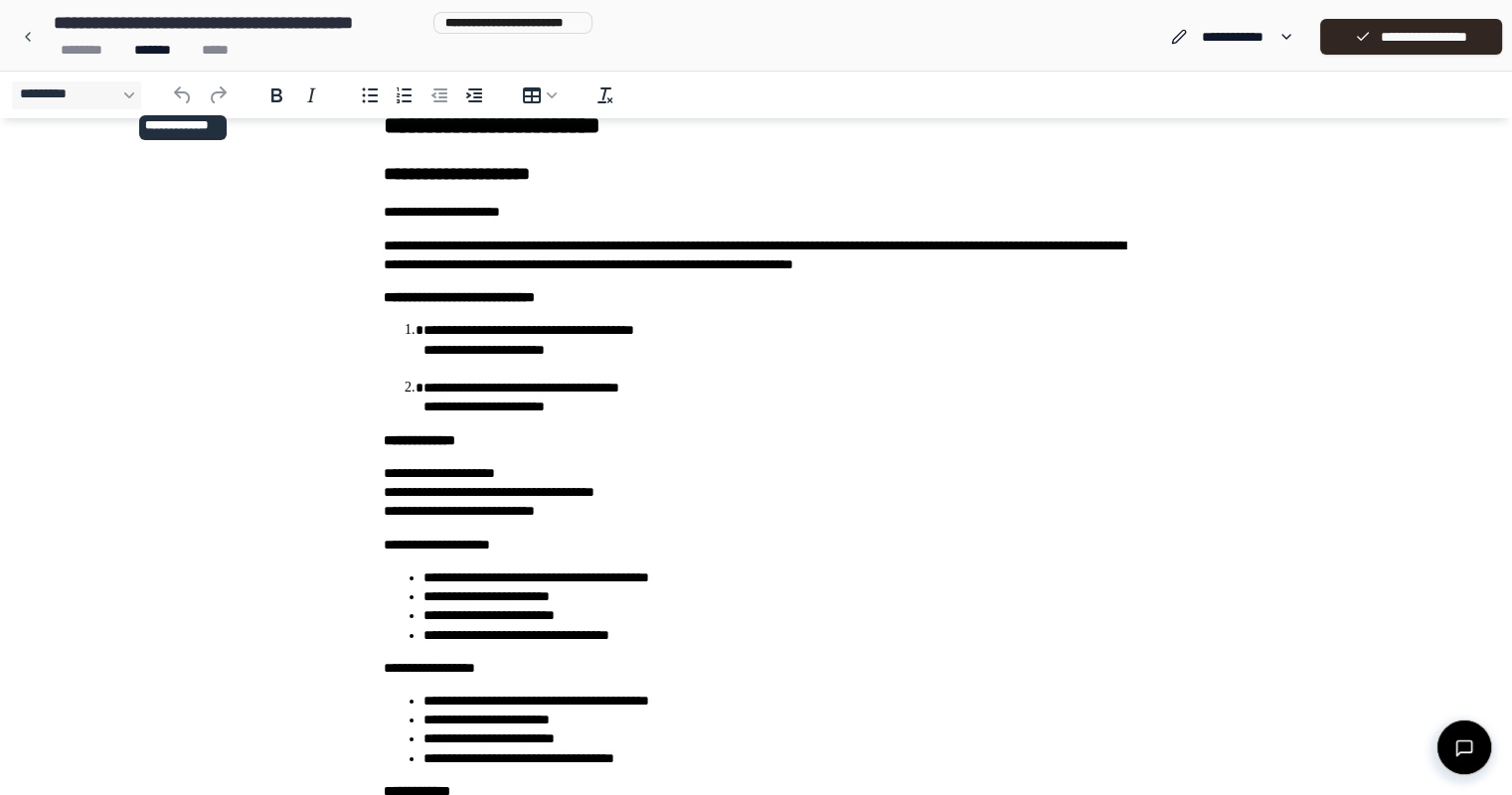 click on "**********" at bounding box center [756, 297] 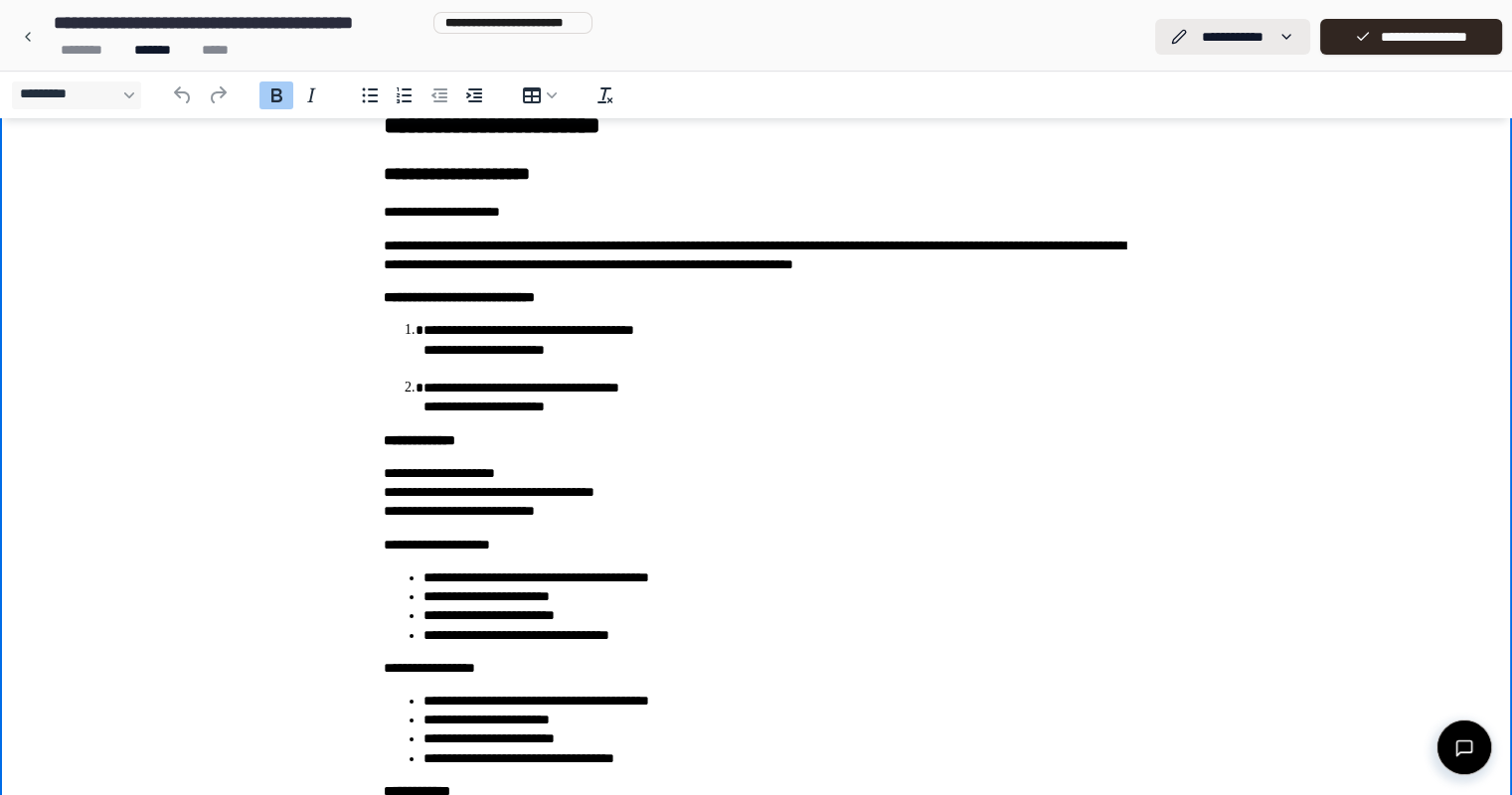 click on "**********" at bounding box center [756, 613] 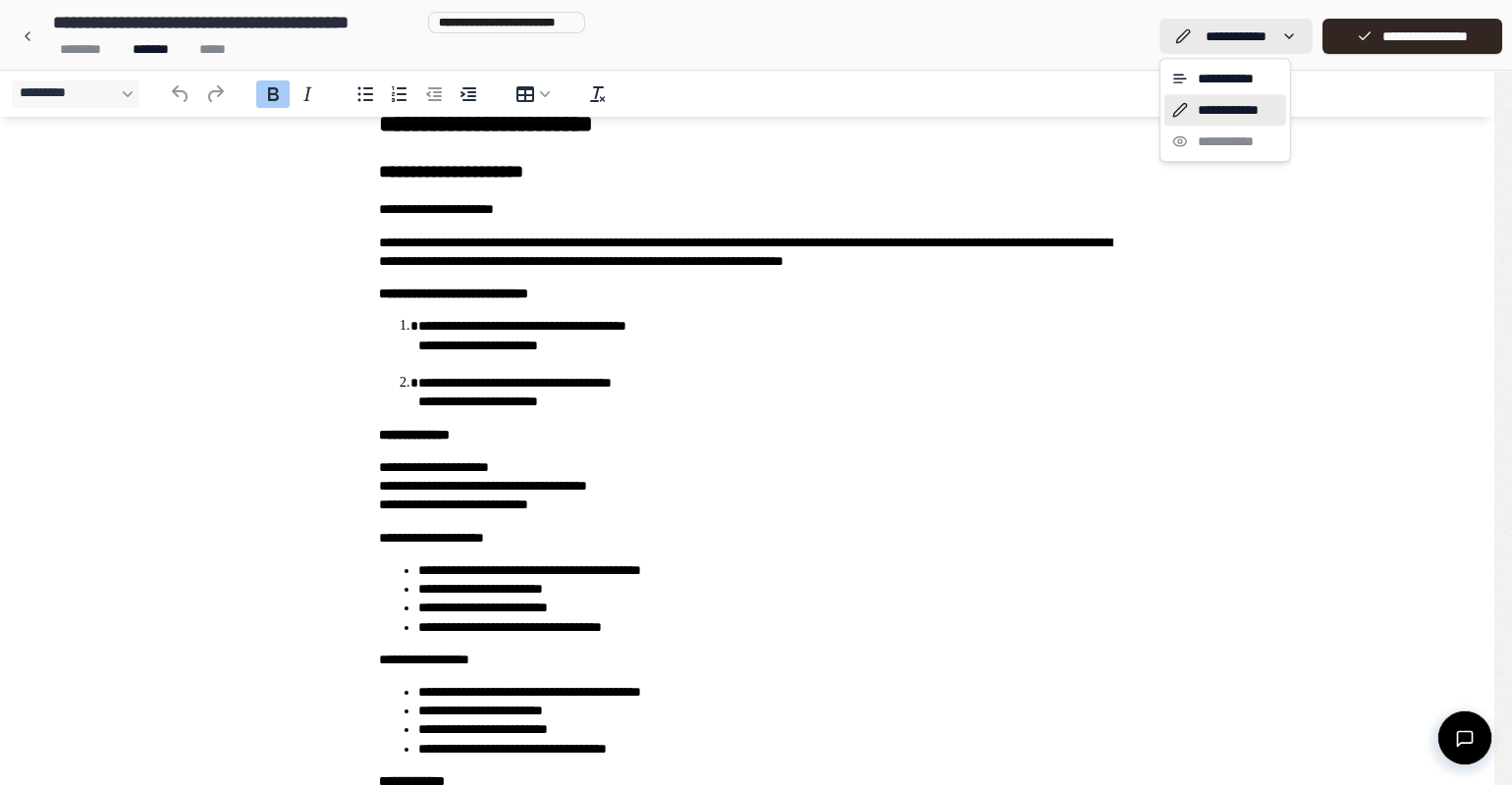 click on "**********" at bounding box center [756, 605] 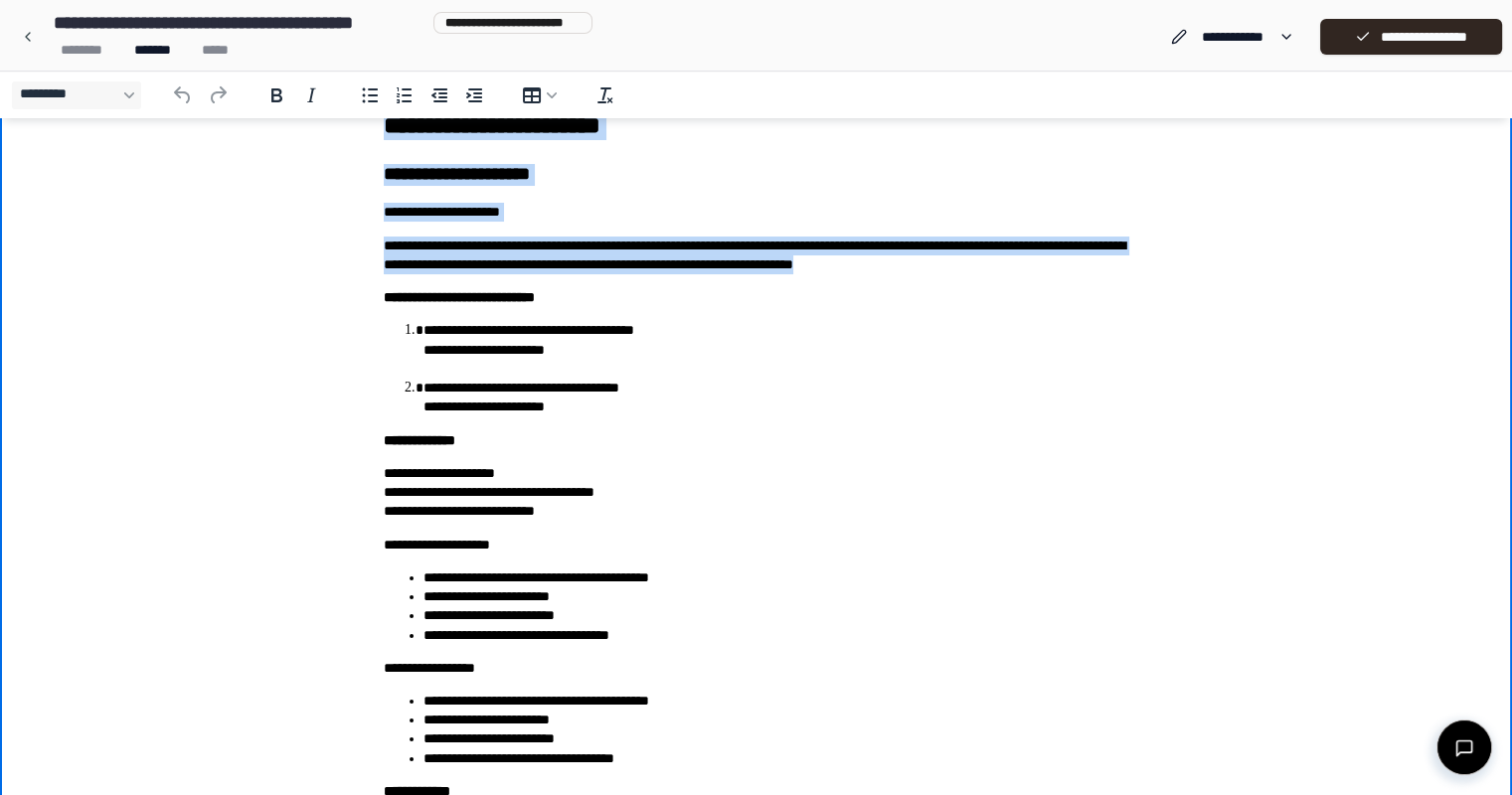 drag, startPoint x: 1073, startPoint y: 260, endPoint x: 373, endPoint y: 139, distance: 710.3809 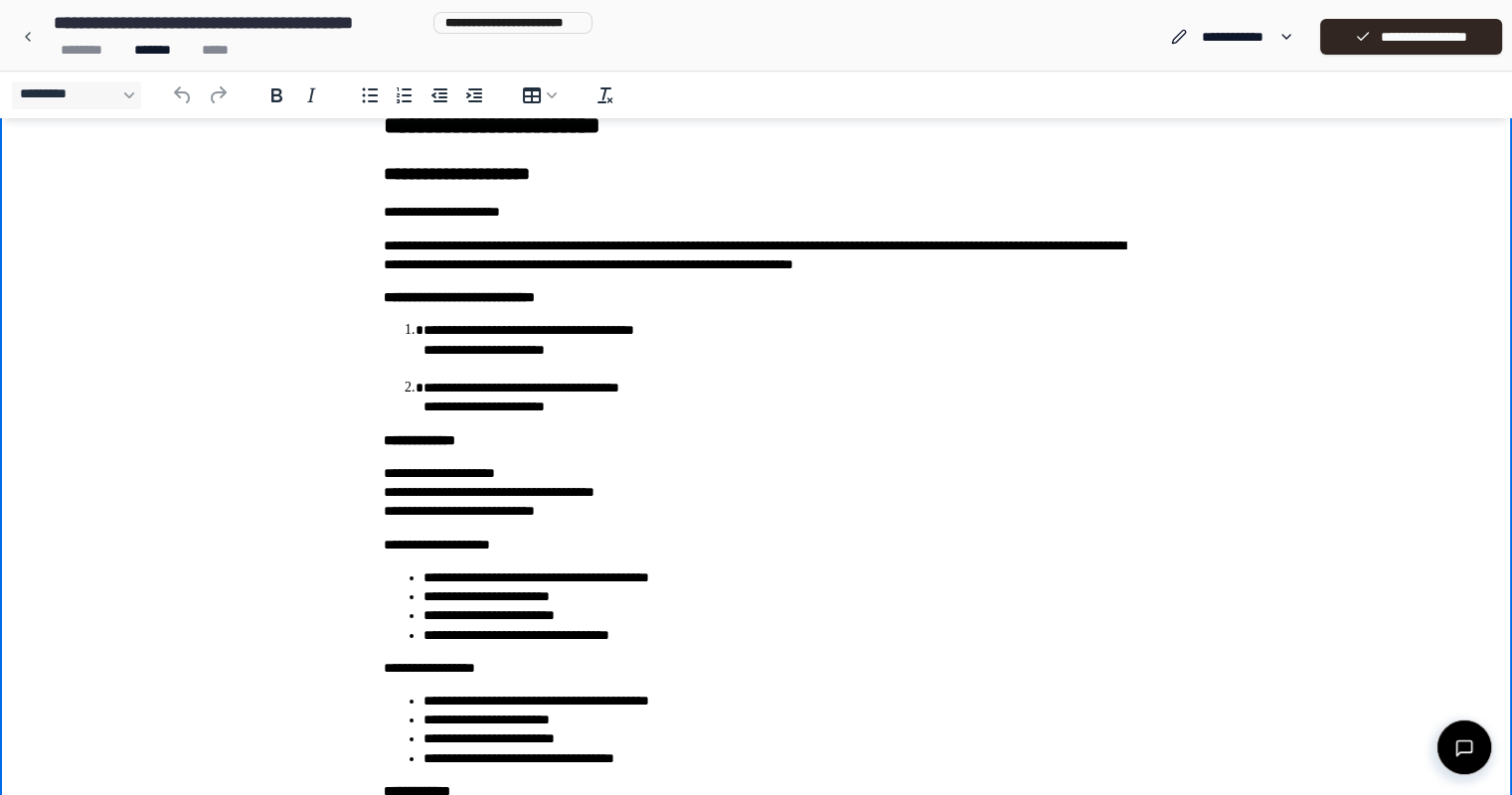 click on "**********" at bounding box center [756, 624] 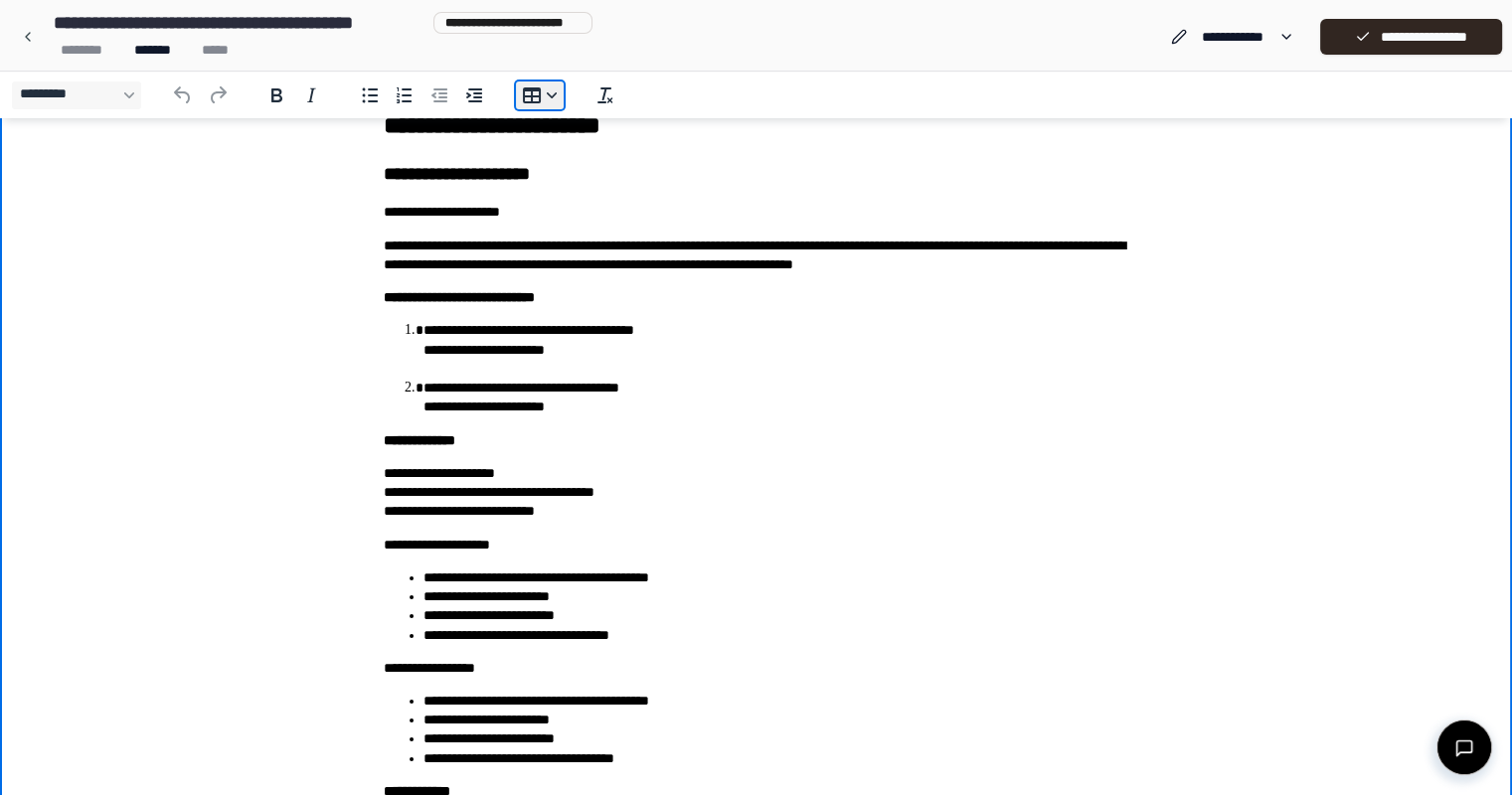 click on "*********" at bounding box center (540, 95) 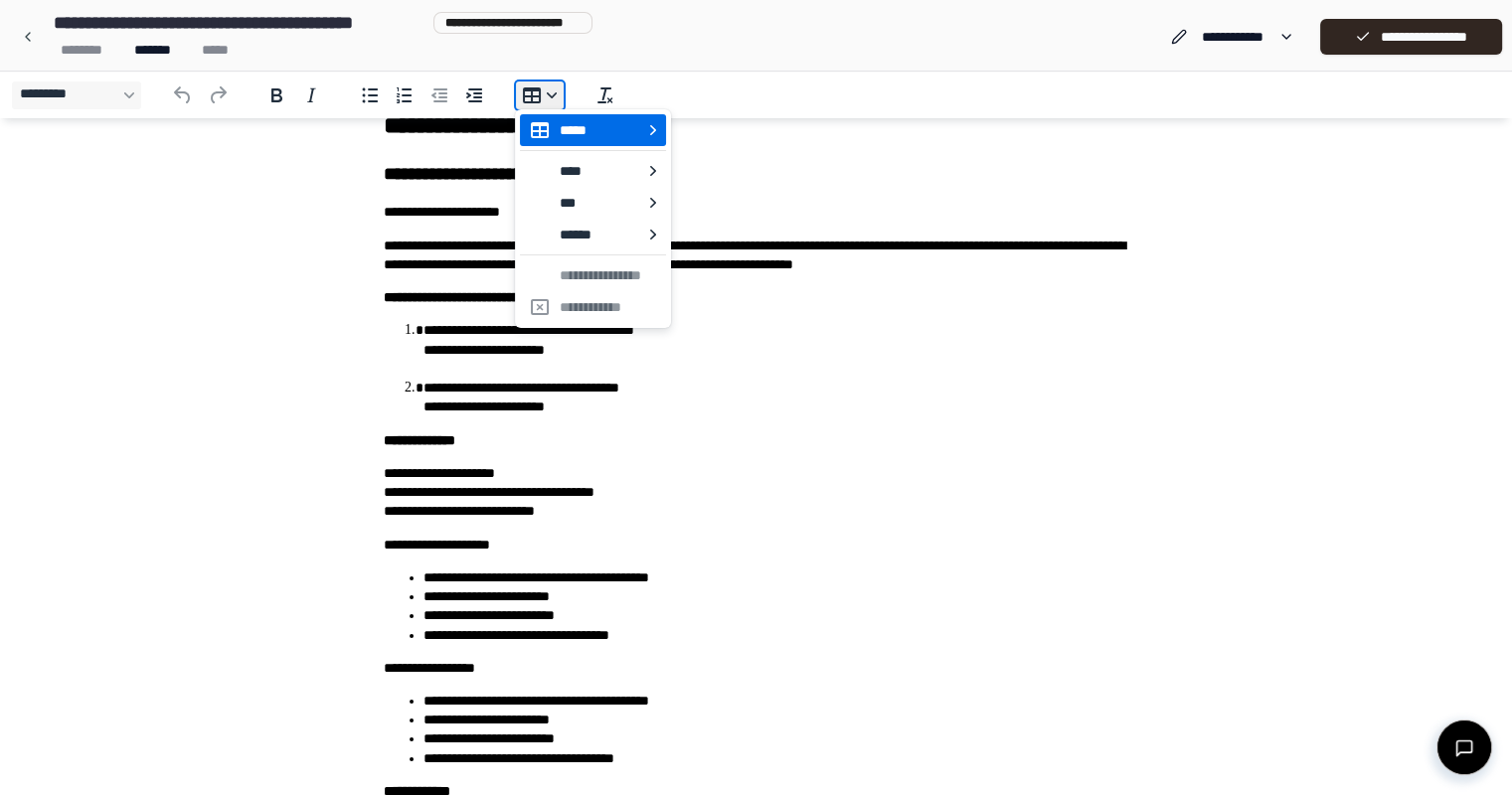 click on "*********" at bounding box center [540, 95] 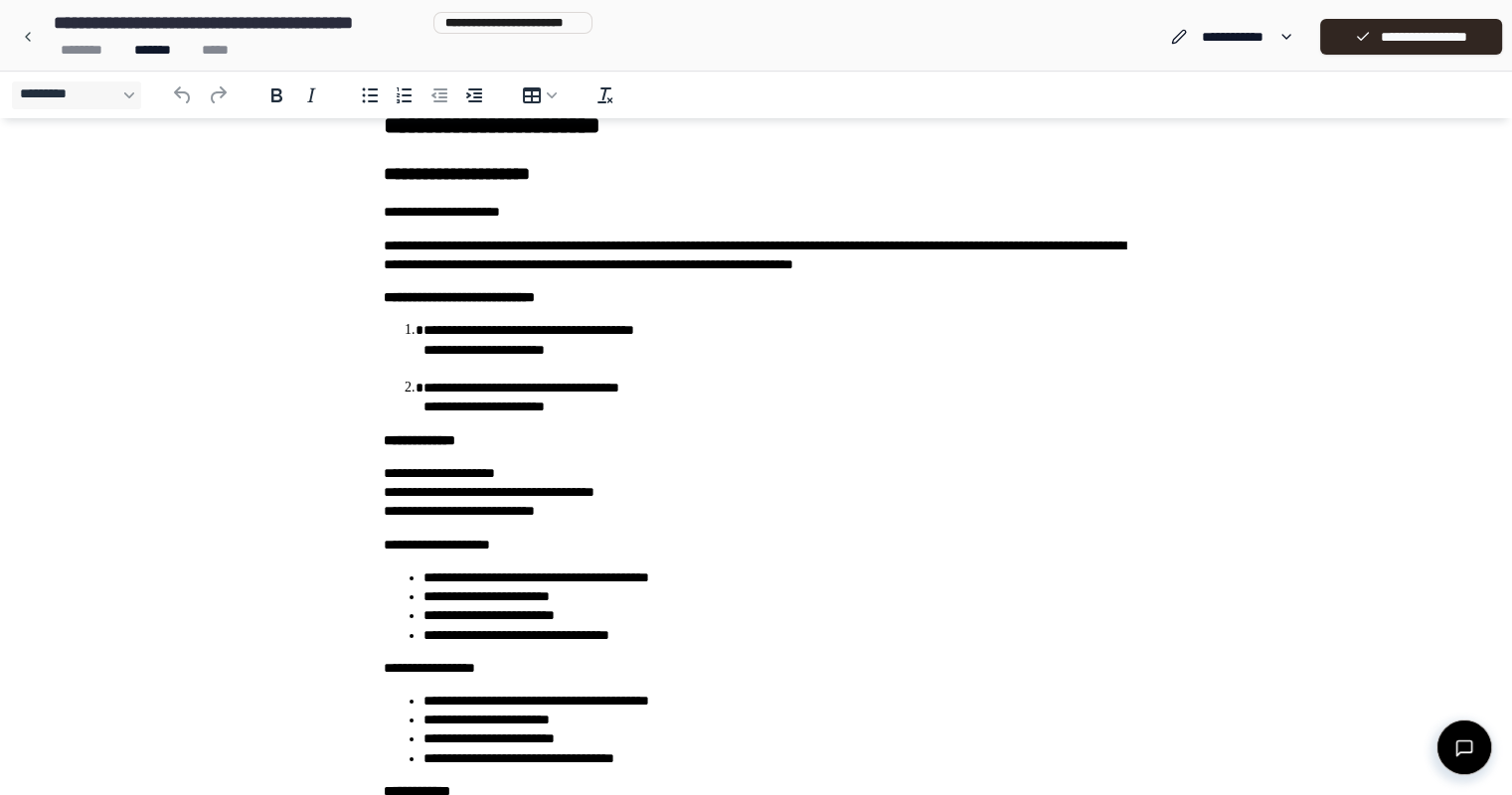 click on "**********" at bounding box center (756, 624) 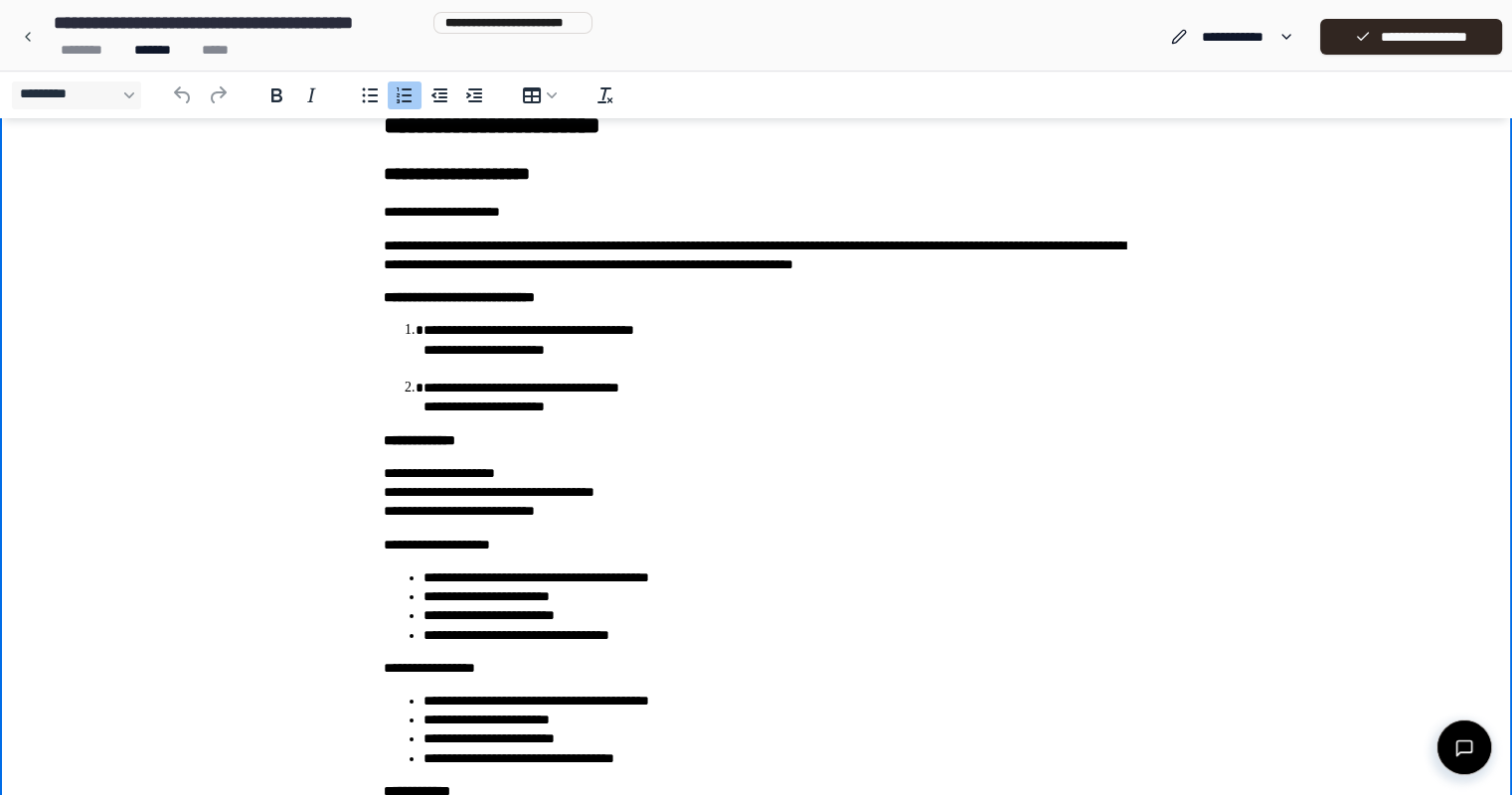 click on "******** ******* *****" at bounding box center [319, 50] 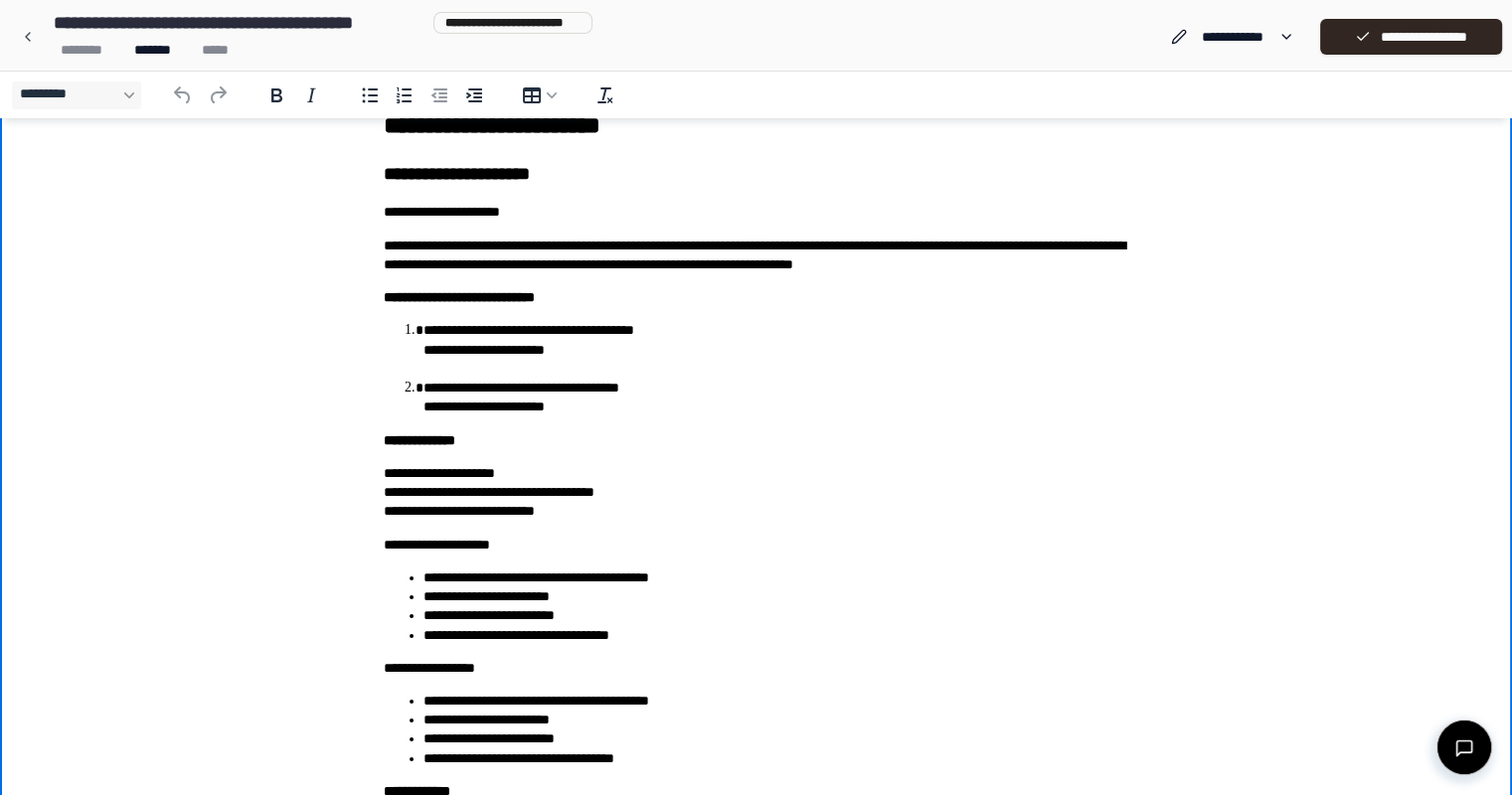 click on "**********" at bounding box center [756, 624] 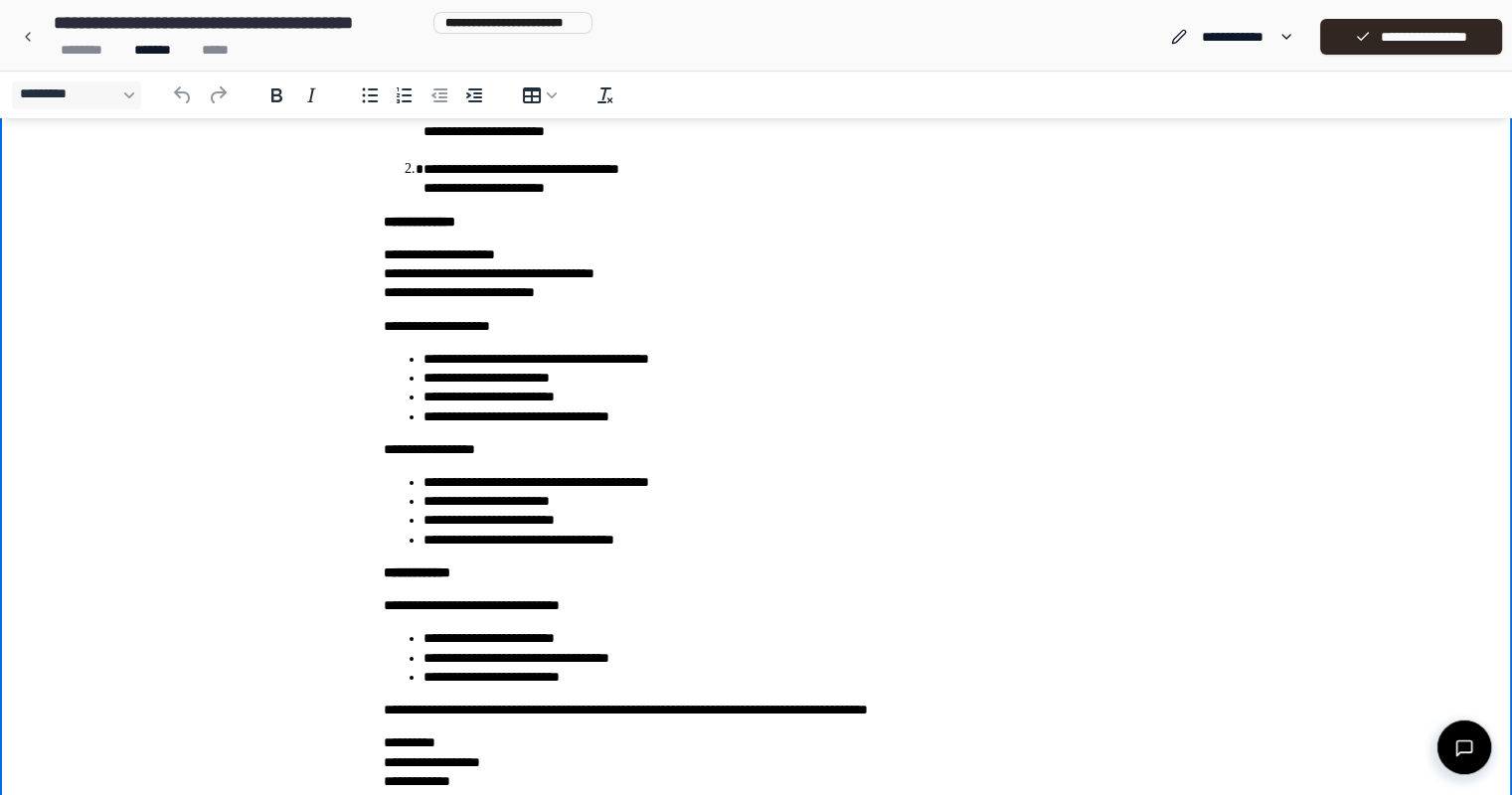 scroll, scrollTop: 242, scrollLeft: 0, axis: vertical 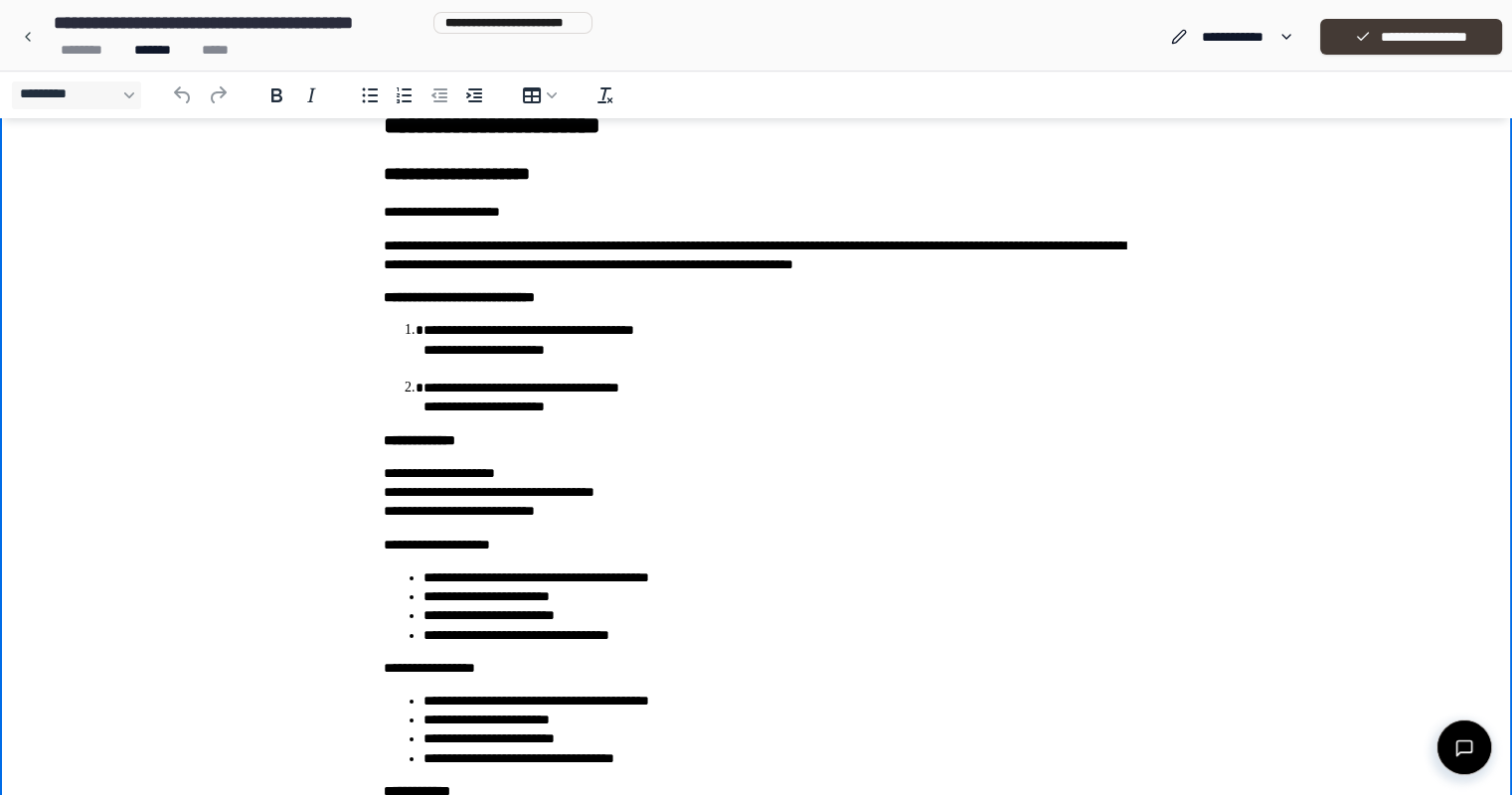 click on "**********" at bounding box center [1411, 37] 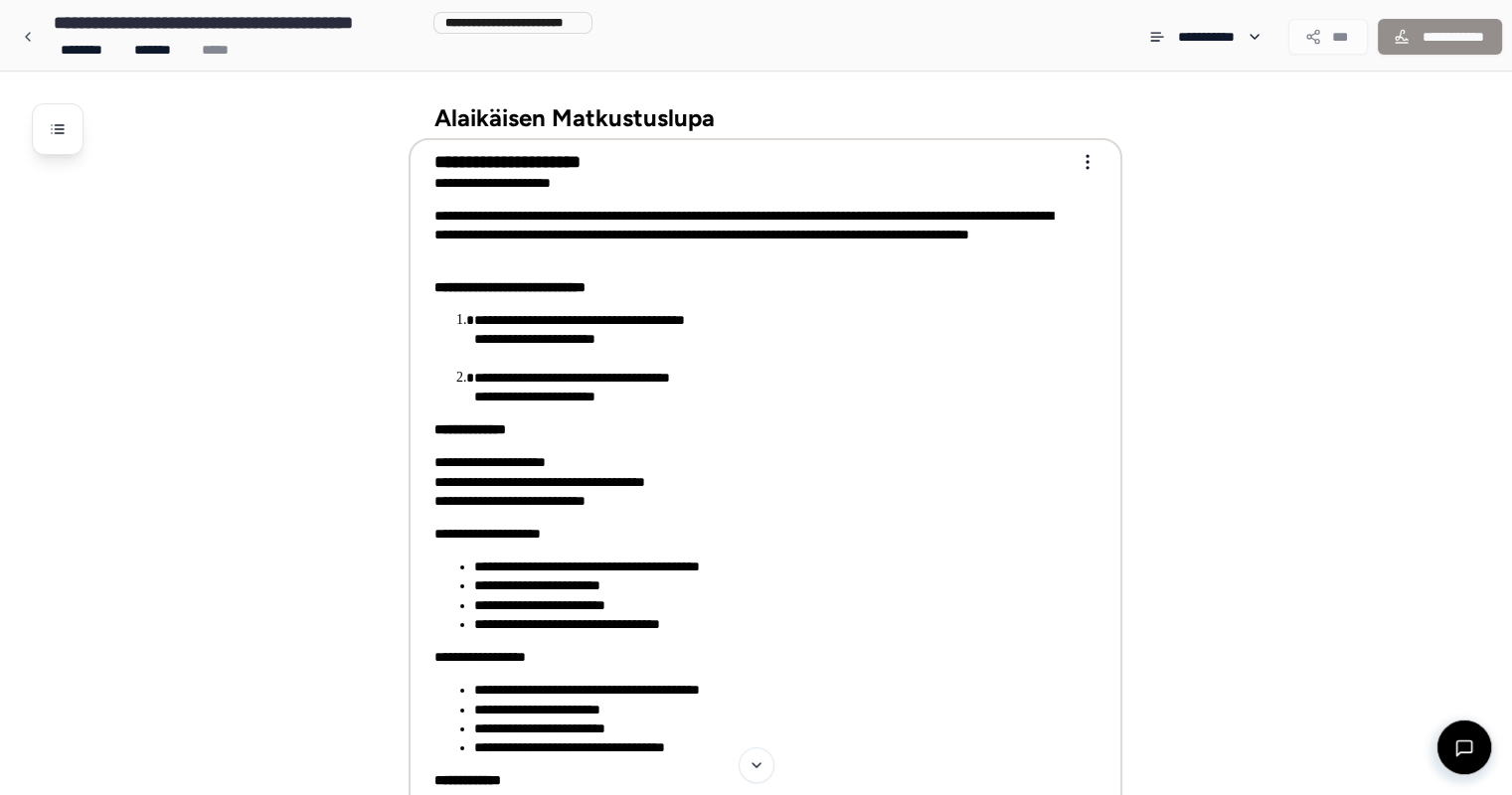 click on "**********" at bounding box center [756, 797] 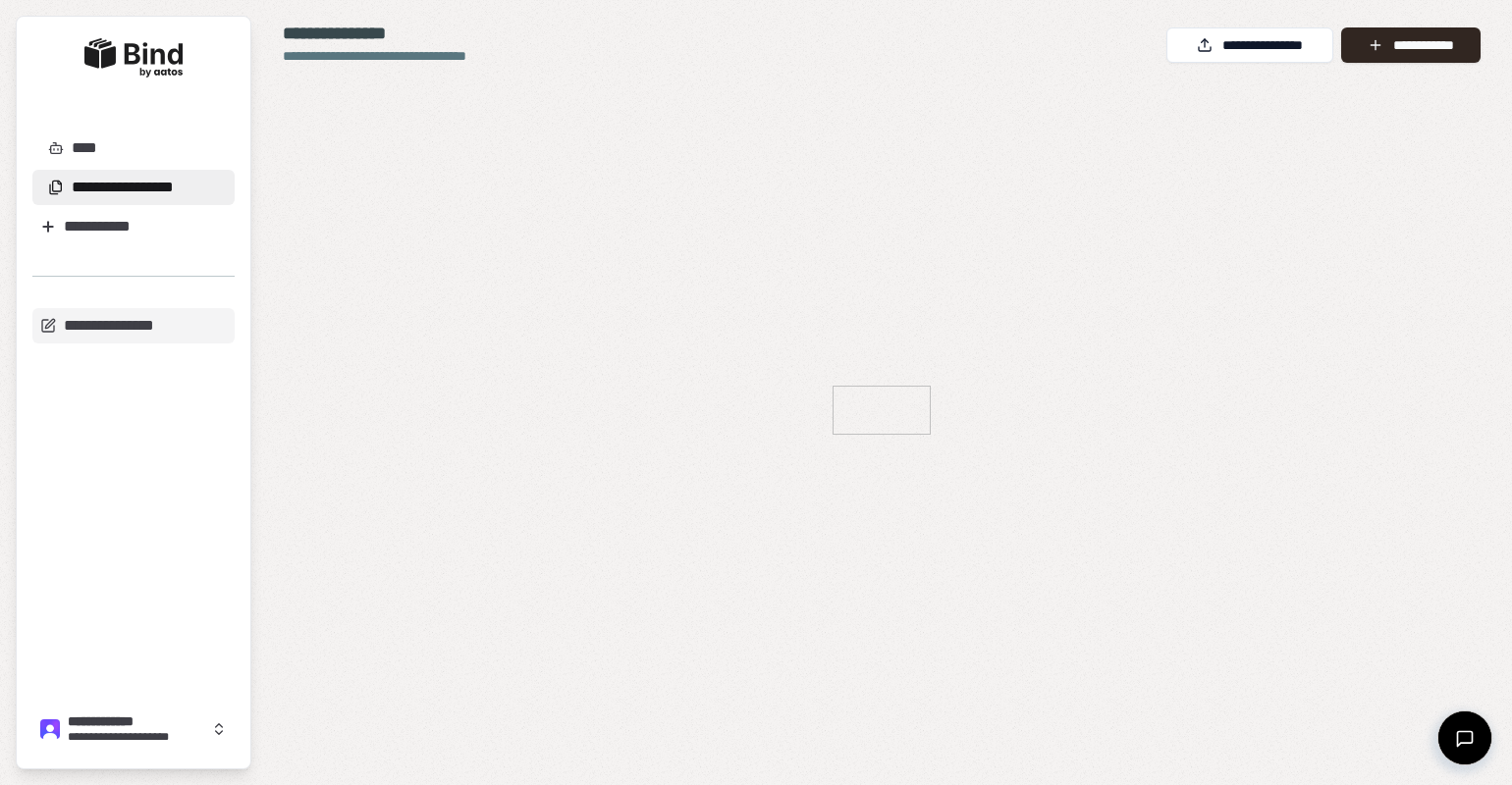 scroll, scrollTop: 0, scrollLeft: 0, axis: both 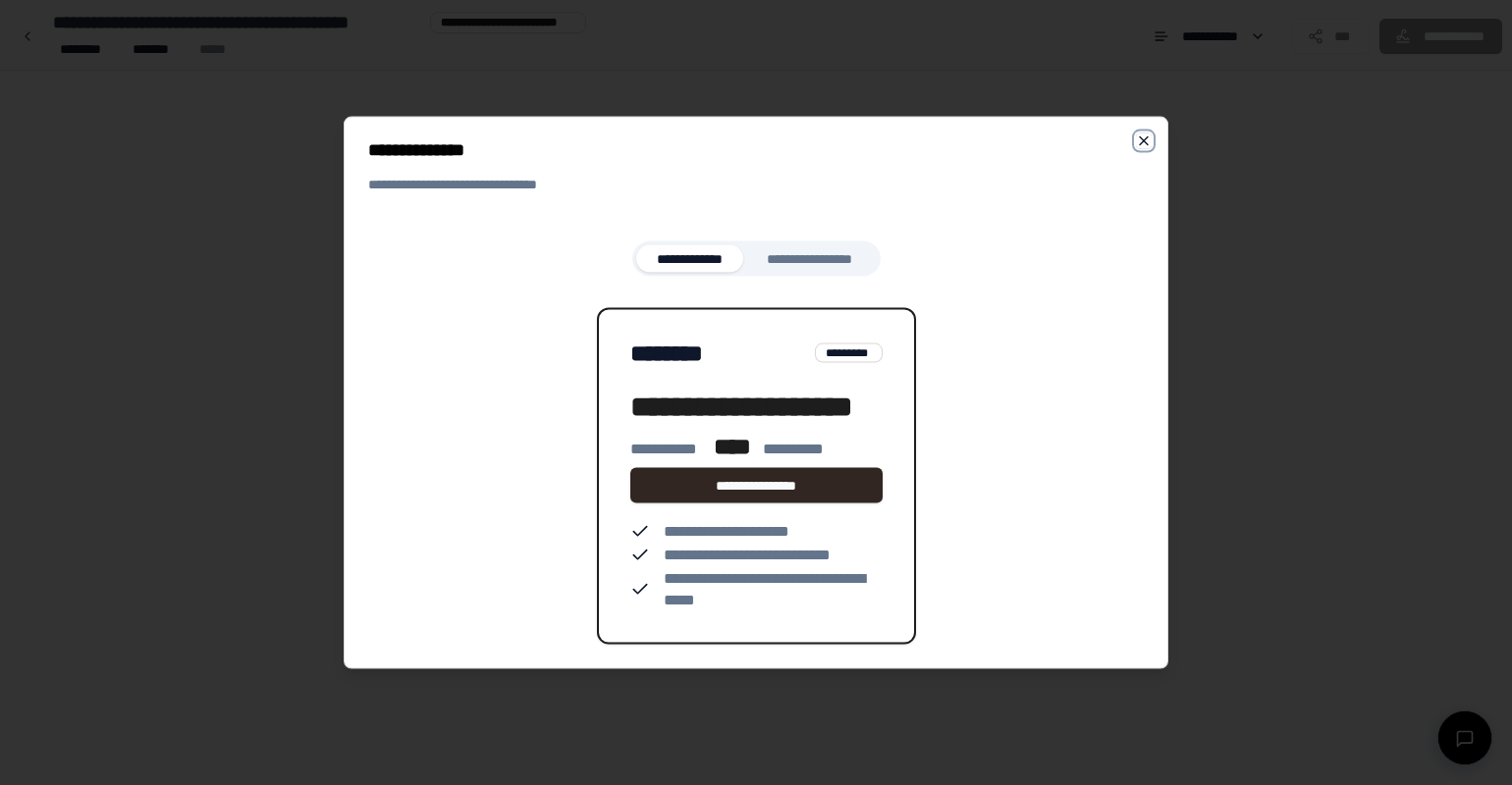 click 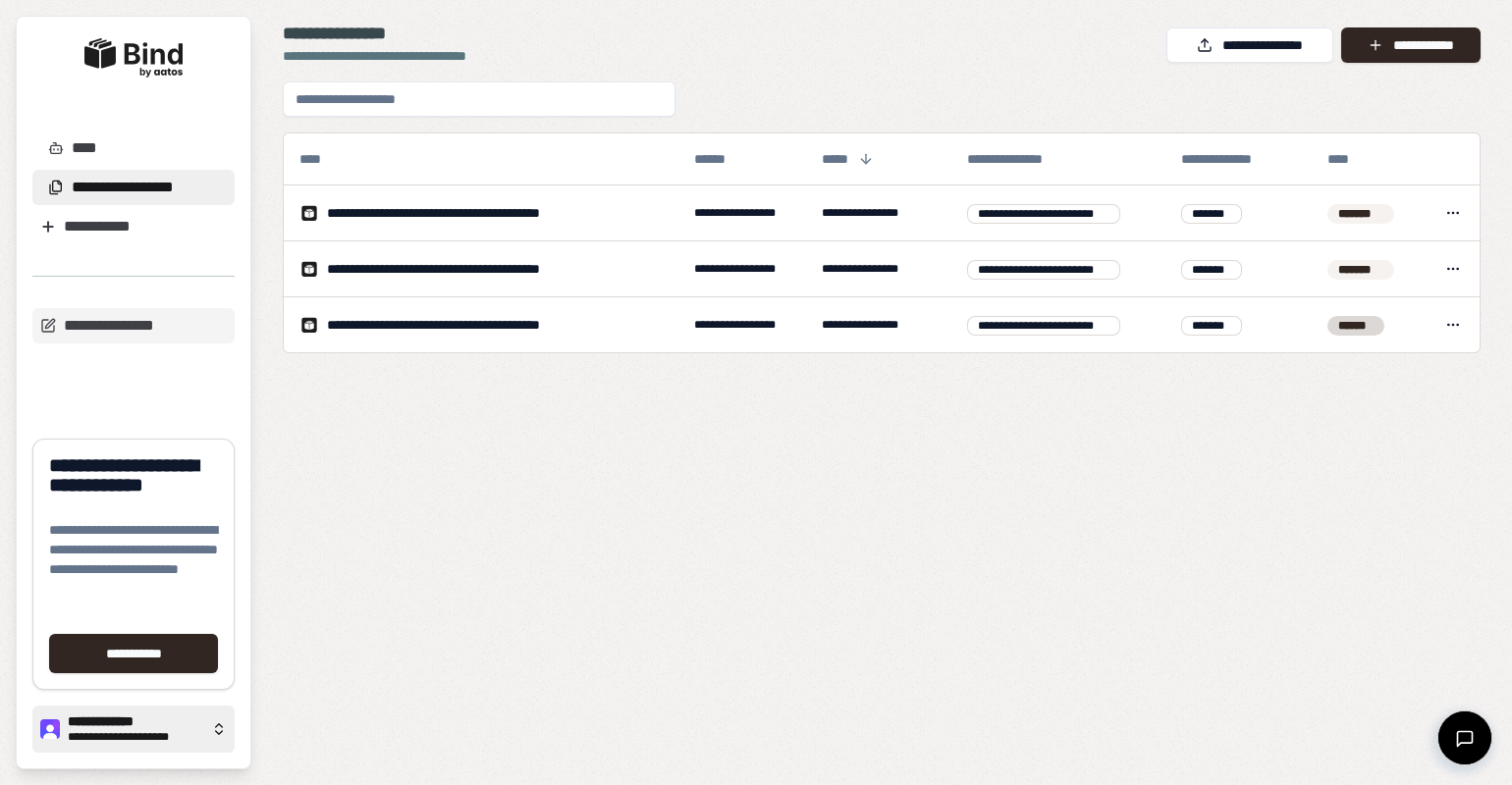 click 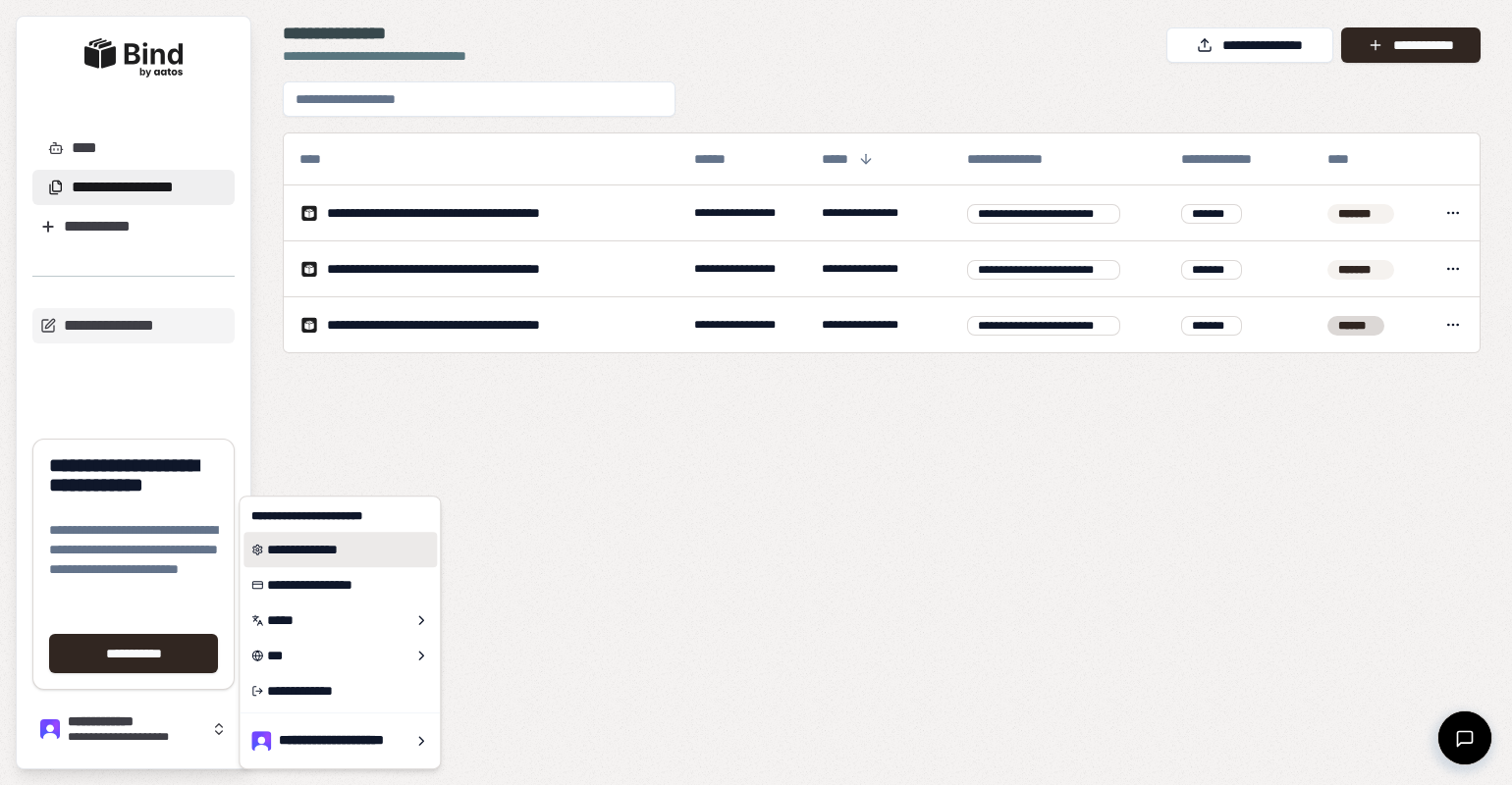 click on "**********" at bounding box center [340, 550] 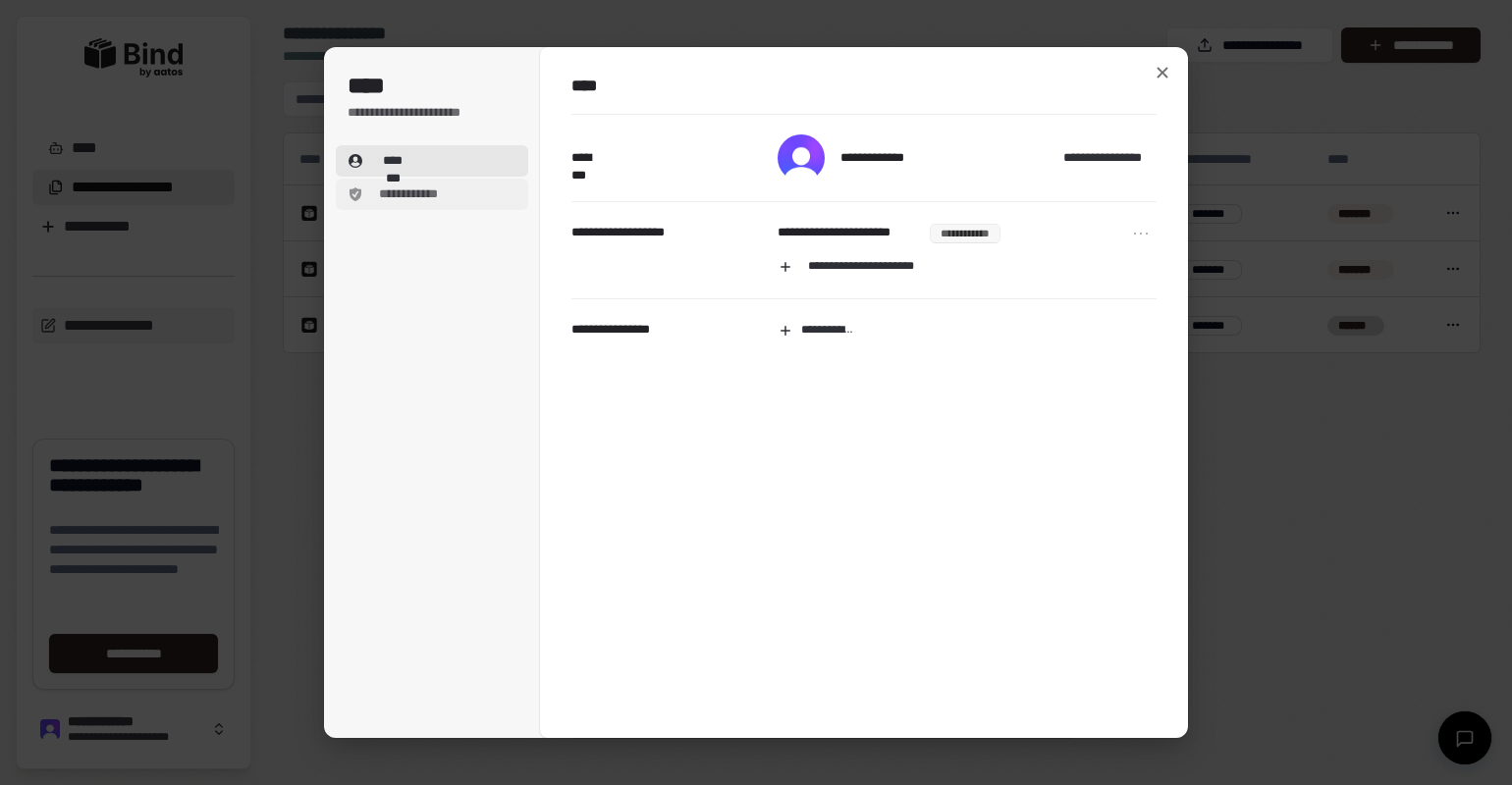 click on "**********" at bounding box center [408, 194] 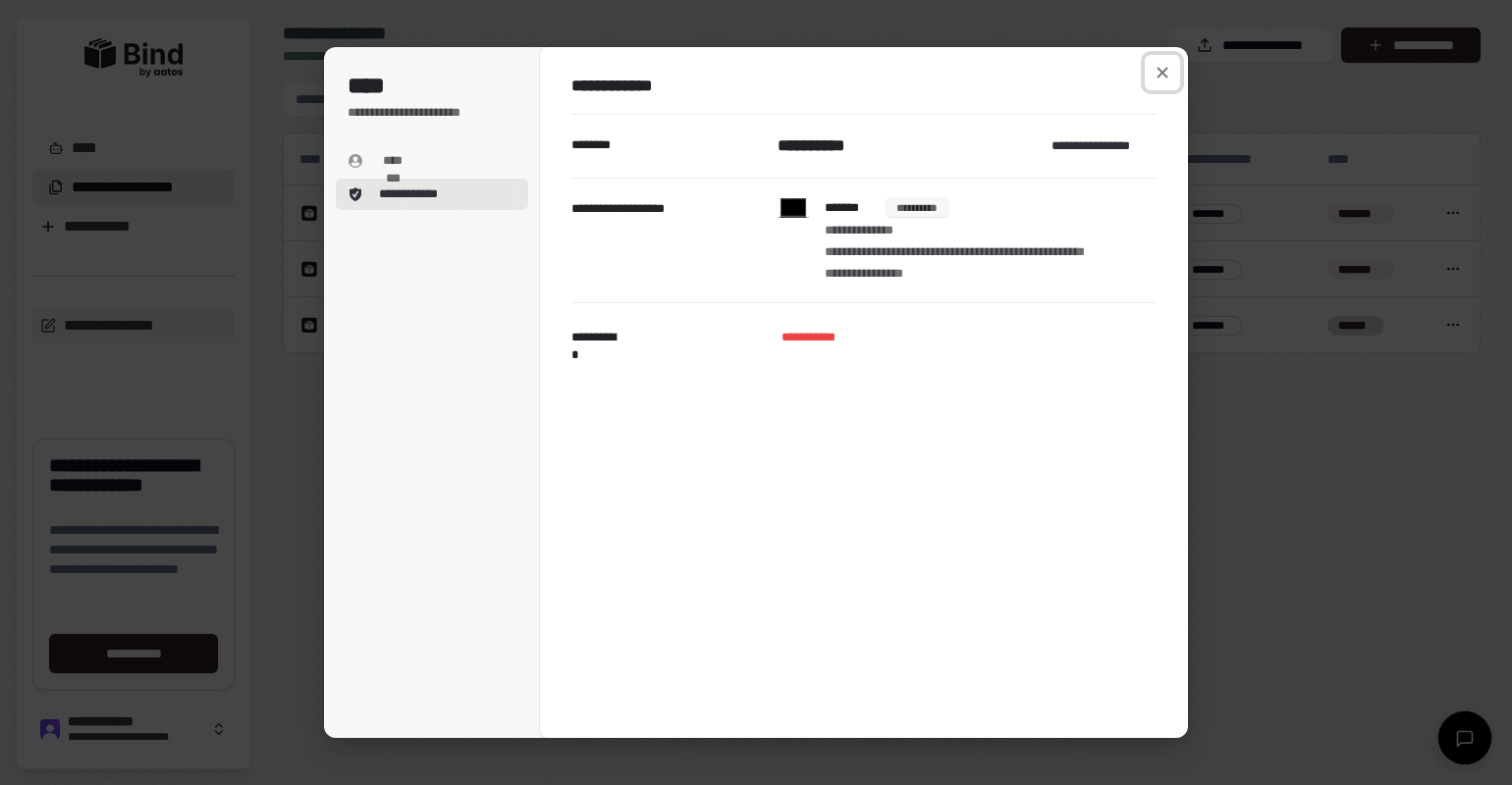 click 